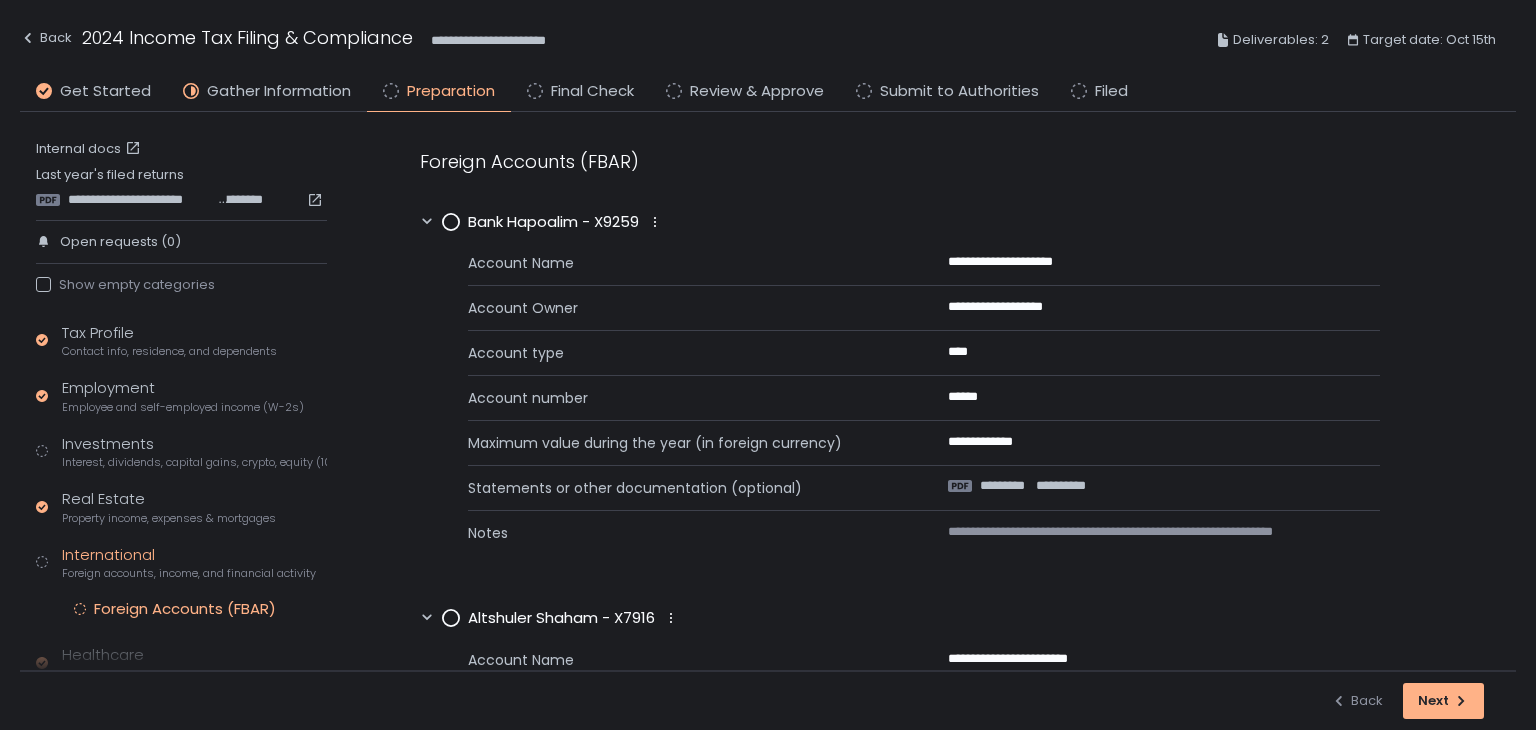 scroll, scrollTop: 0, scrollLeft: 0, axis: both 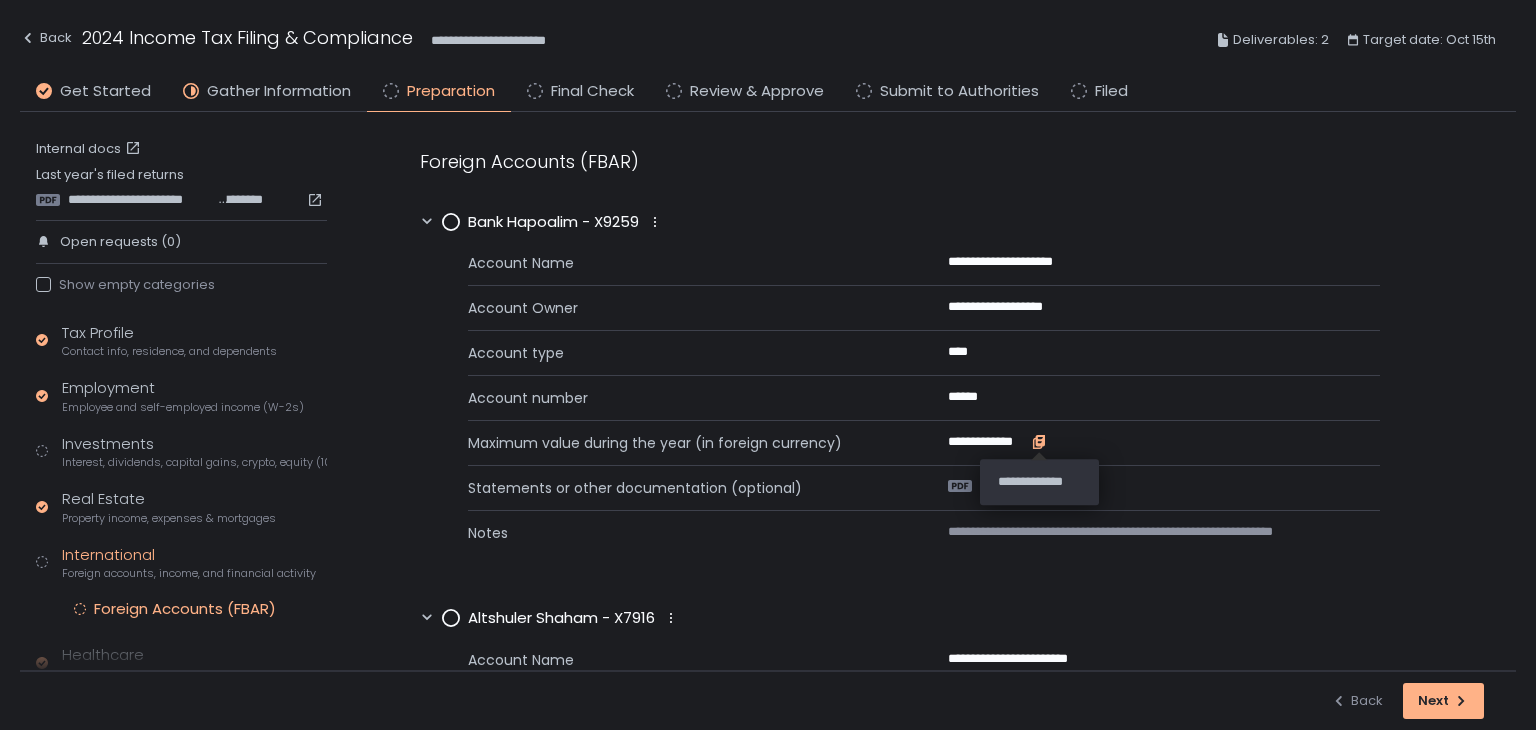 click 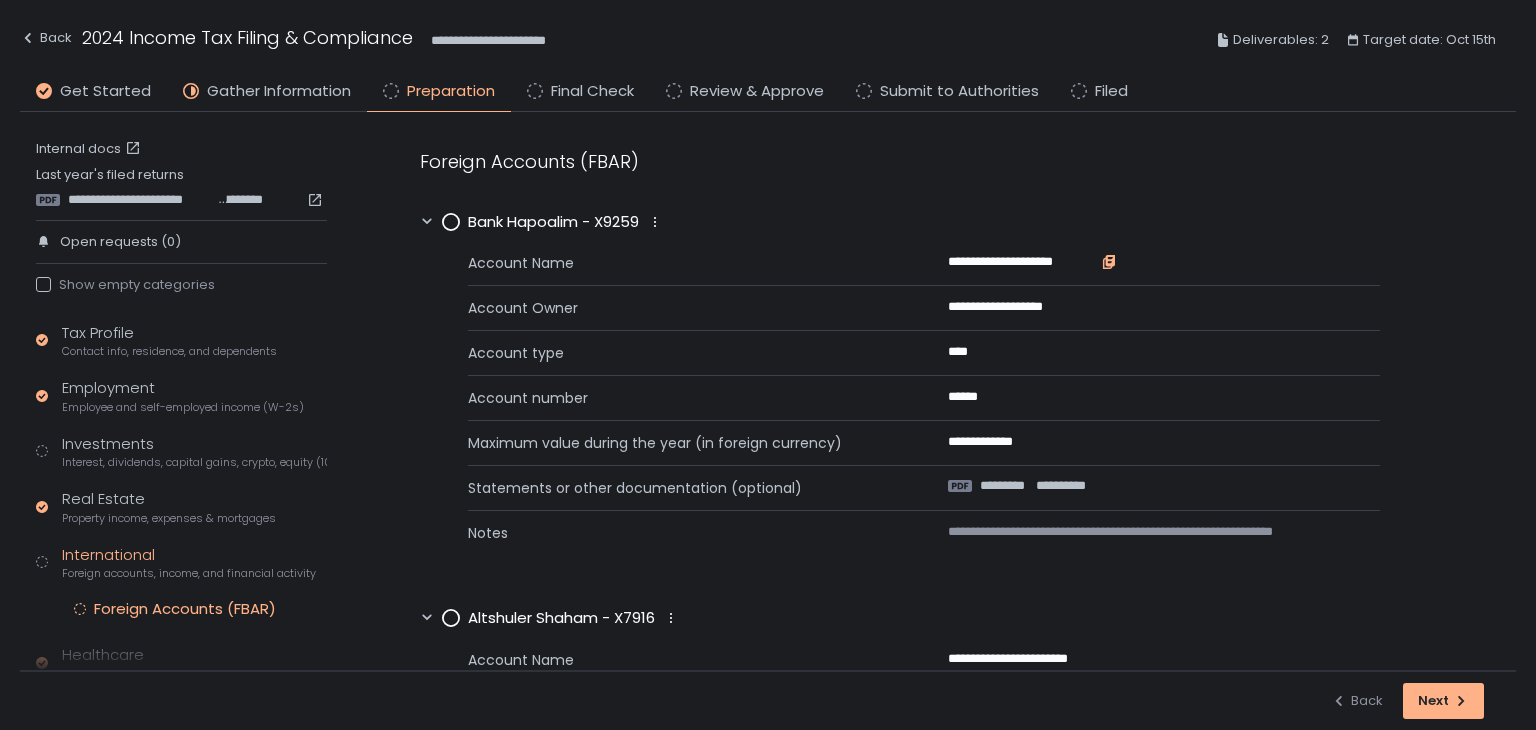 click 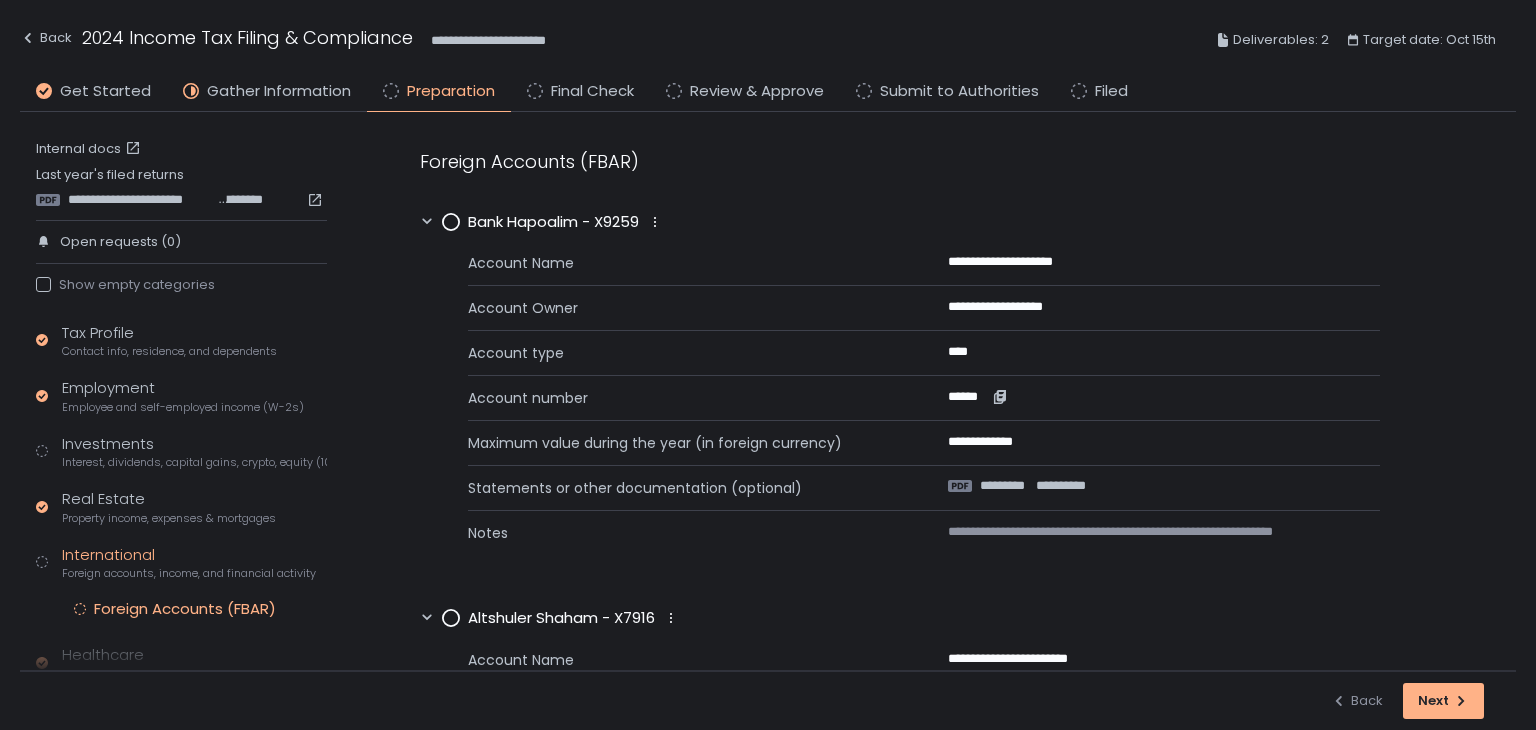click 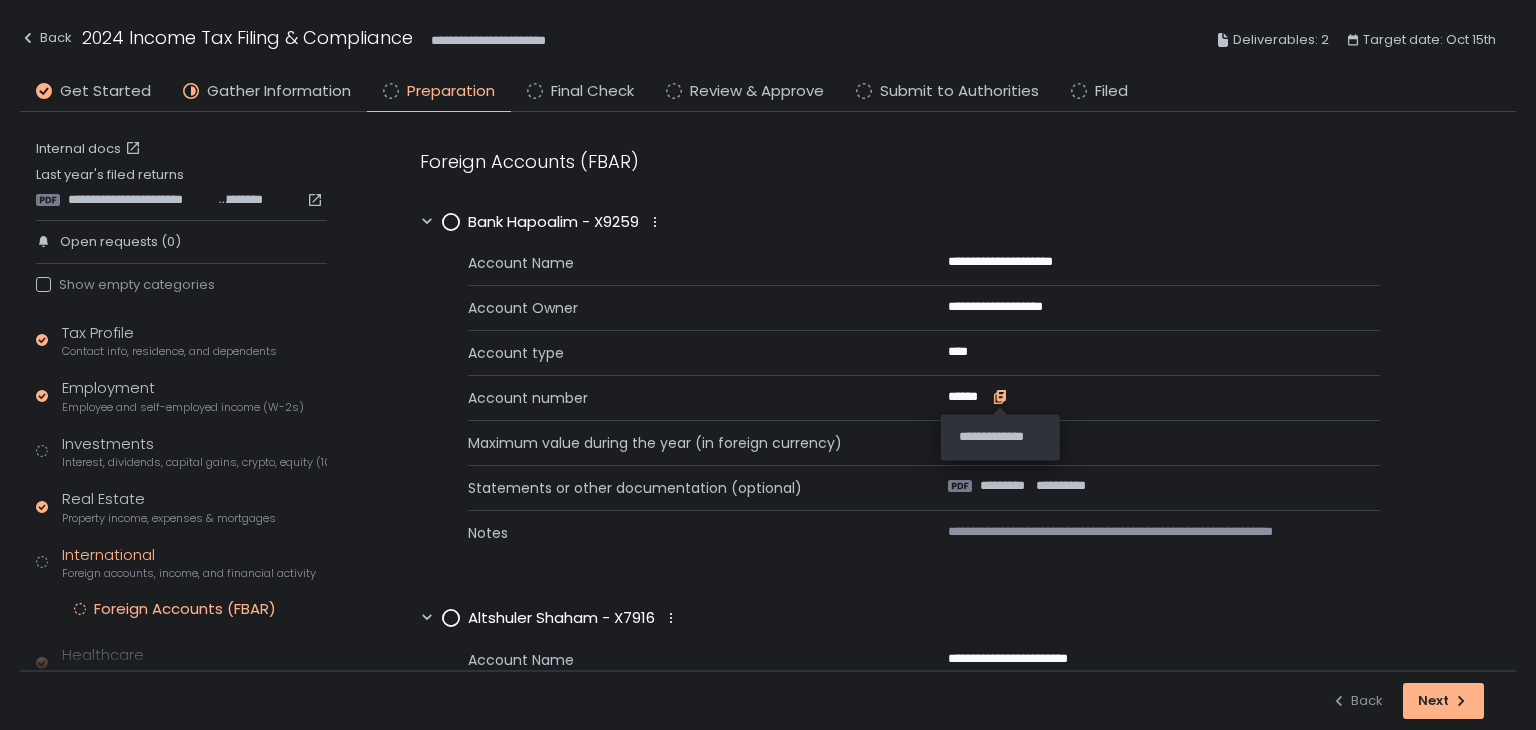click 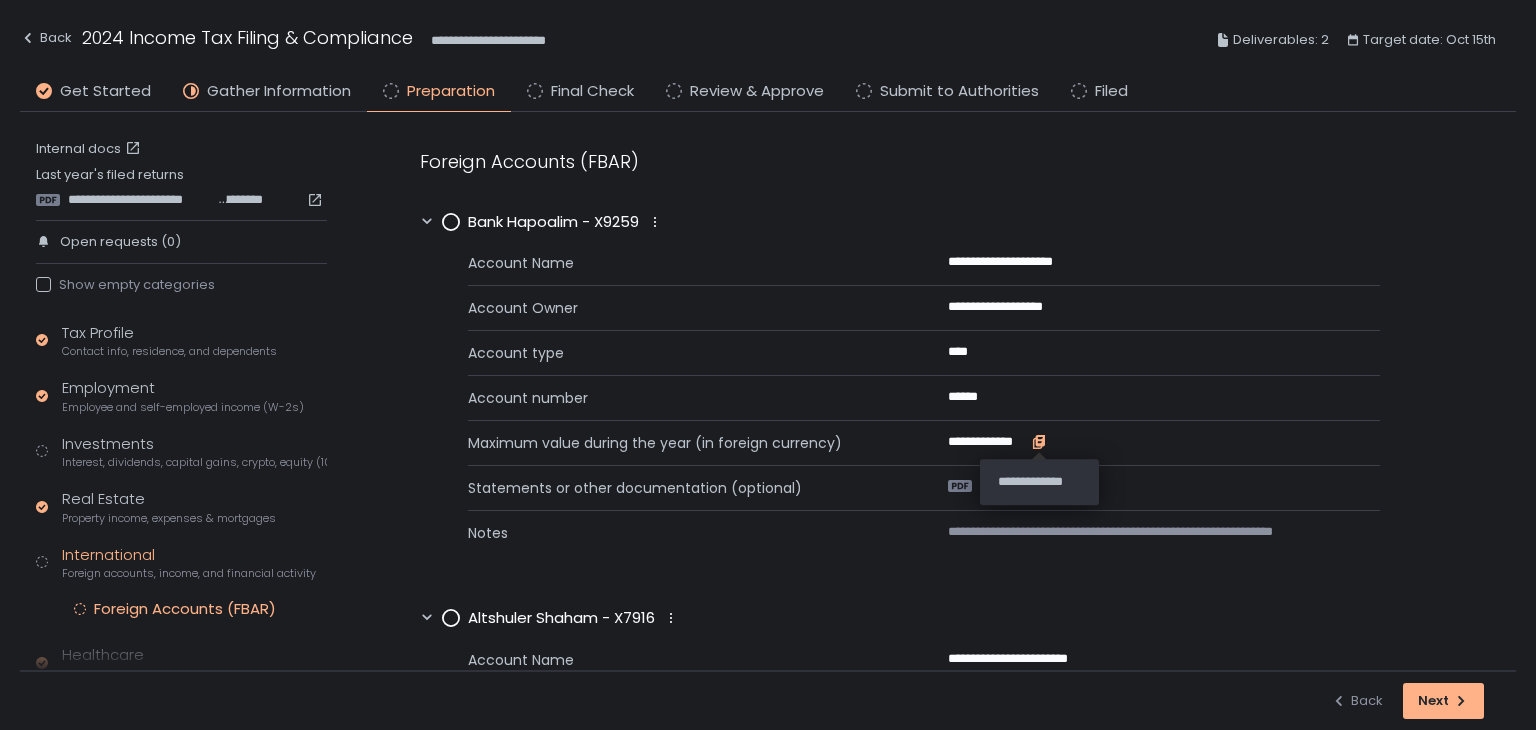 click 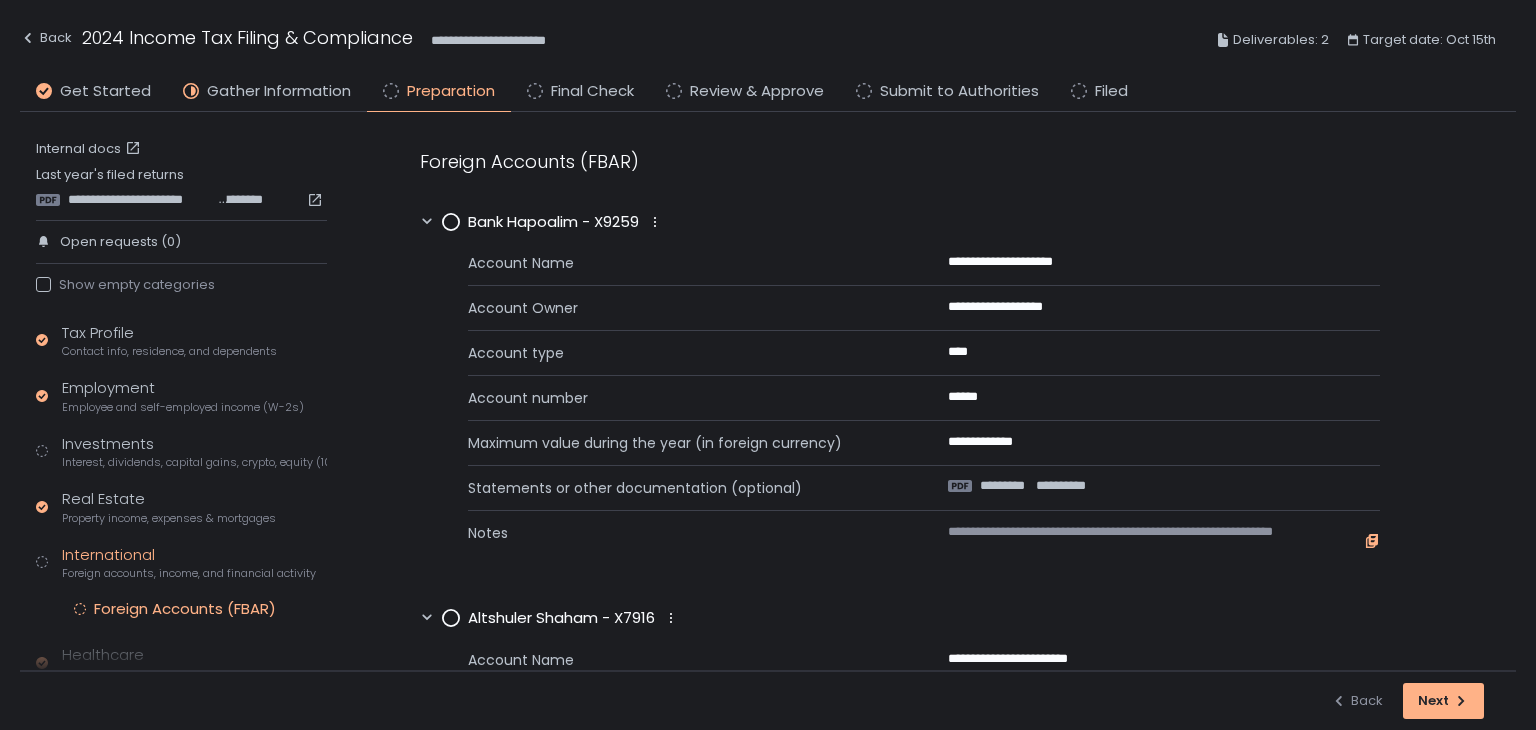 click 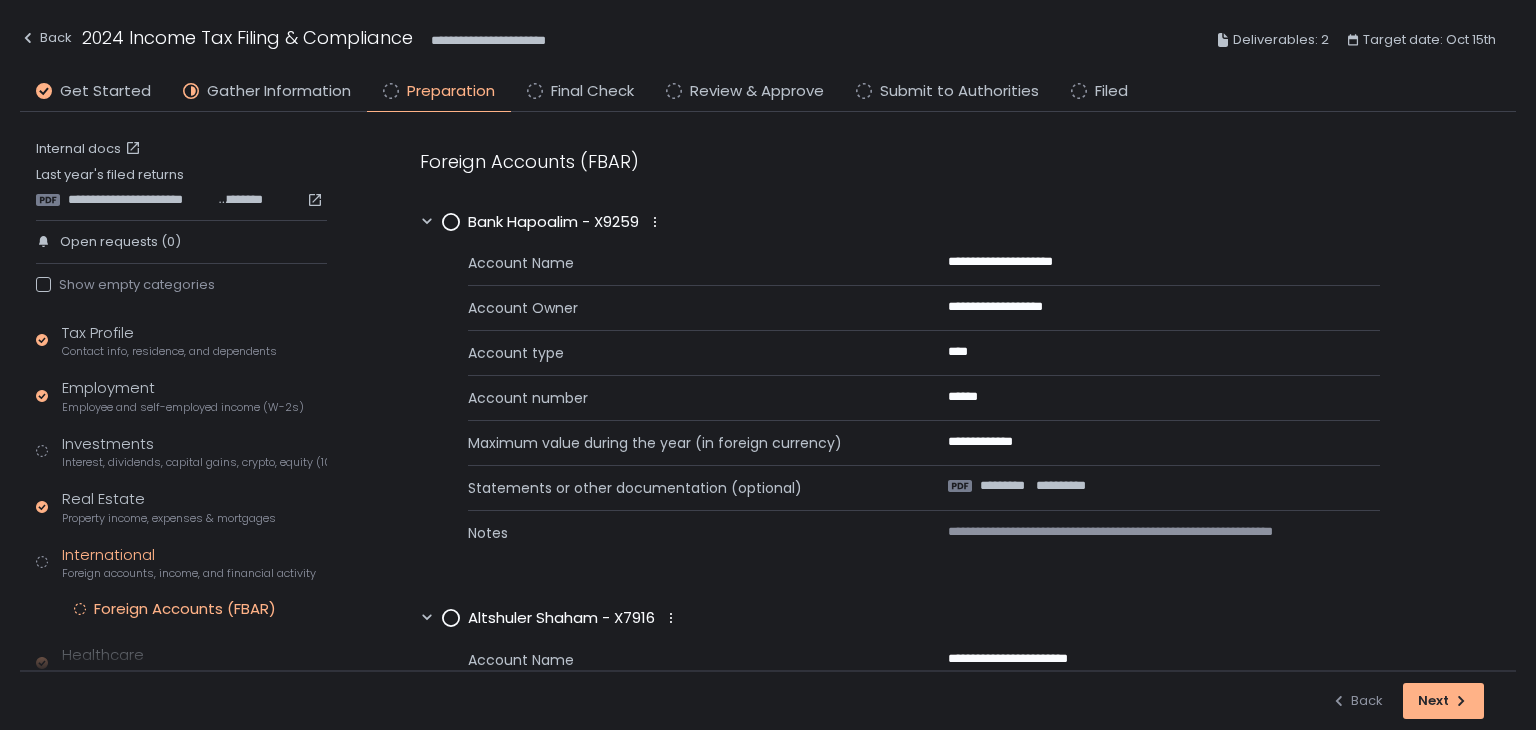 click 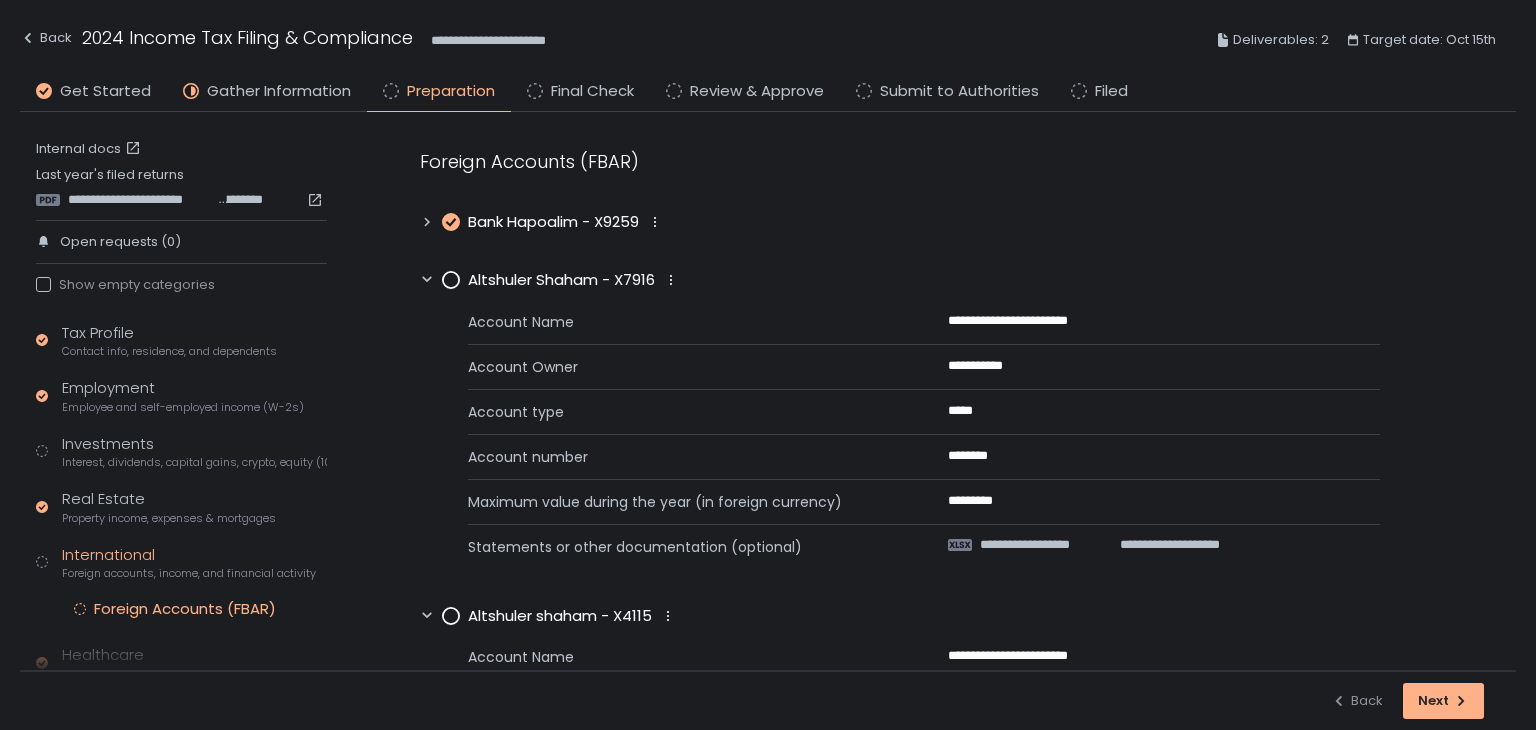 click 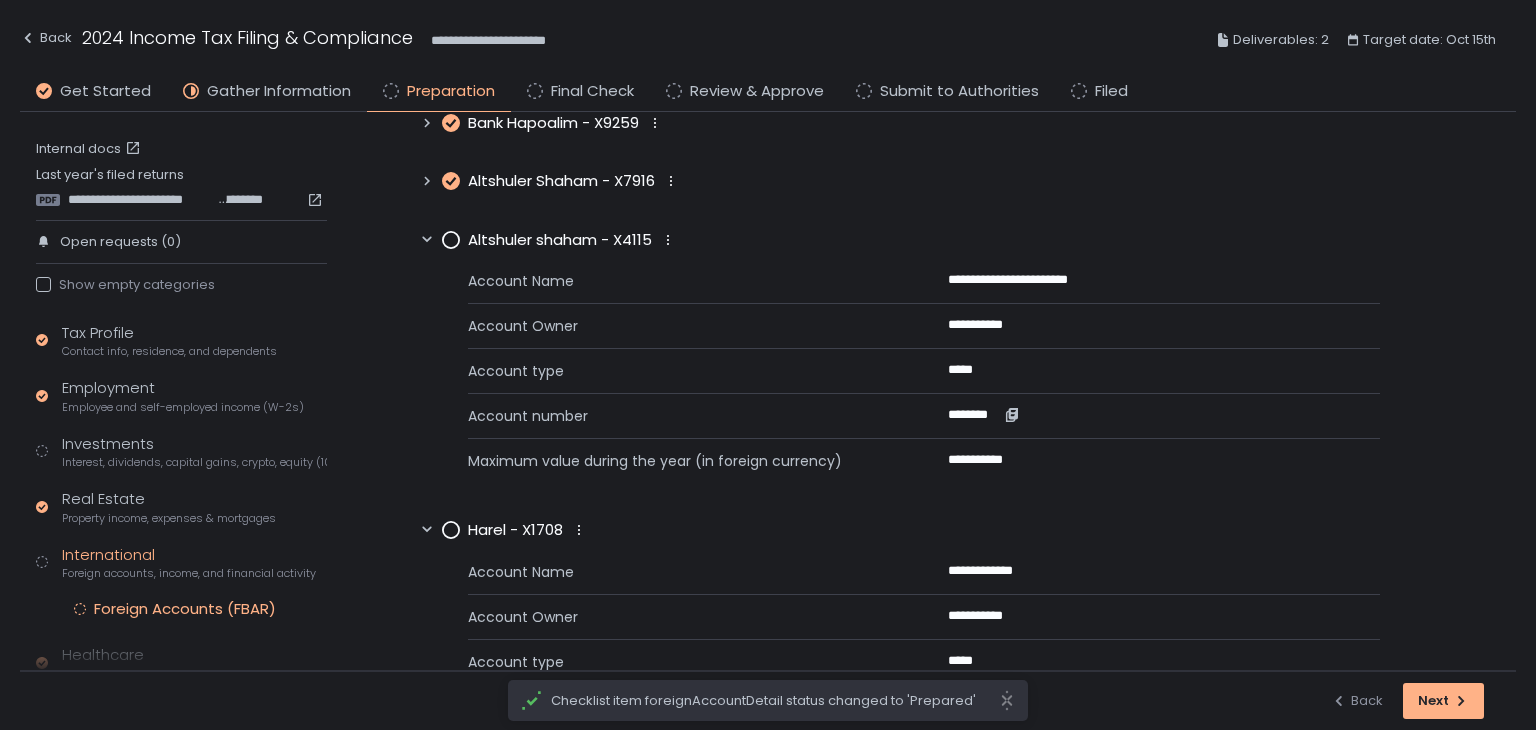 scroll, scrollTop: 100, scrollLeft: 0, axis: vertical 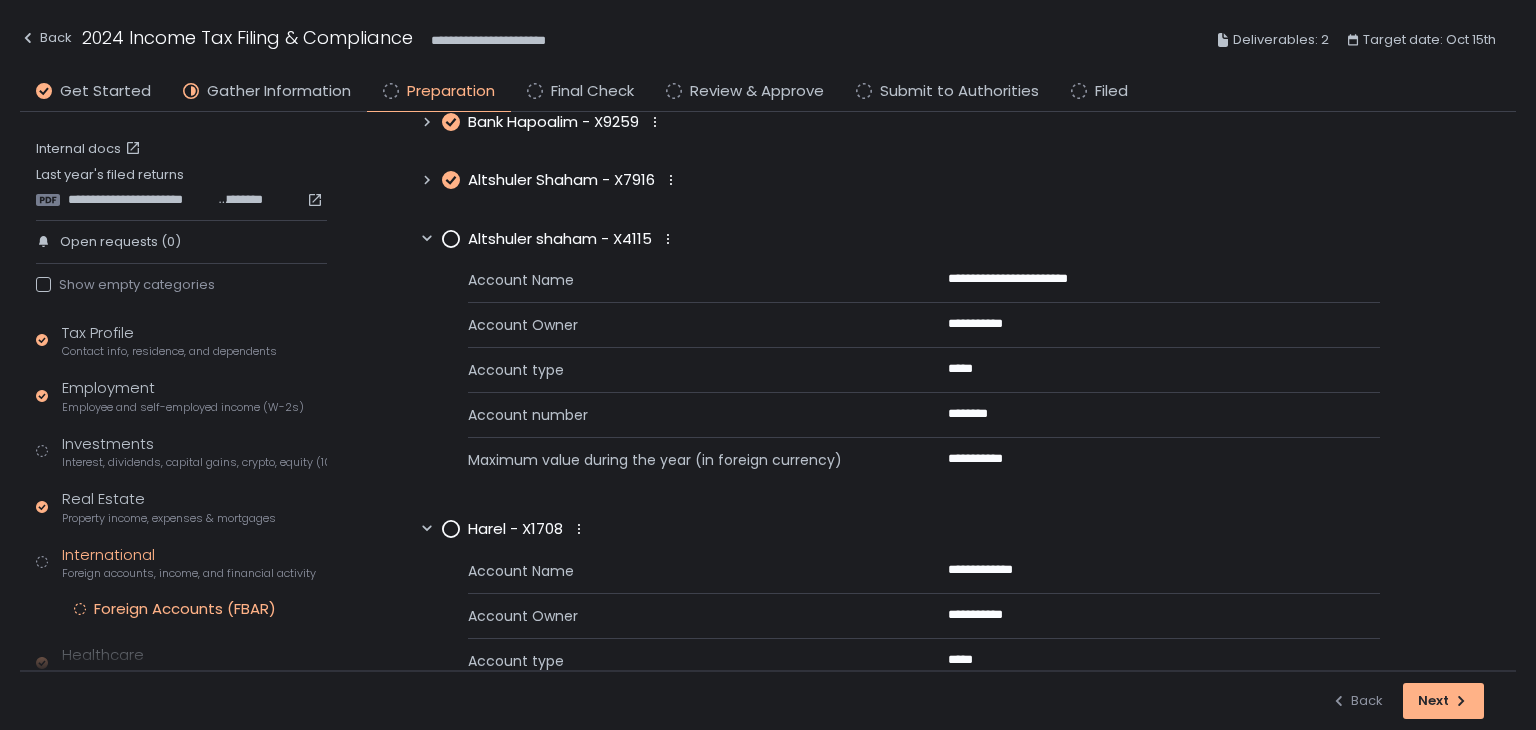click 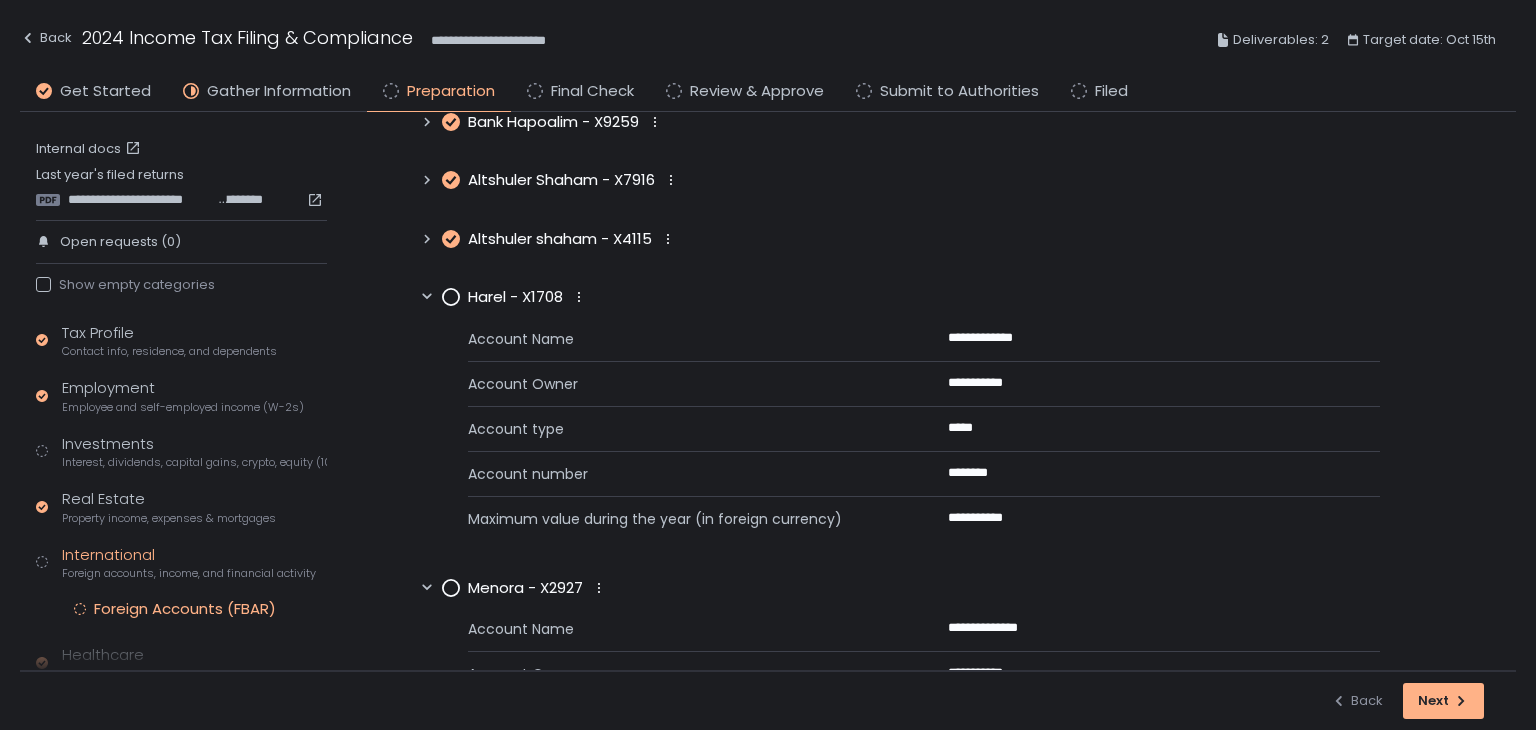 click 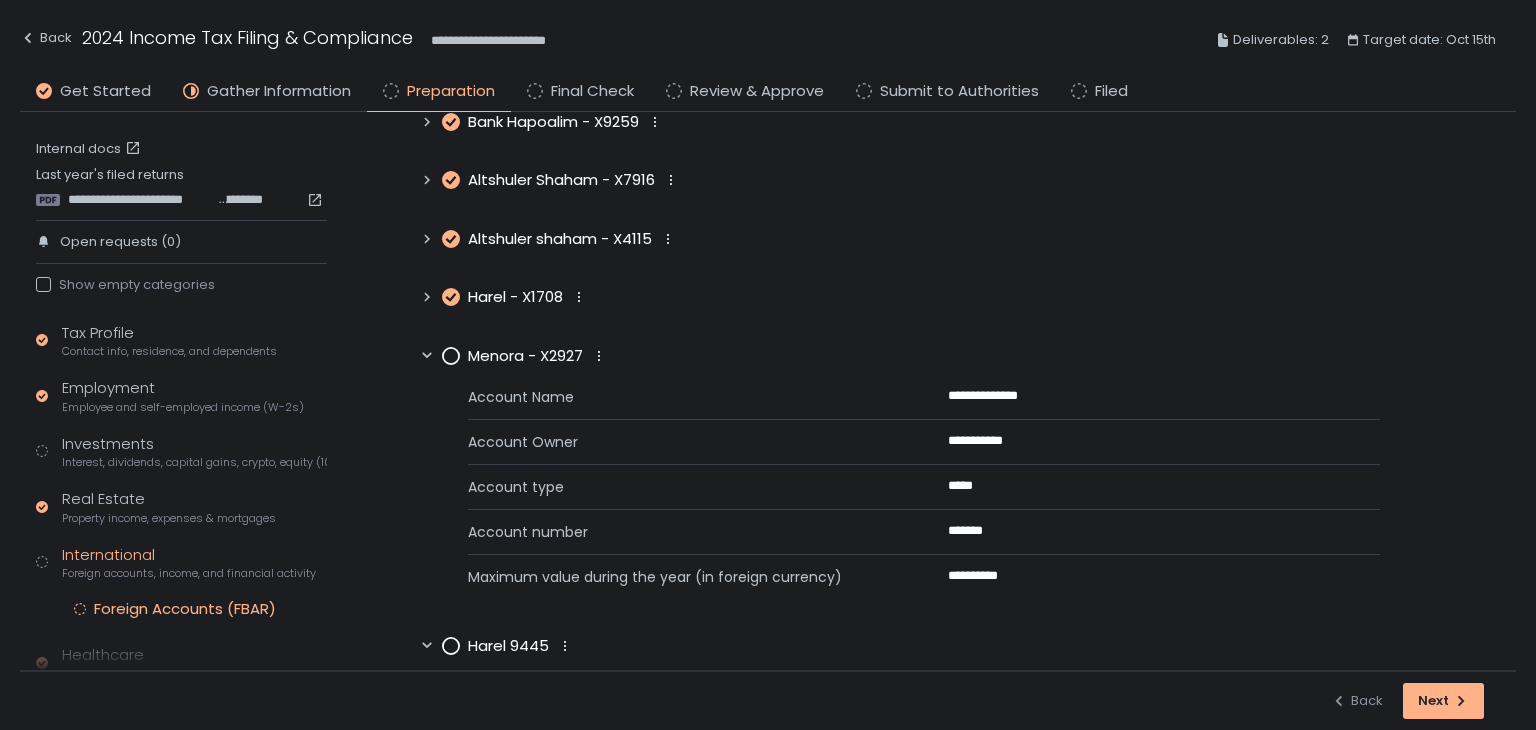 scroll, scrollTop: 200, scrollLeft: 0, axis: vertical 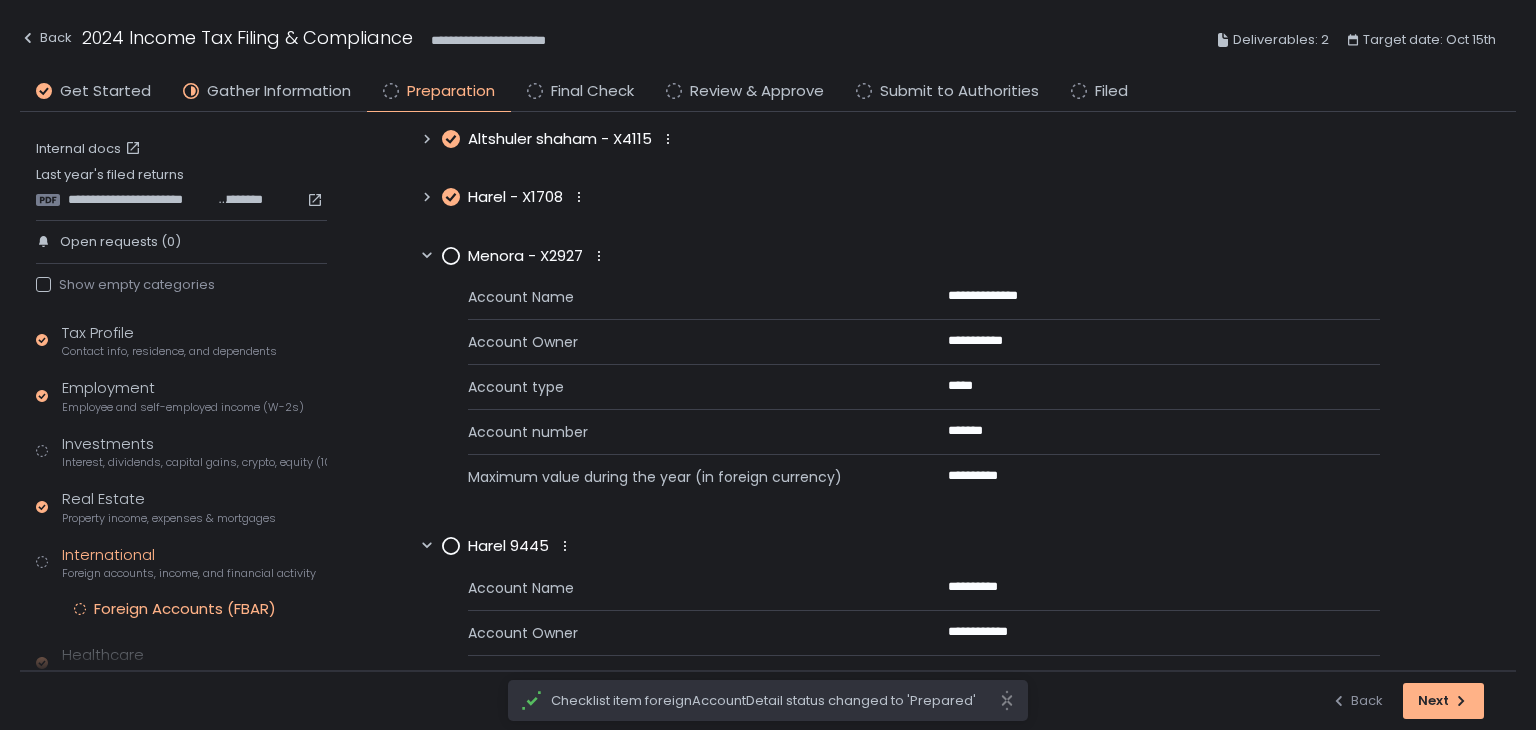 click 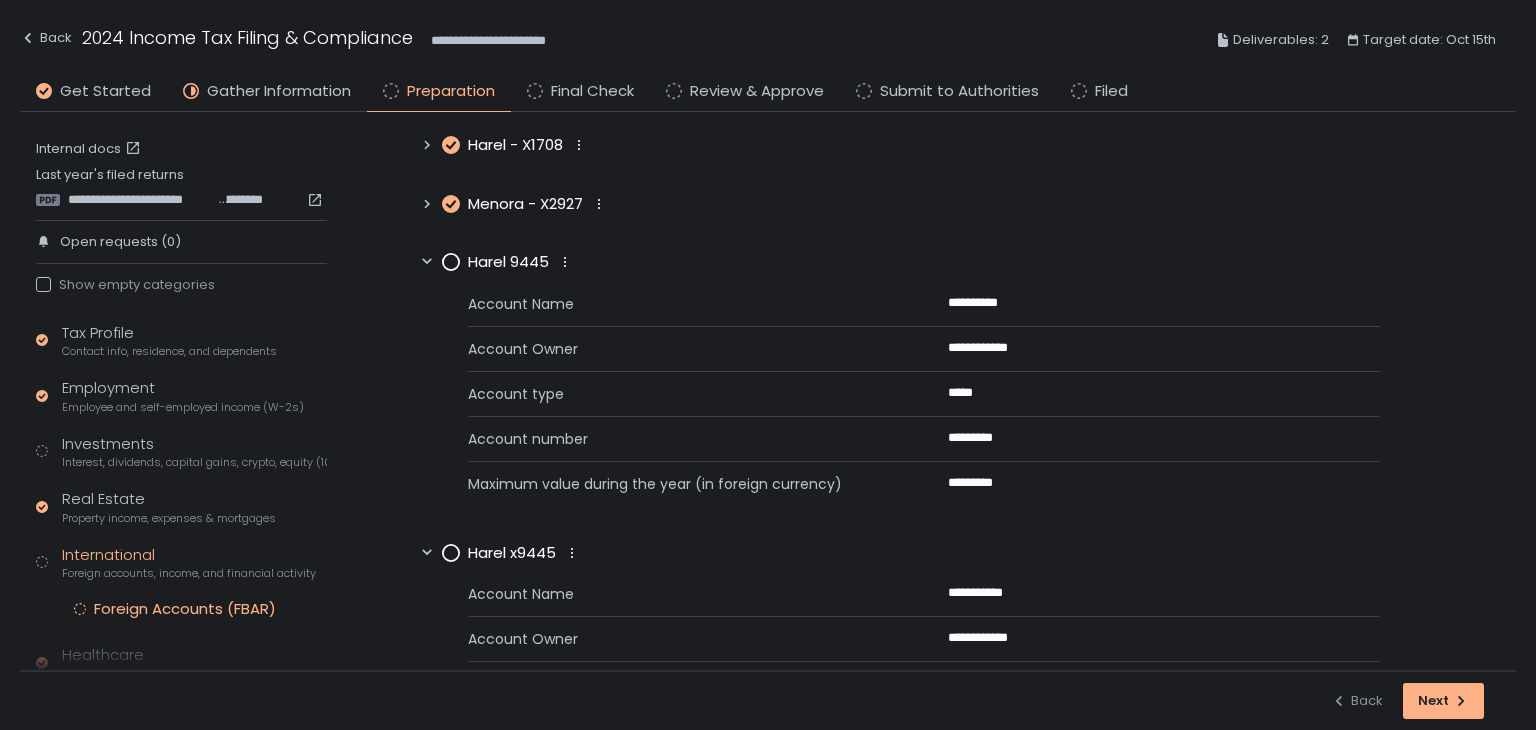 scroll, scrollTop: 300, scrollLeft: 0, axis: vertical 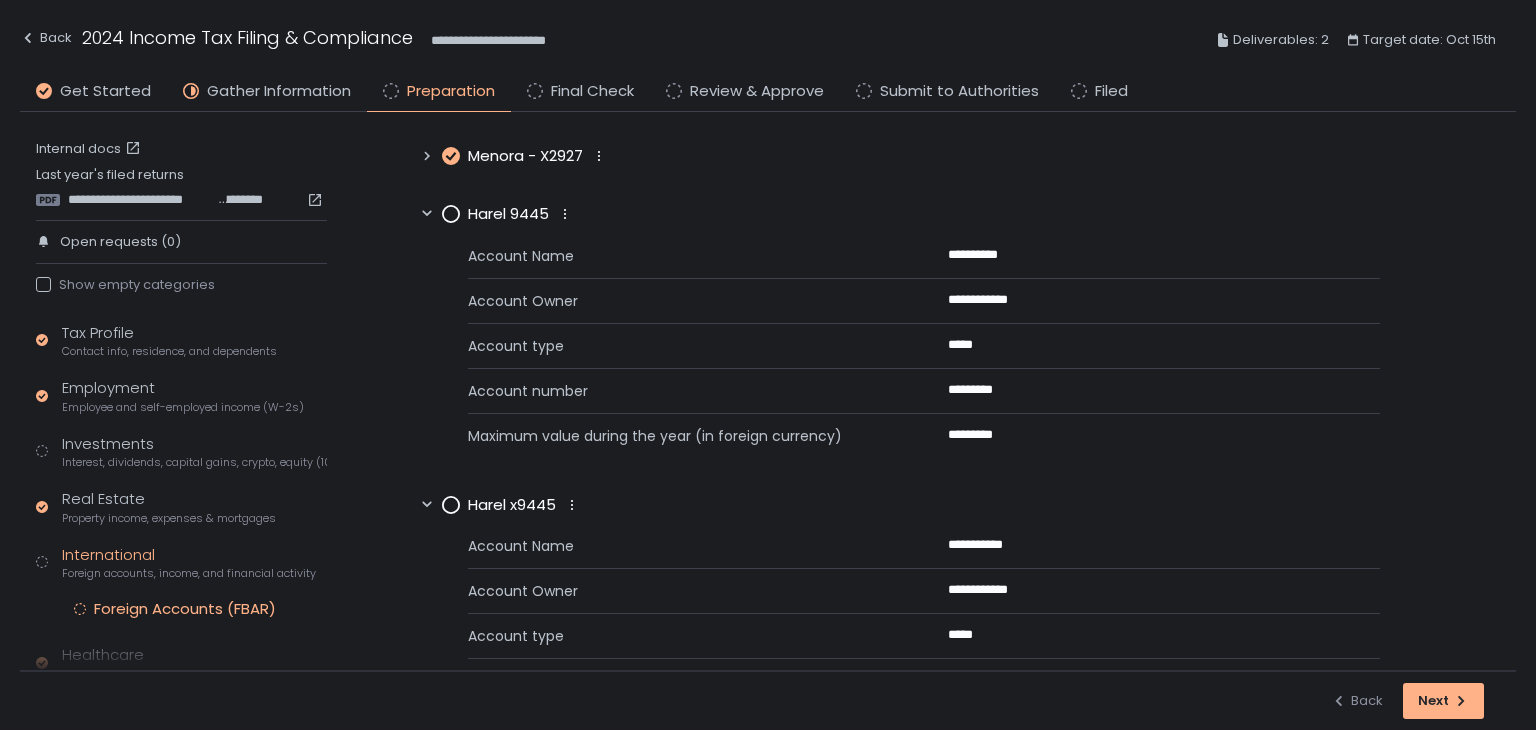 click 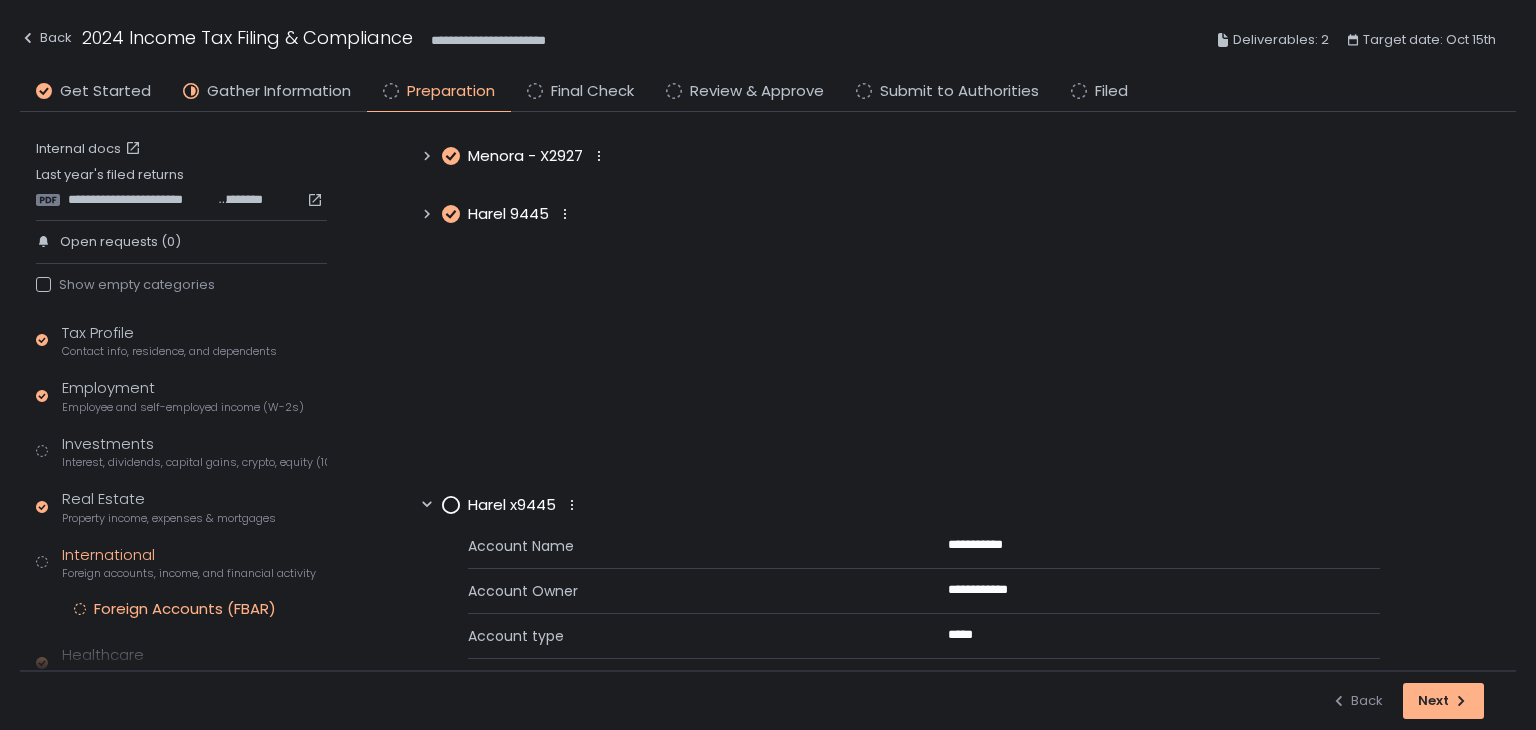 scroll, scrollTop: 181, scrollLeft: 0, axis: vertical 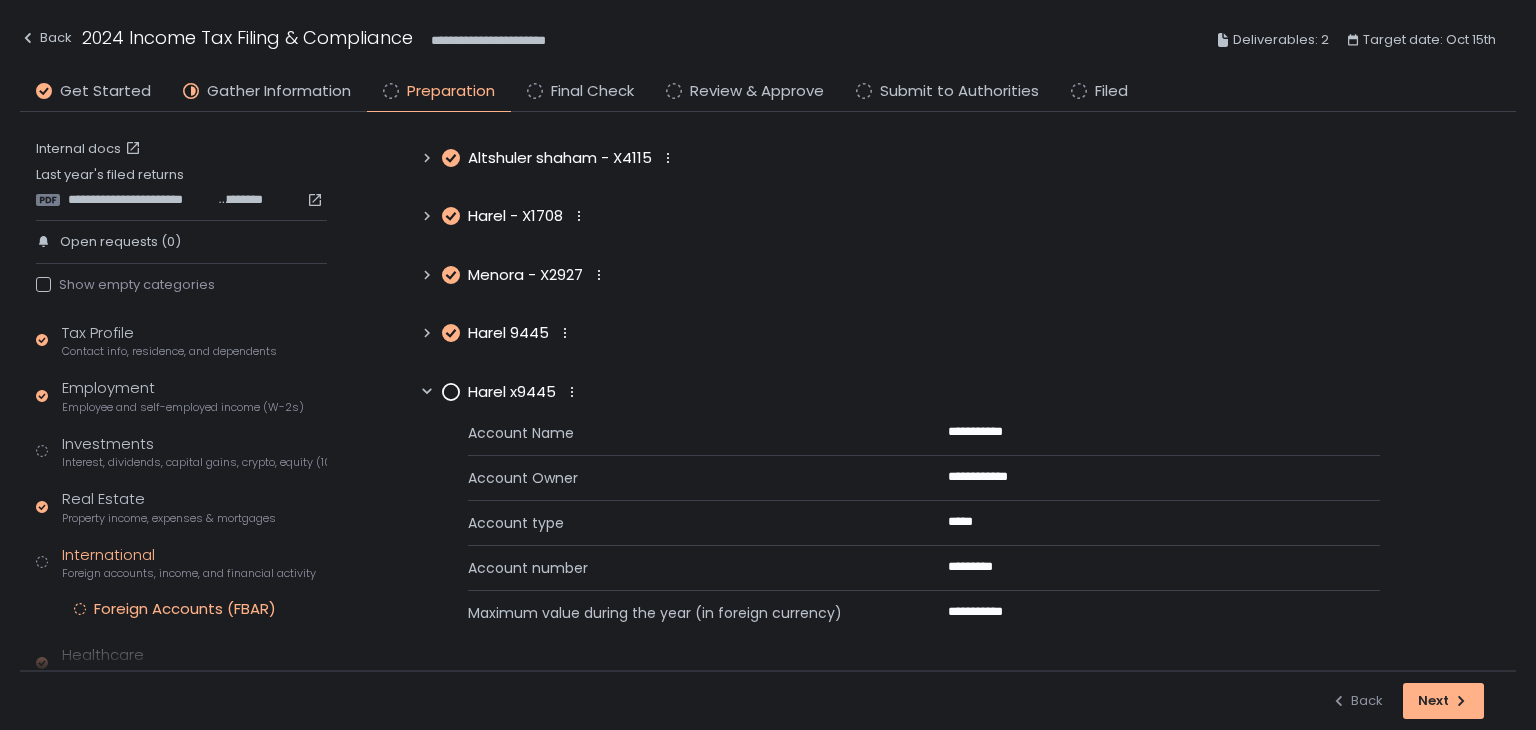 click 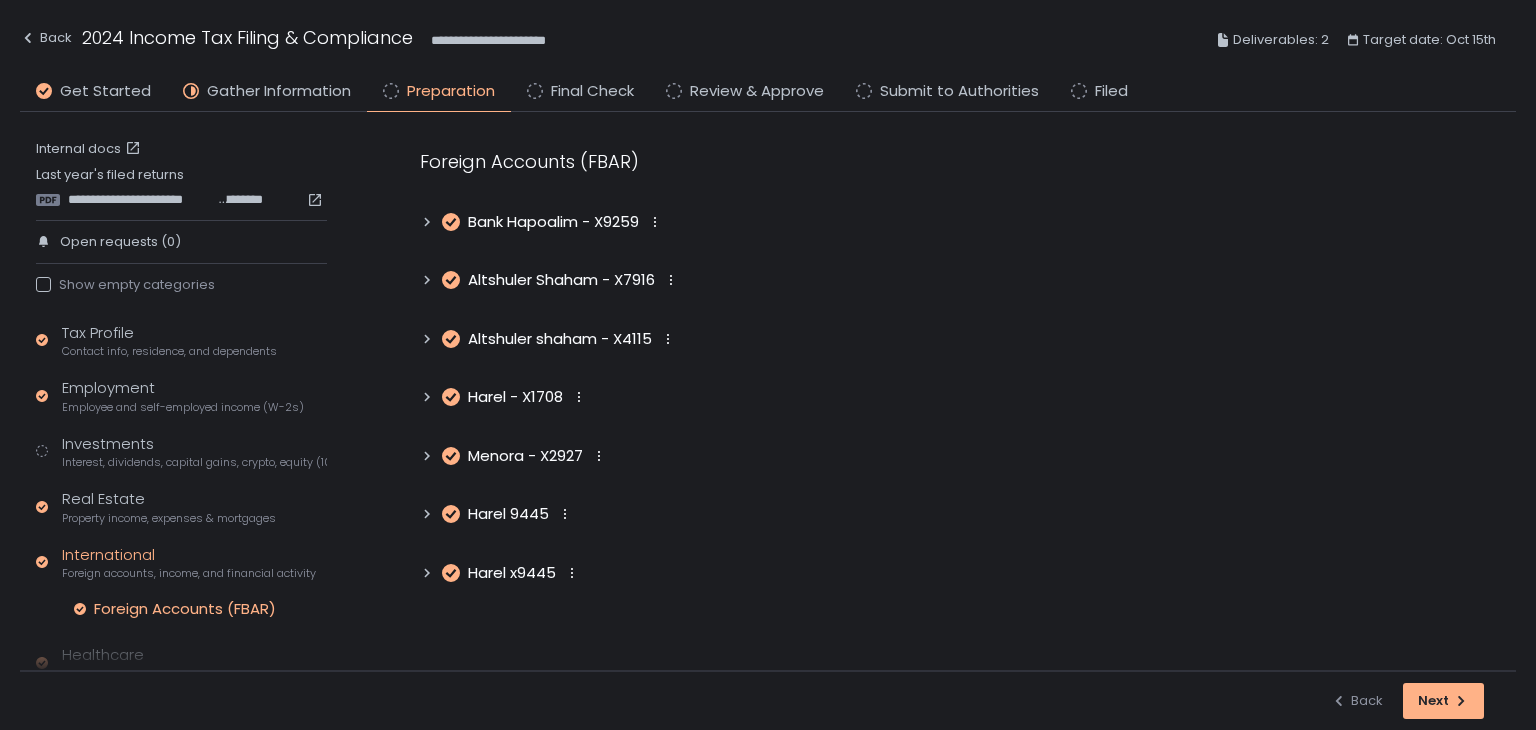 scroll, scrollTop: 0, scrollLeft: 0, axis: both 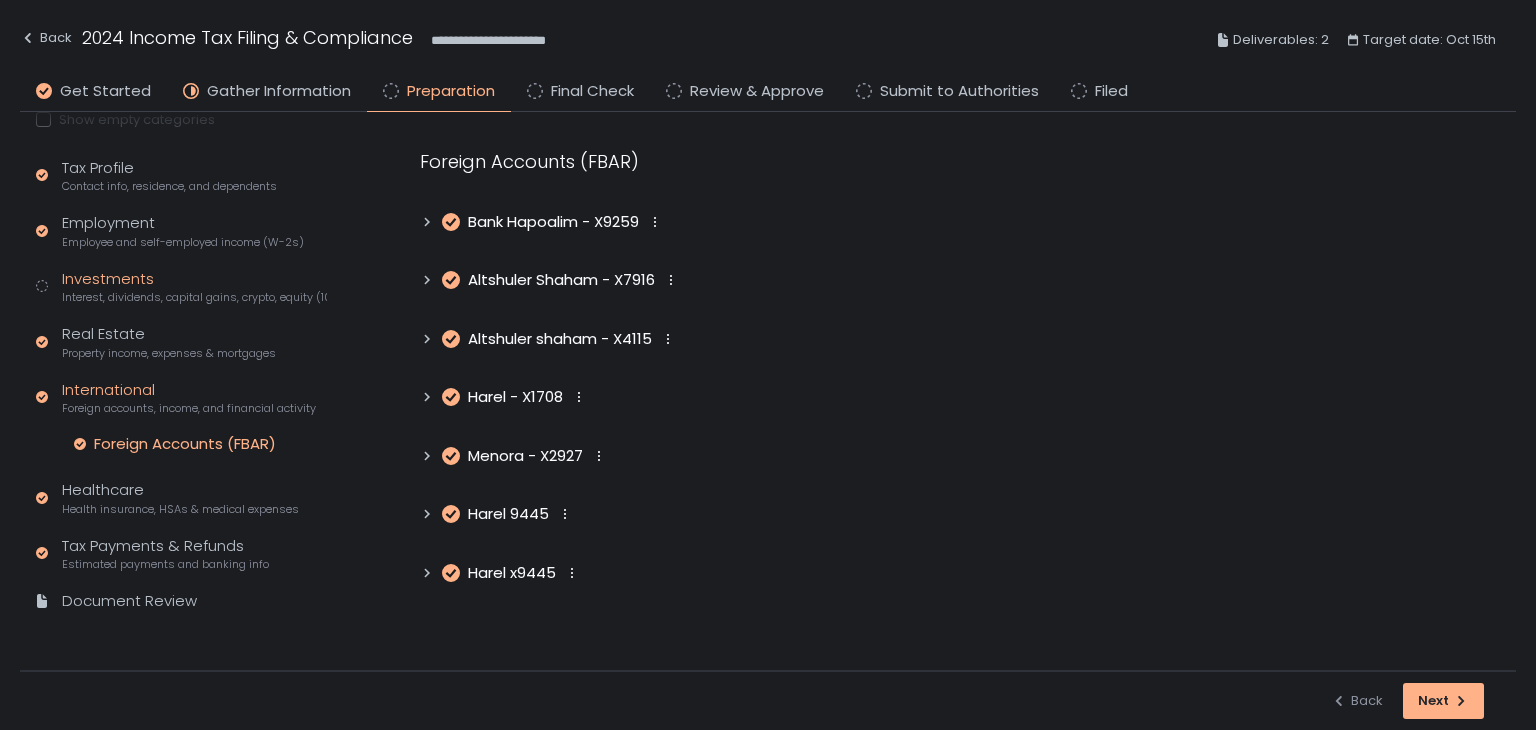 click on "Interest, dividends, capital gains, crypto, equity (1099s, K-1s)" 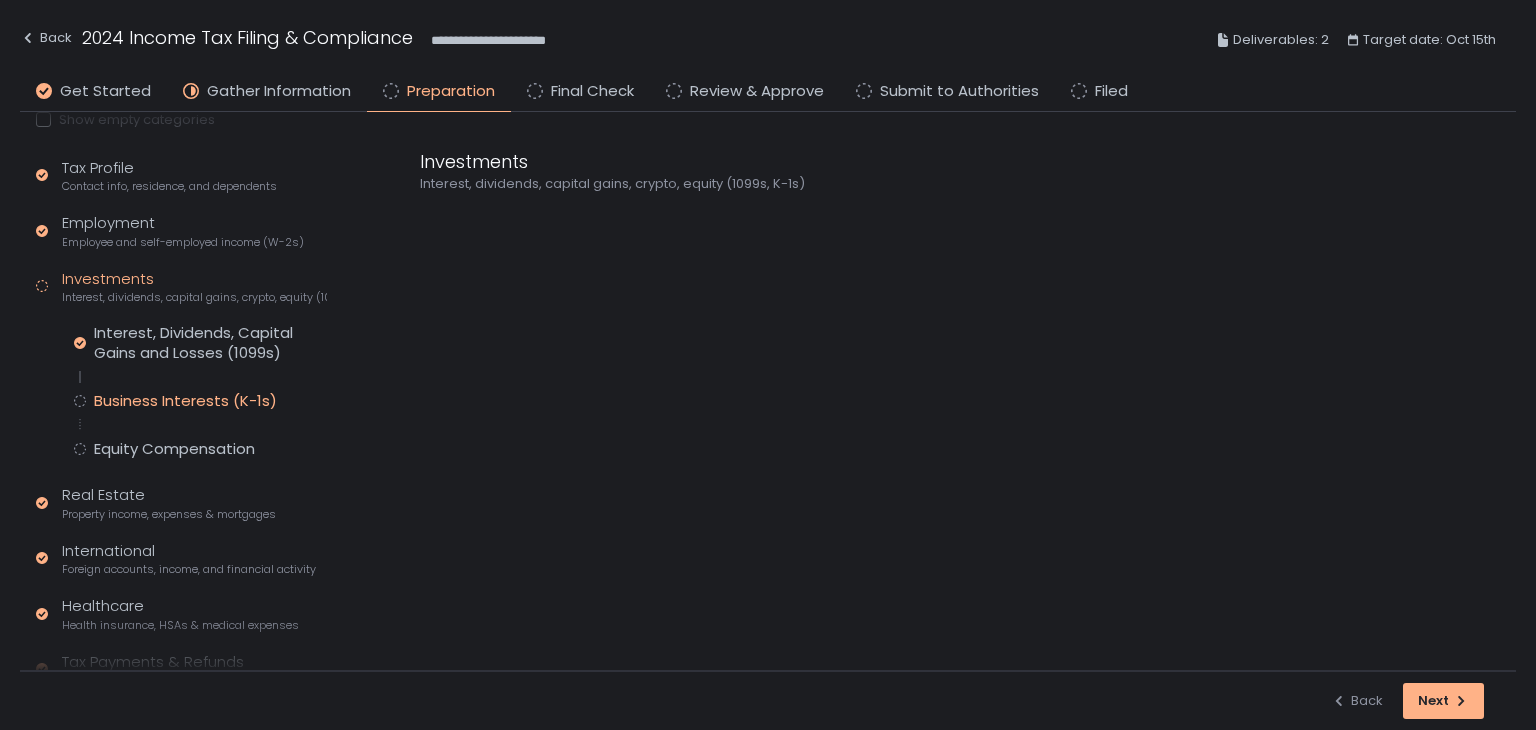 click on "Business Interests (K-1s)" 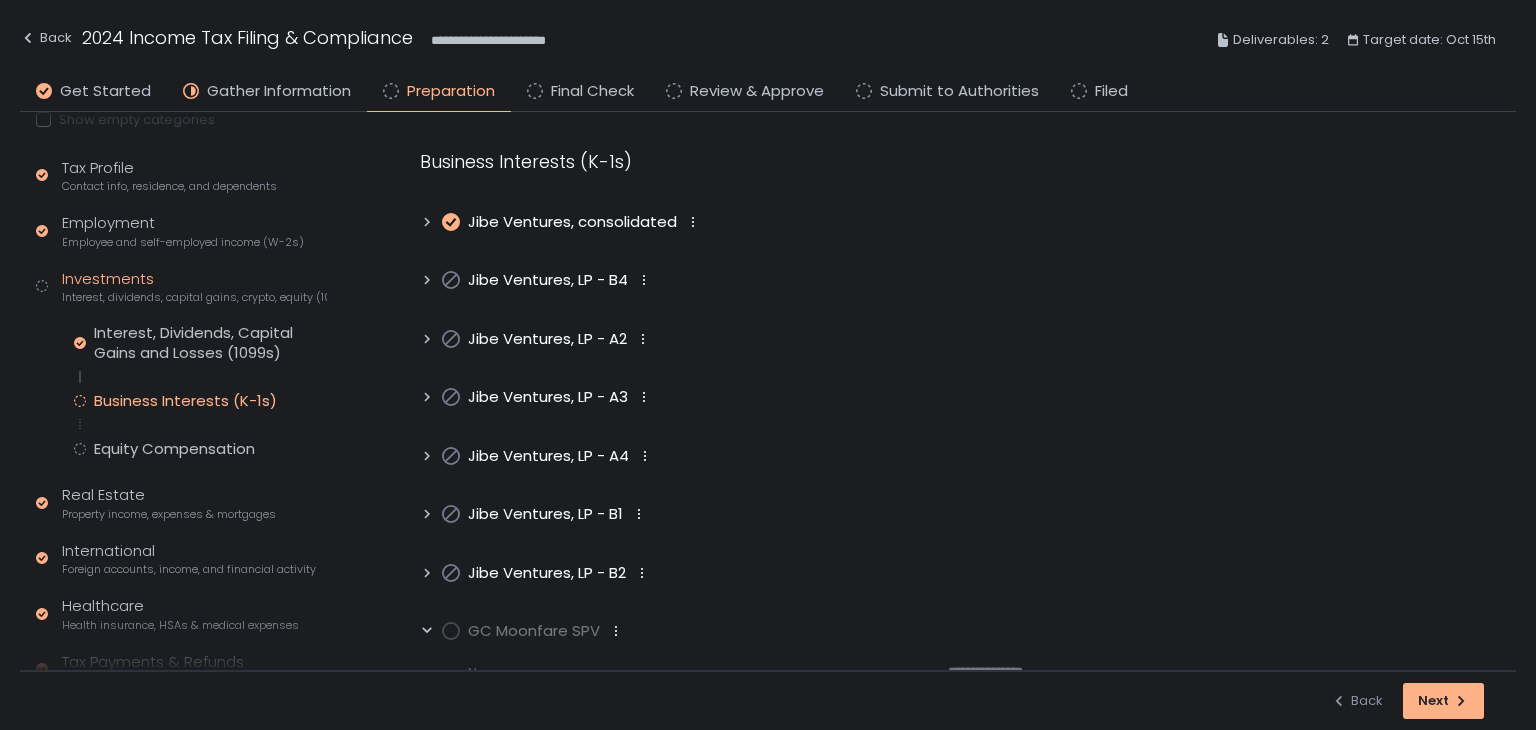 scroll, scrollTop: 240, scrollLeft: 0, axis: vertical 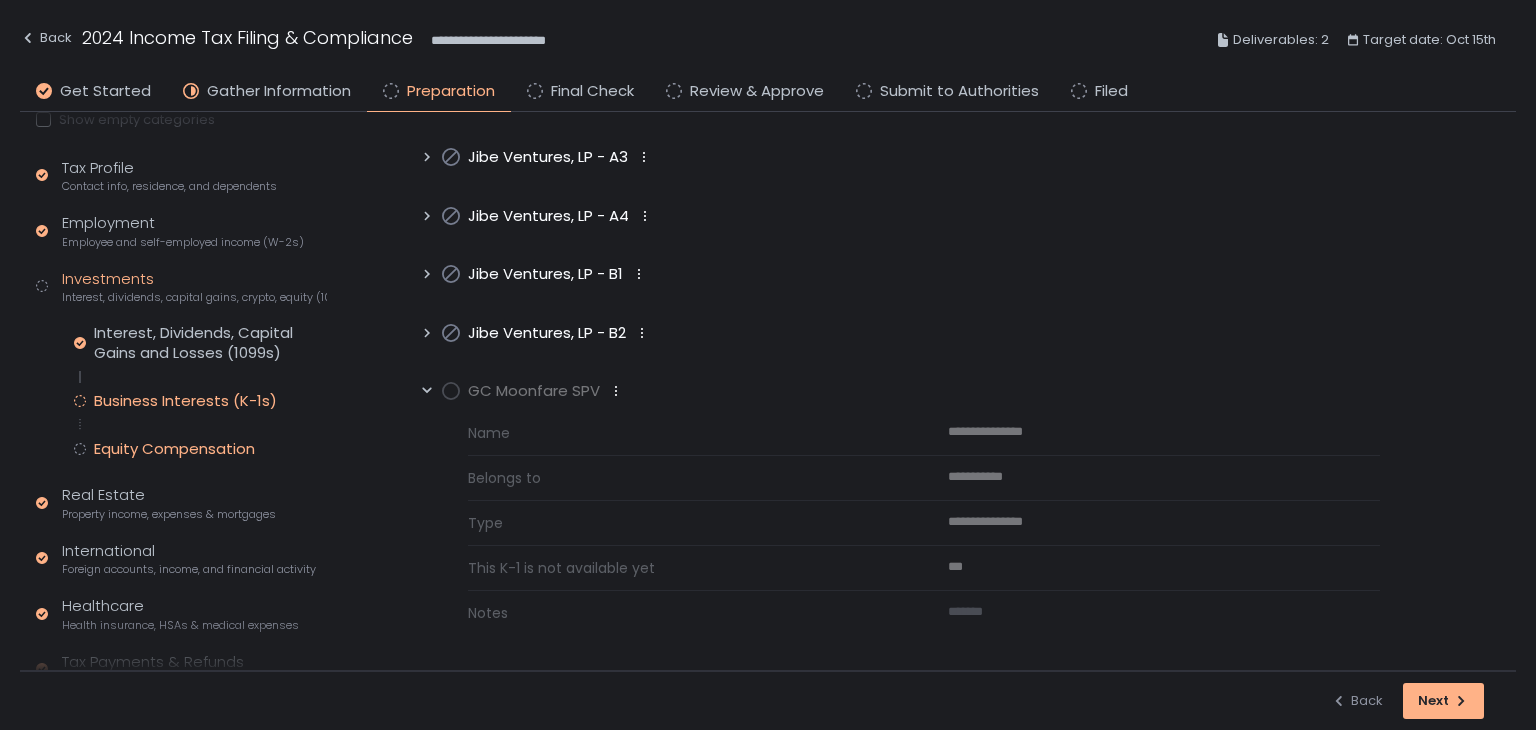 click on "Equity Compensation" 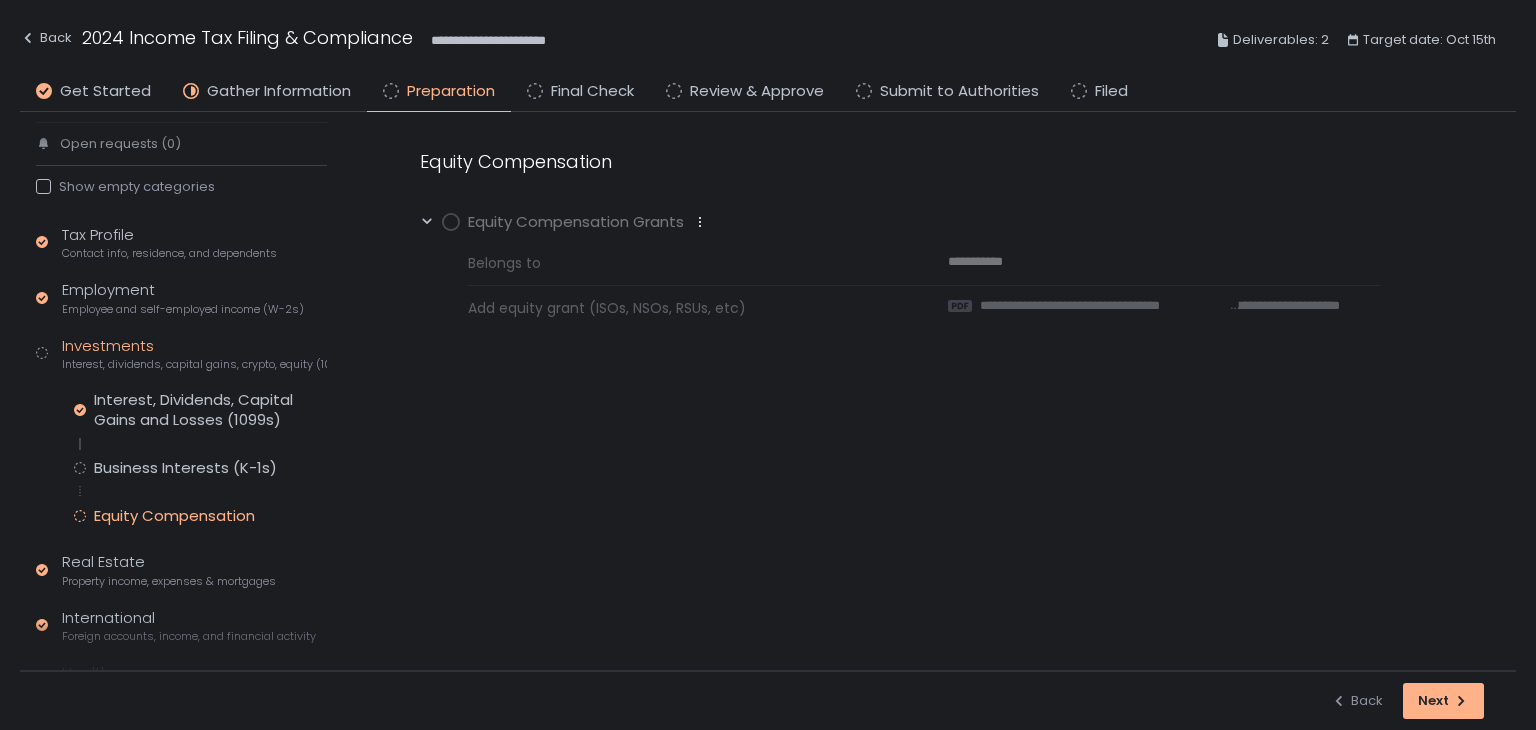 scroll, scrollTop: 0, scrollLeft: 0, axis: both 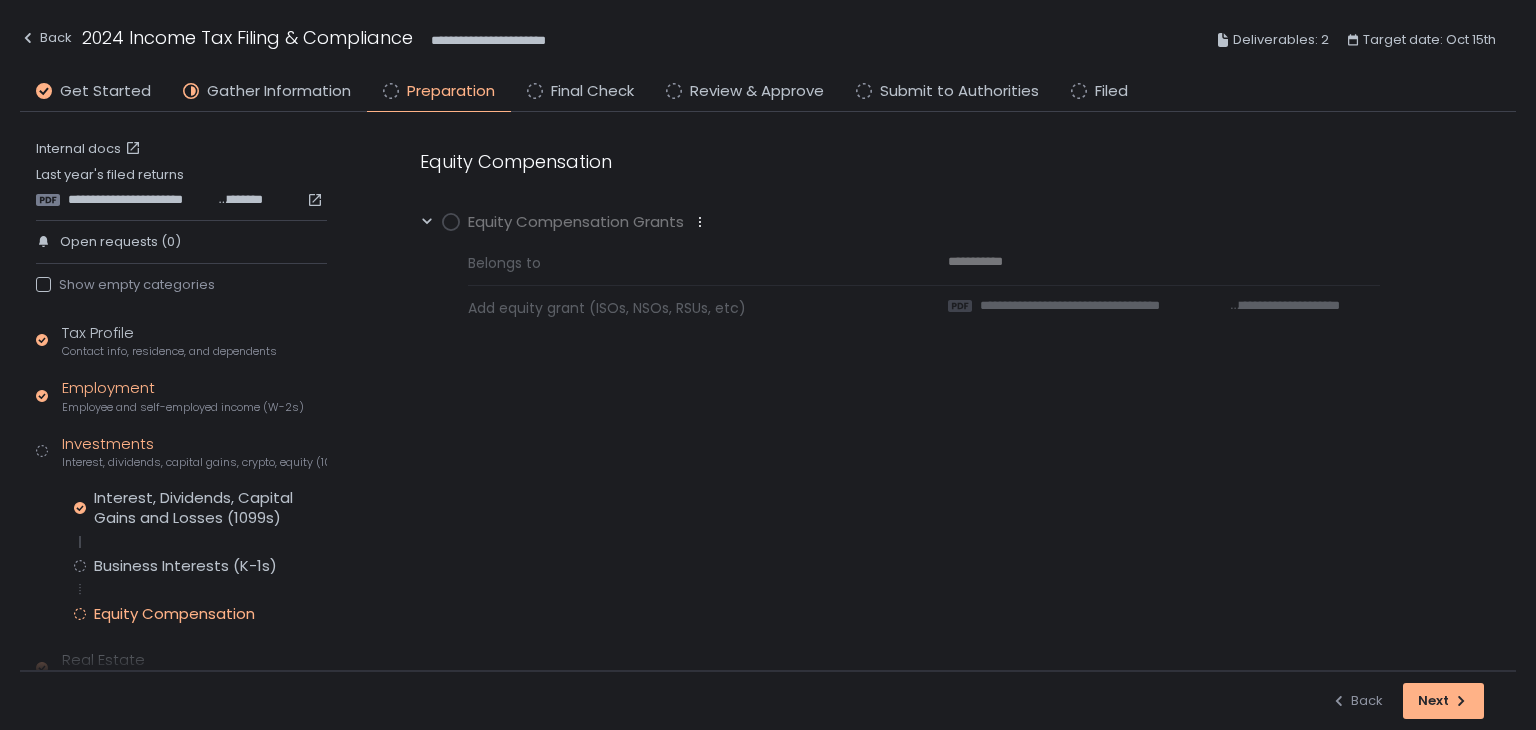 click on "Employment Employee and self-employed income (W-2s)" 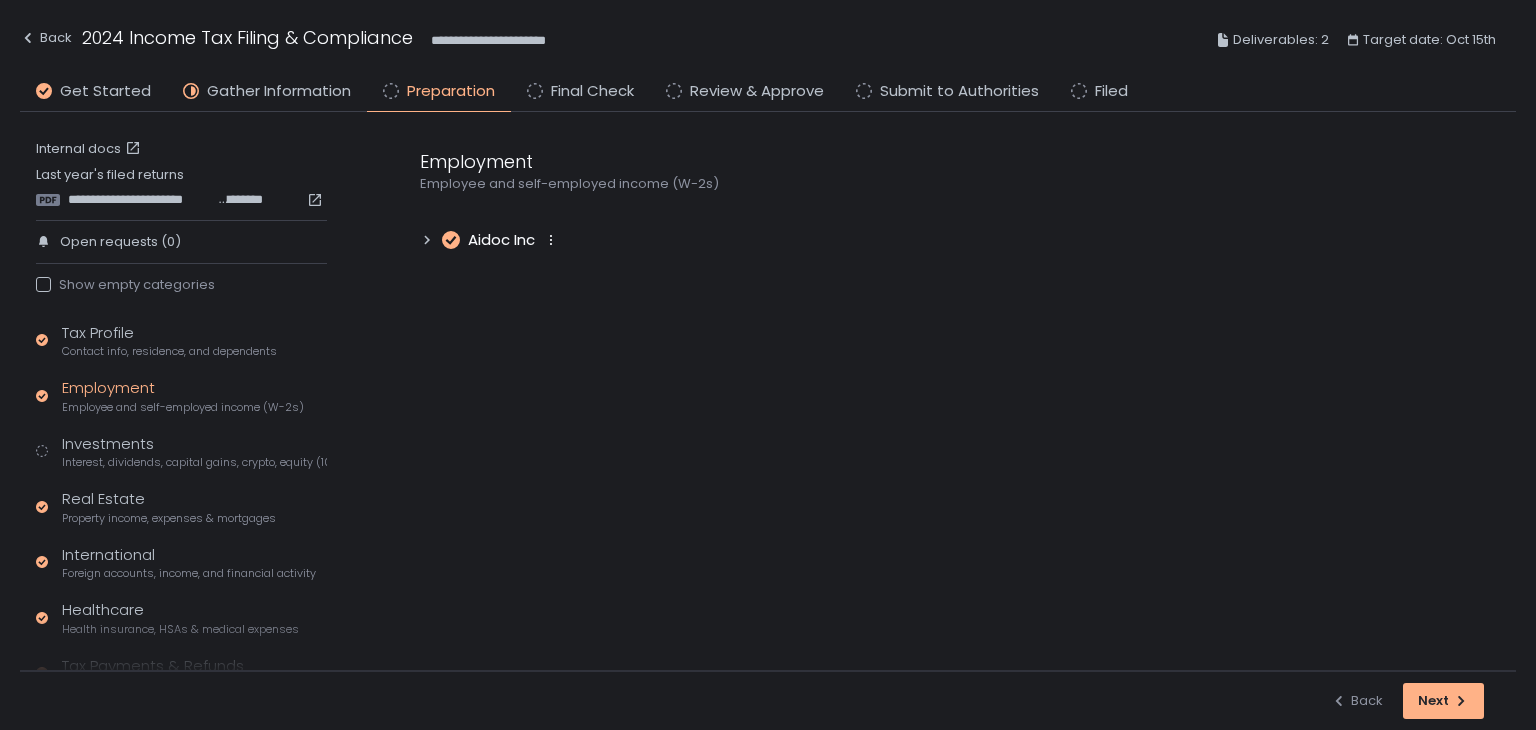 click on "Employment Employee and self-employed income (W-2s)" 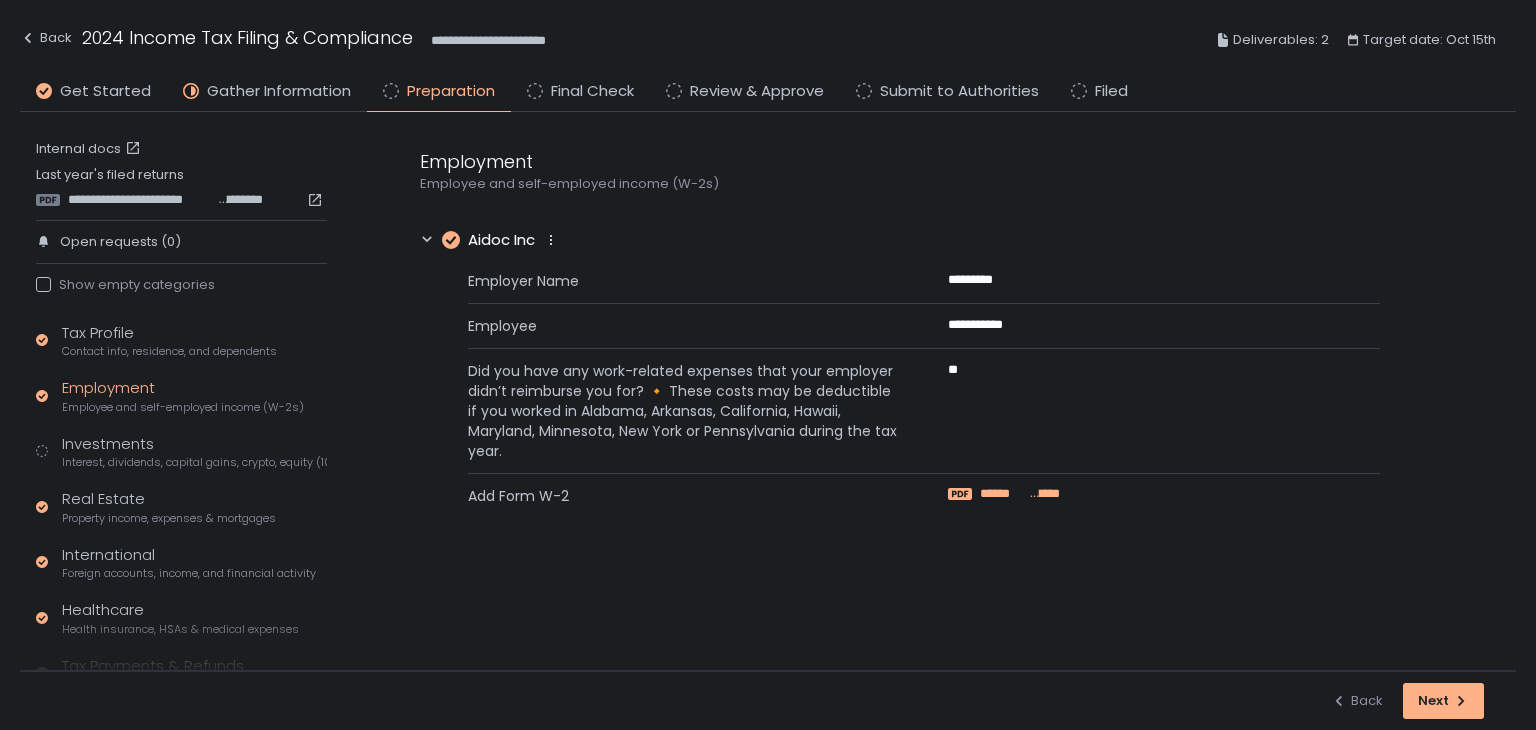 click on "******" at bounding box center [1003, 494] 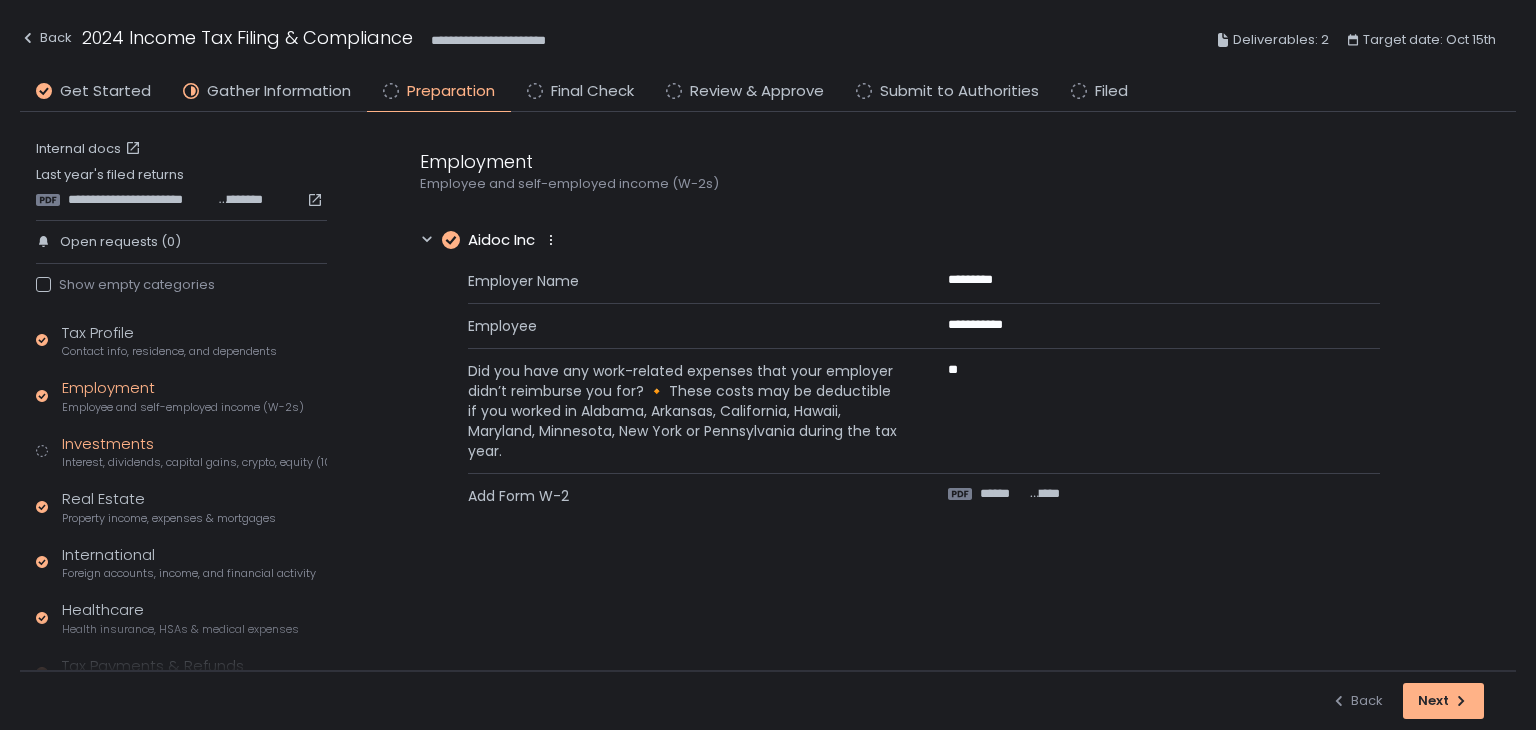 click on "Interest, dividends, capital gains, crypto, equity (1099s, K-1s)" 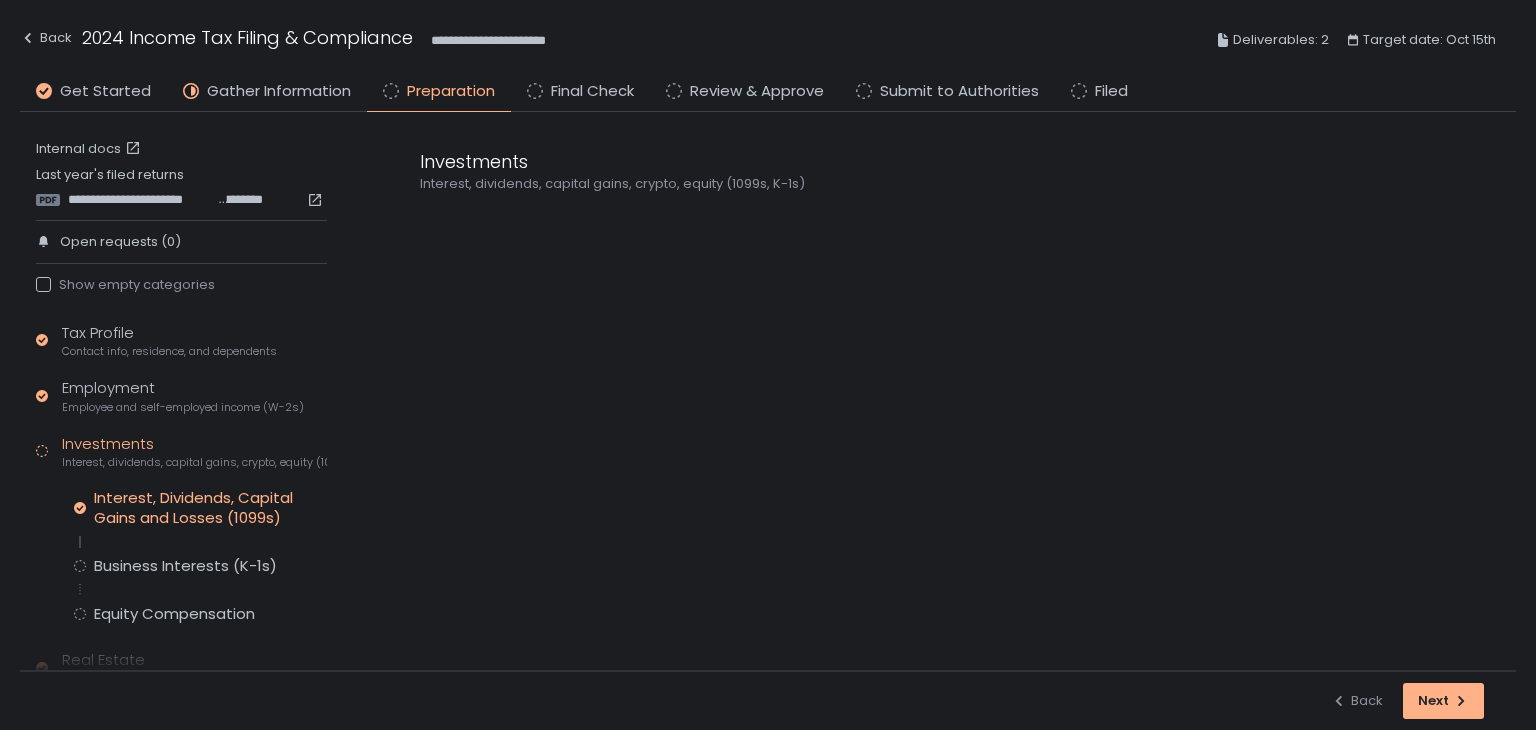 click on "Interest, Dividends, Capital Gains and Losses (1099s)" 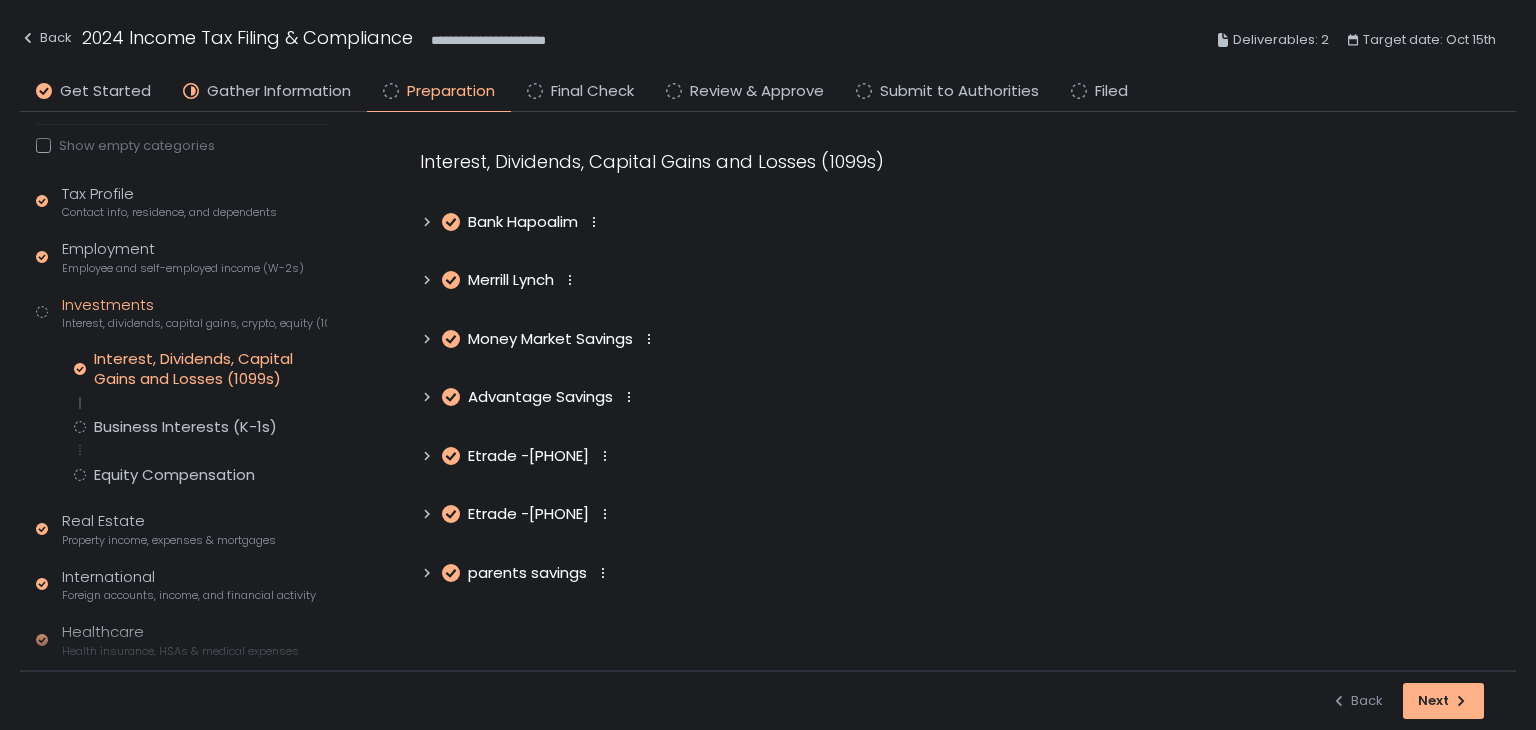 scroll, scrollTop: 200, scrollLeft: 0, axis: vertical 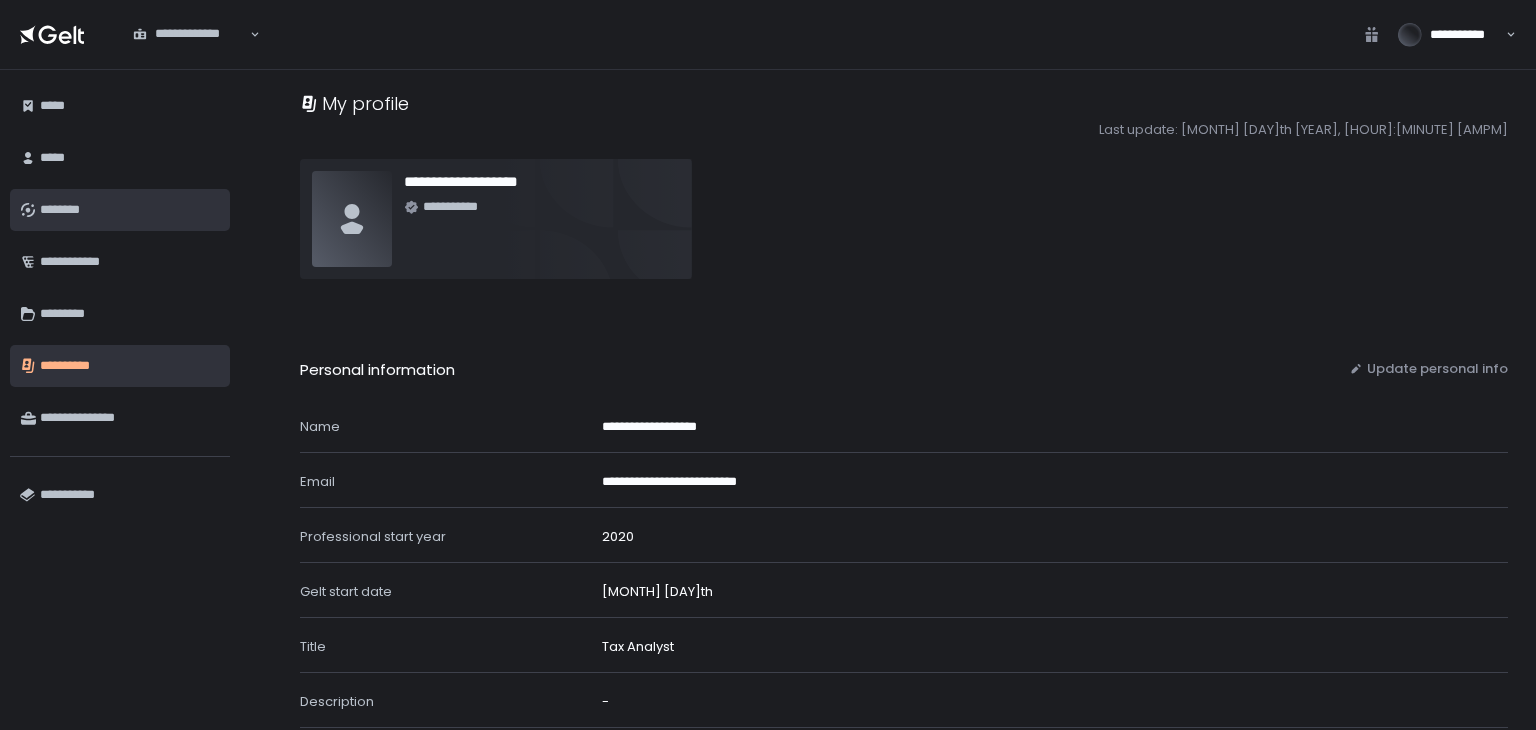 click on "********" at bounding box center (130, 210) 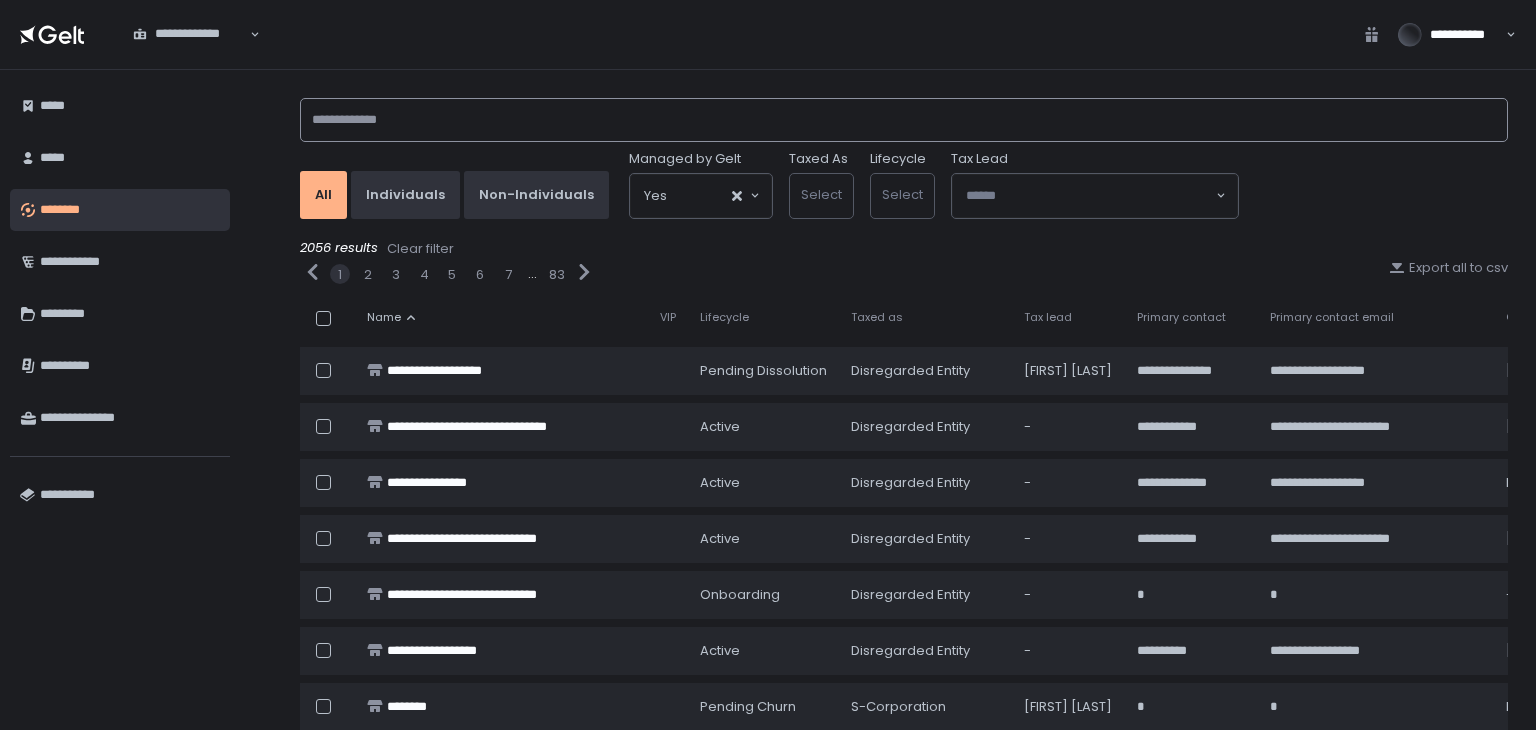 click 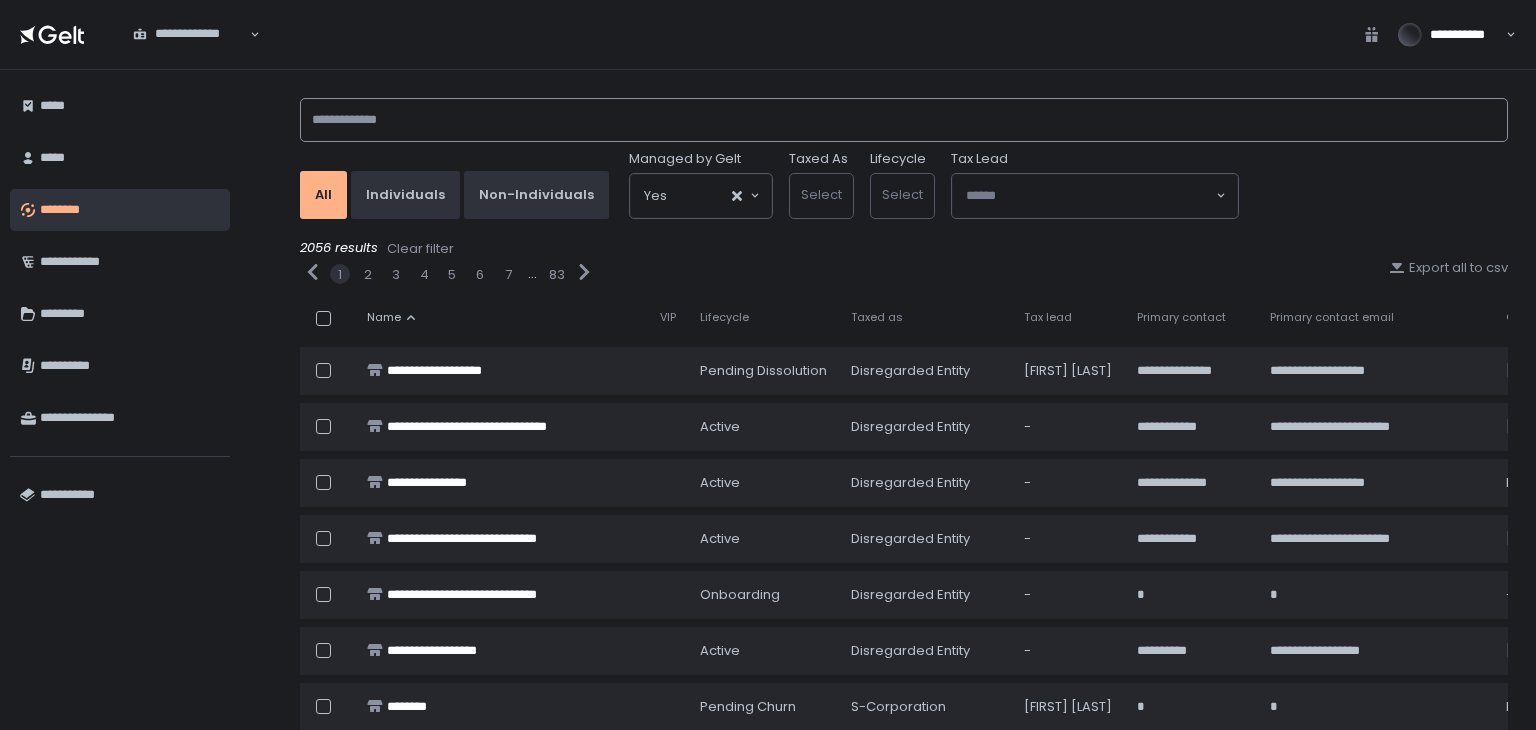 click 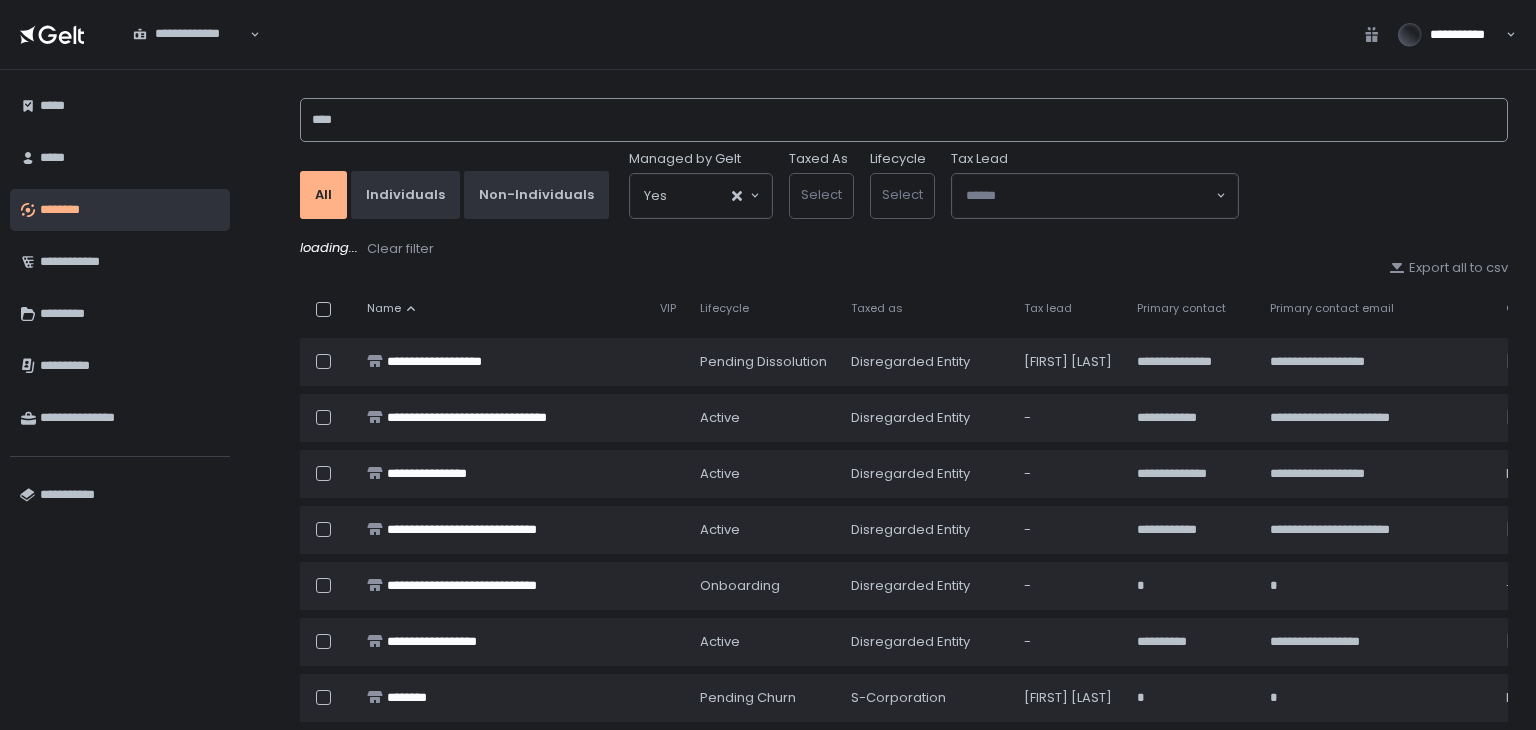 type on "****" 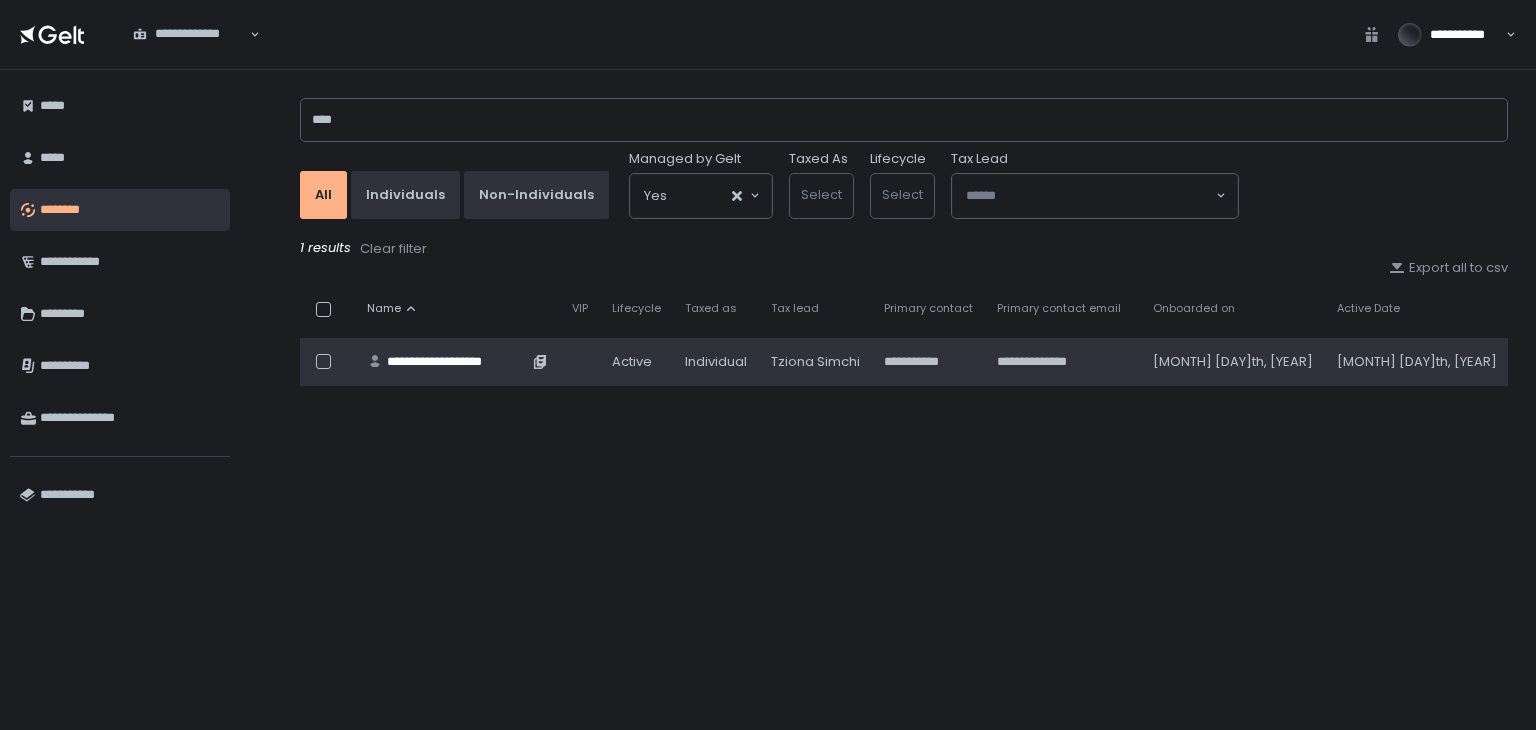 click on "**********" at bounding box center (457, 362) 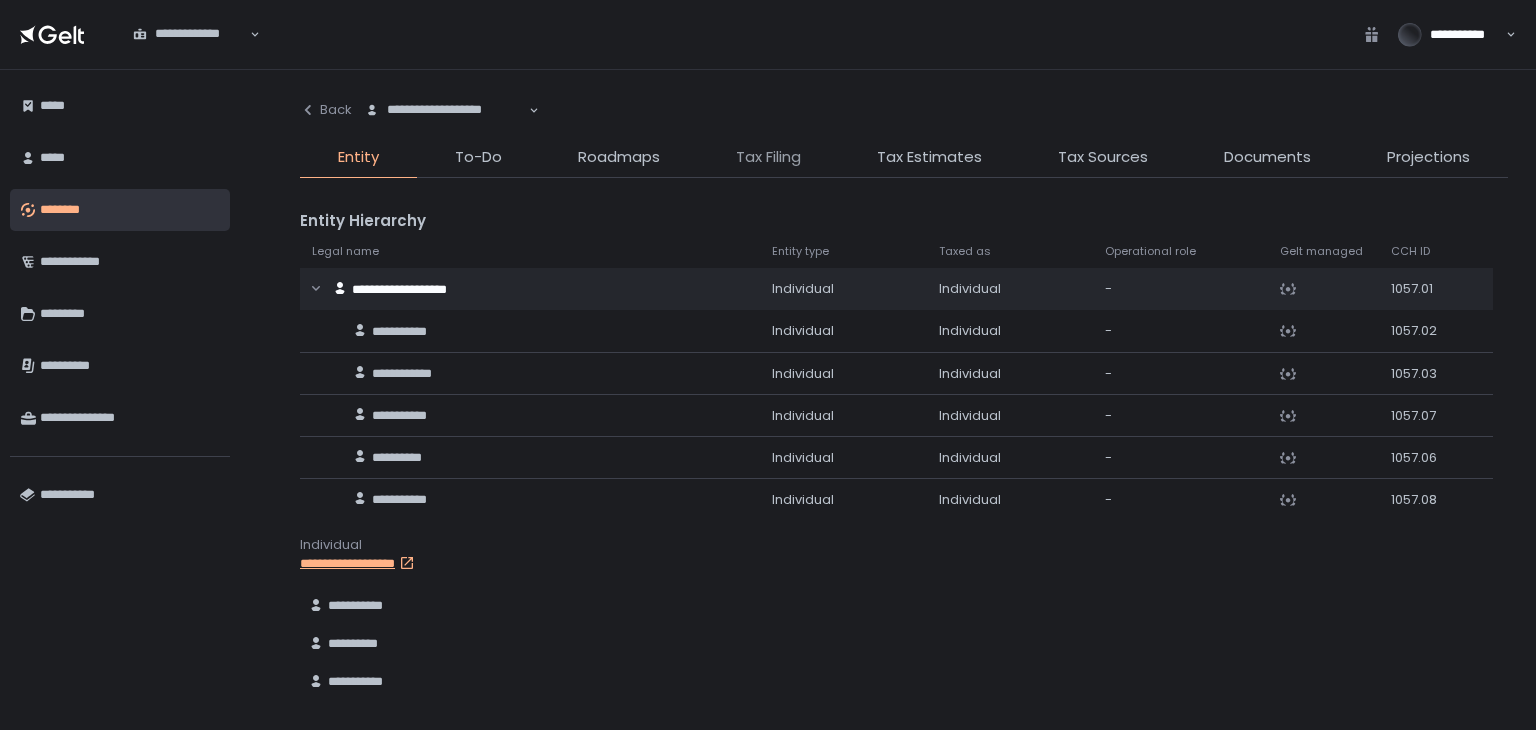 click on "Tax Filing" at bounding box center (768, 157) 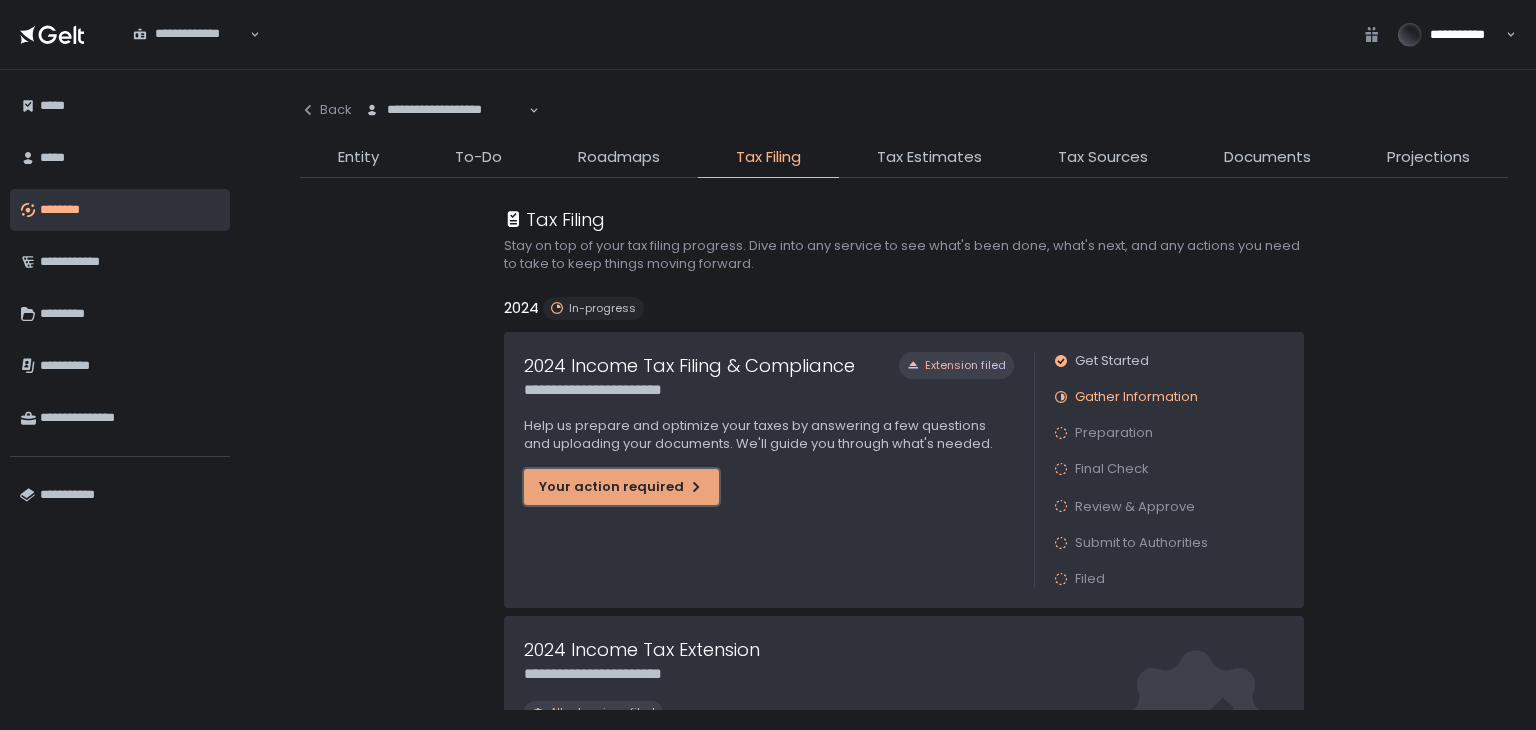 click on "Your action required" 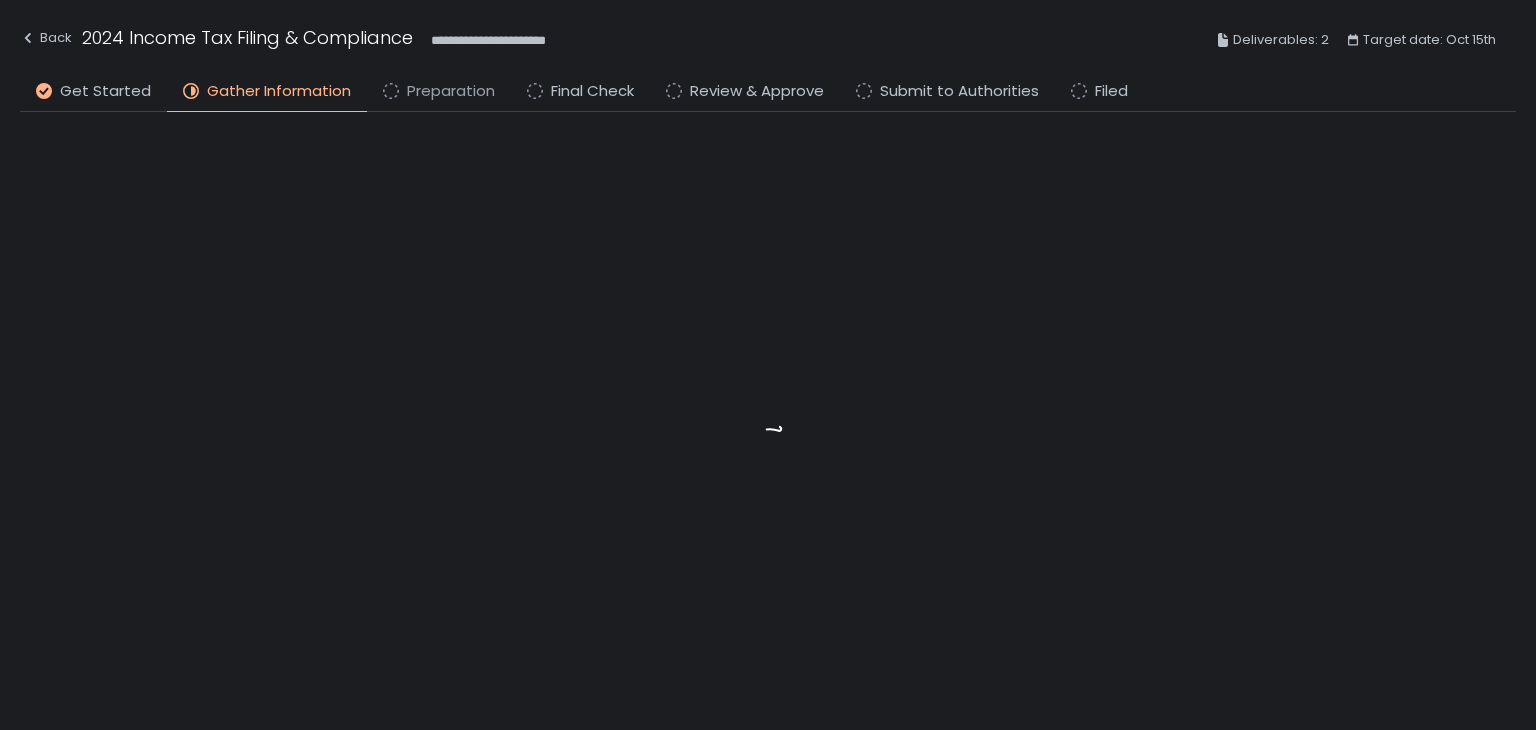 click on "Preparation" at bounding box center [451, 91] 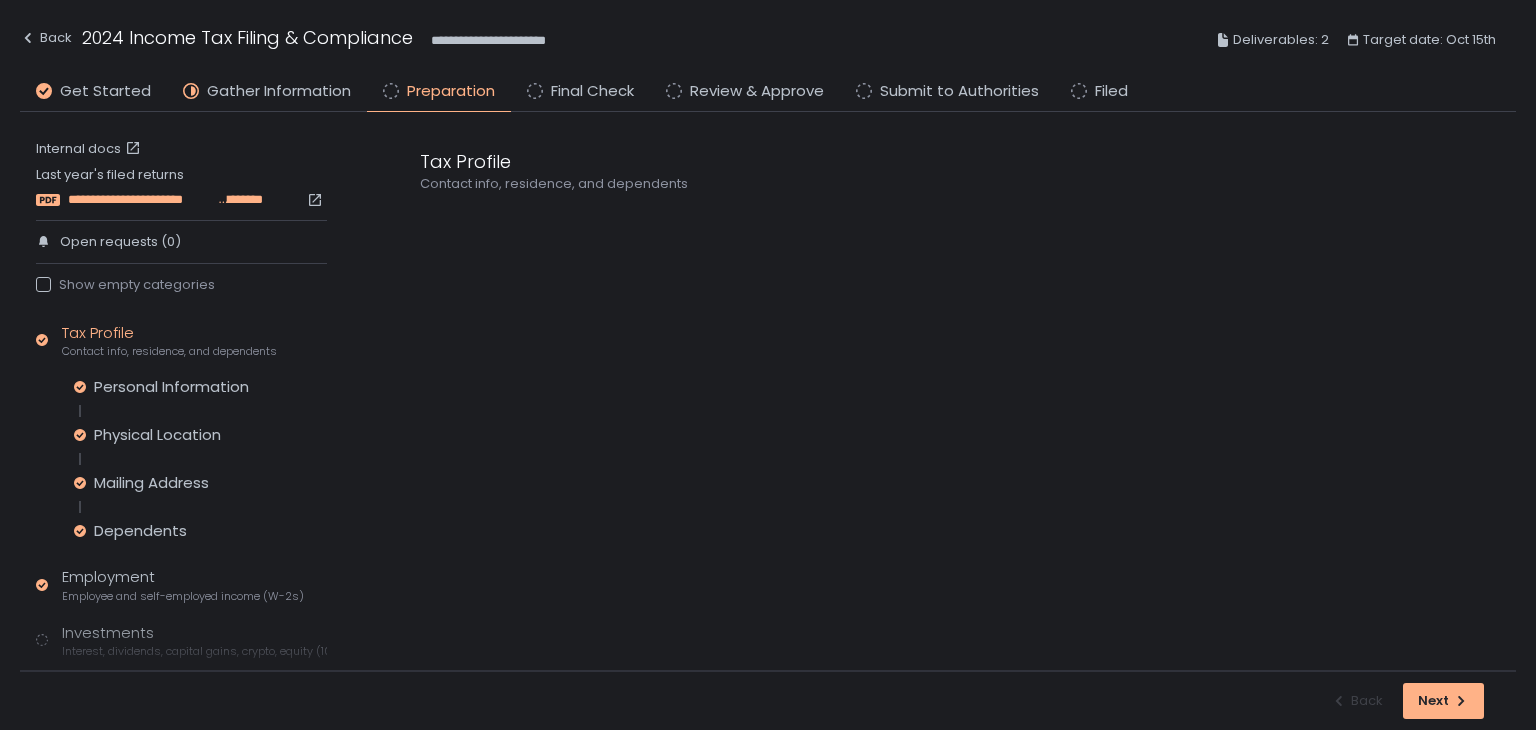 click on "**********" at bounding box center [141, 200] 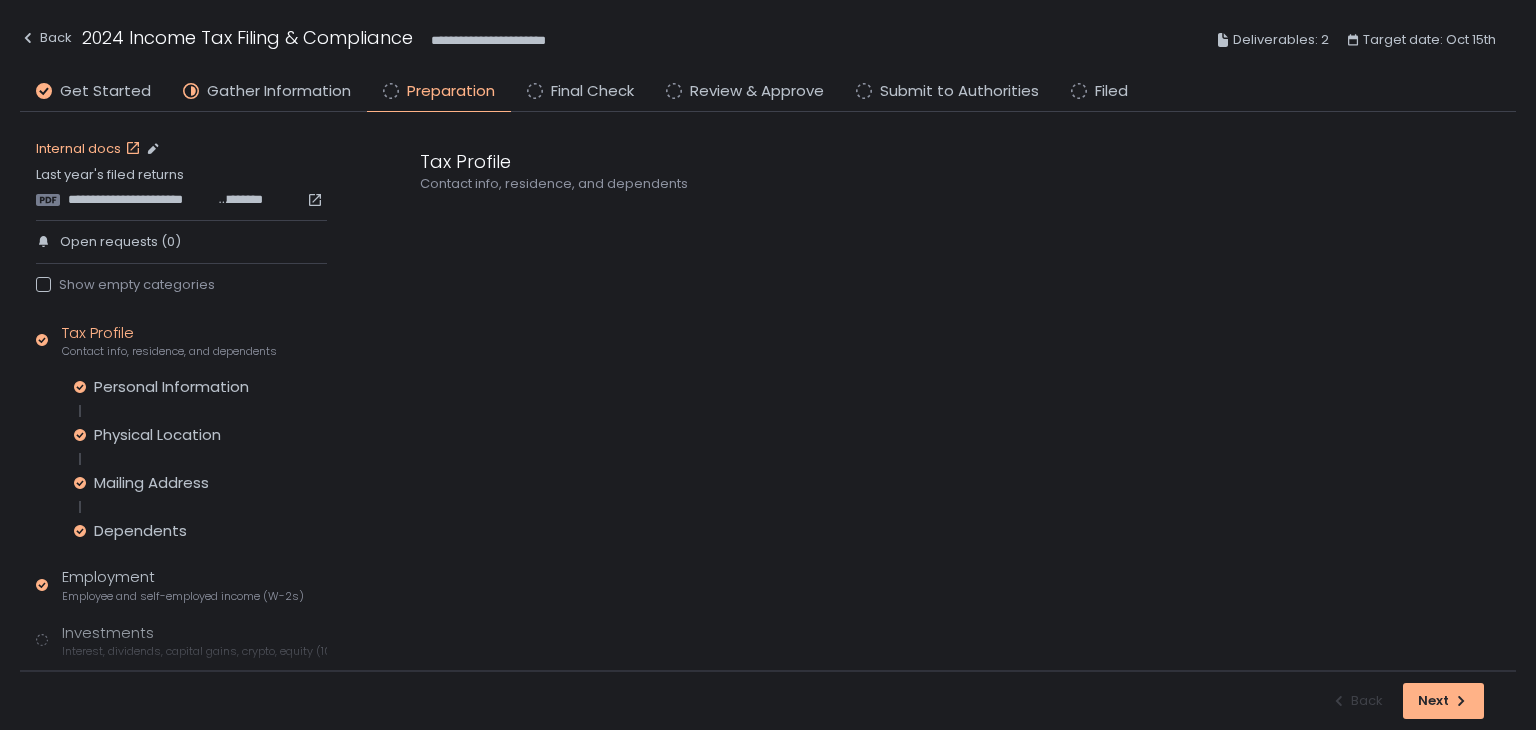 click on "Internal docs" at bounding box center [90, 149] 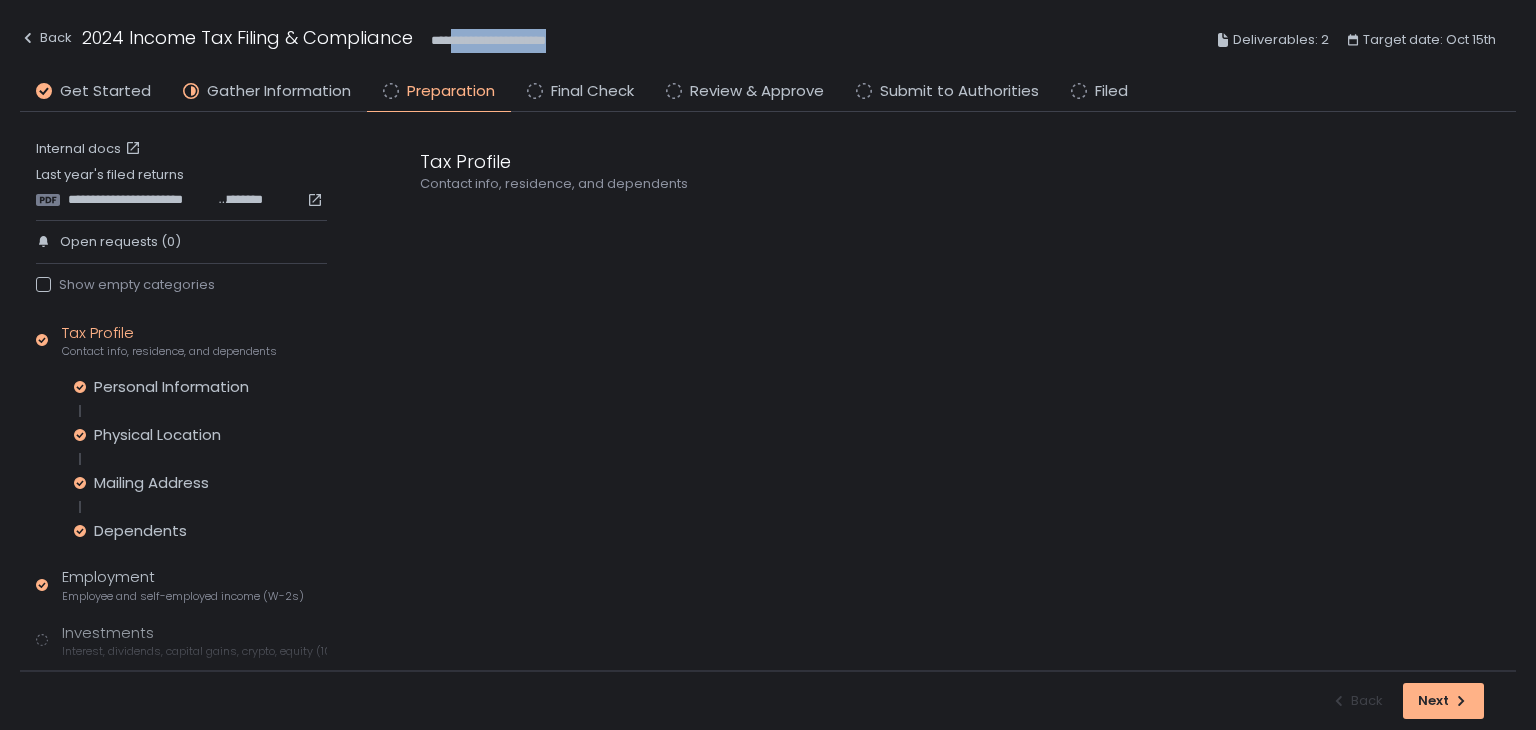 drag, startPoint x: 621, startPoint y: 45, endPoint x: 457, endPoint y: 38, distance: 164.14932 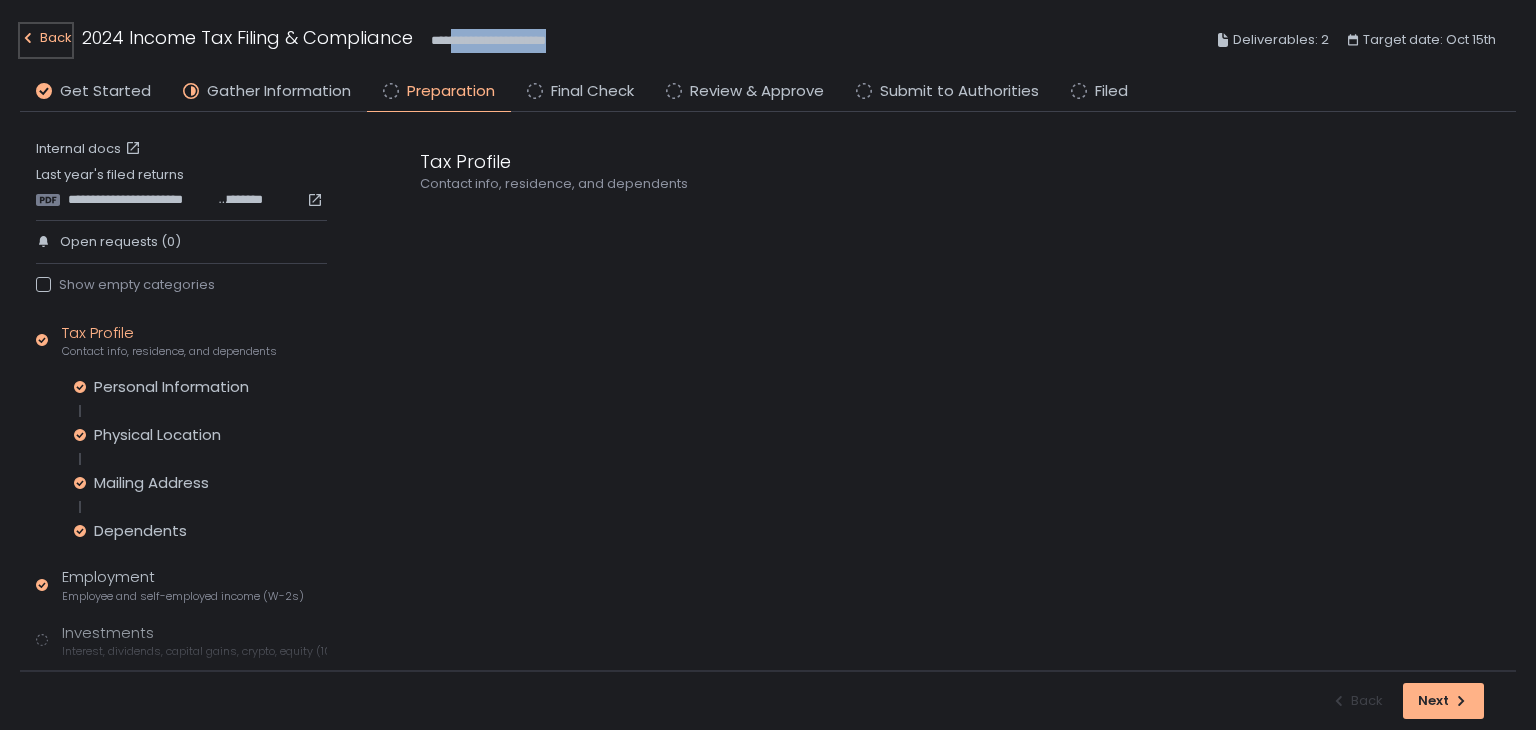 click on "Back" 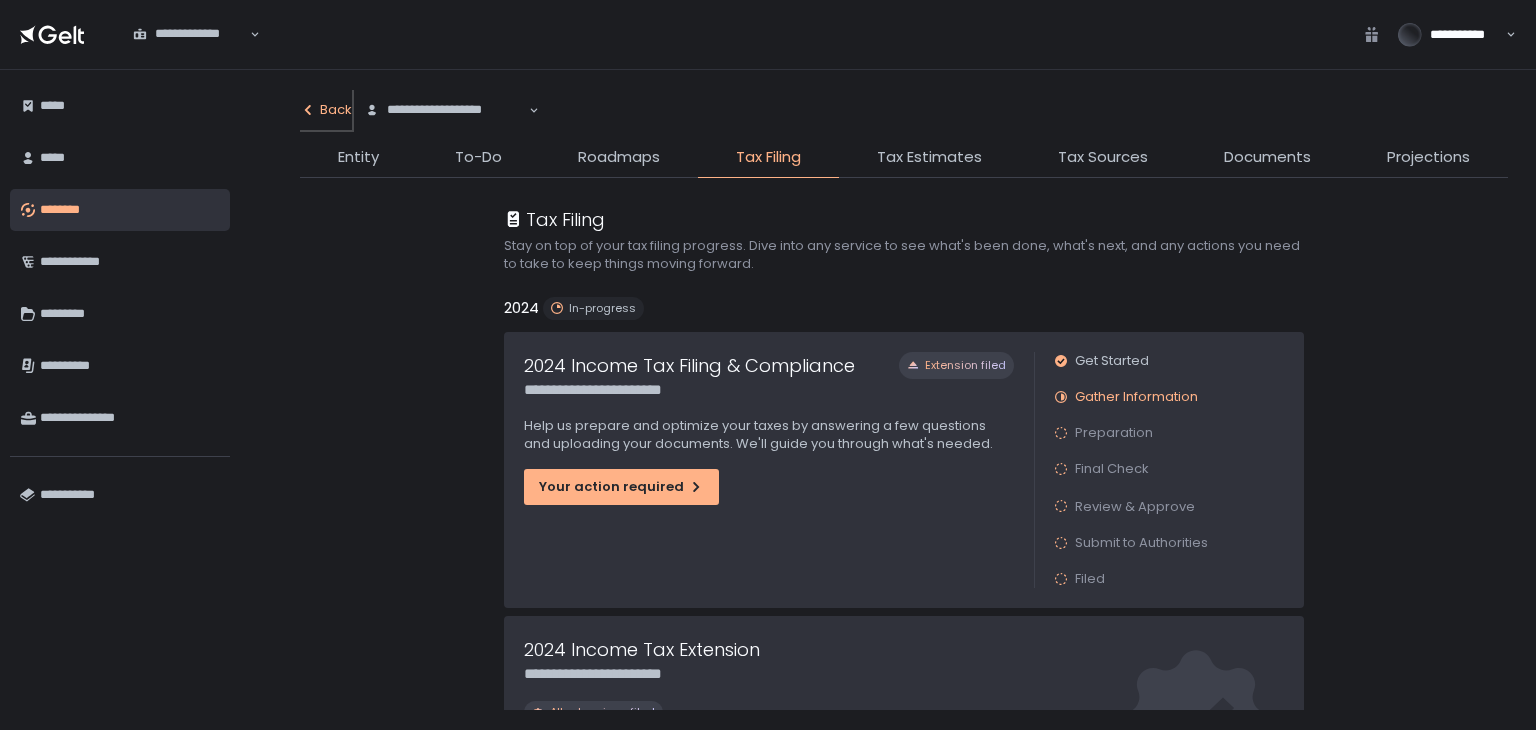 click on "Back" 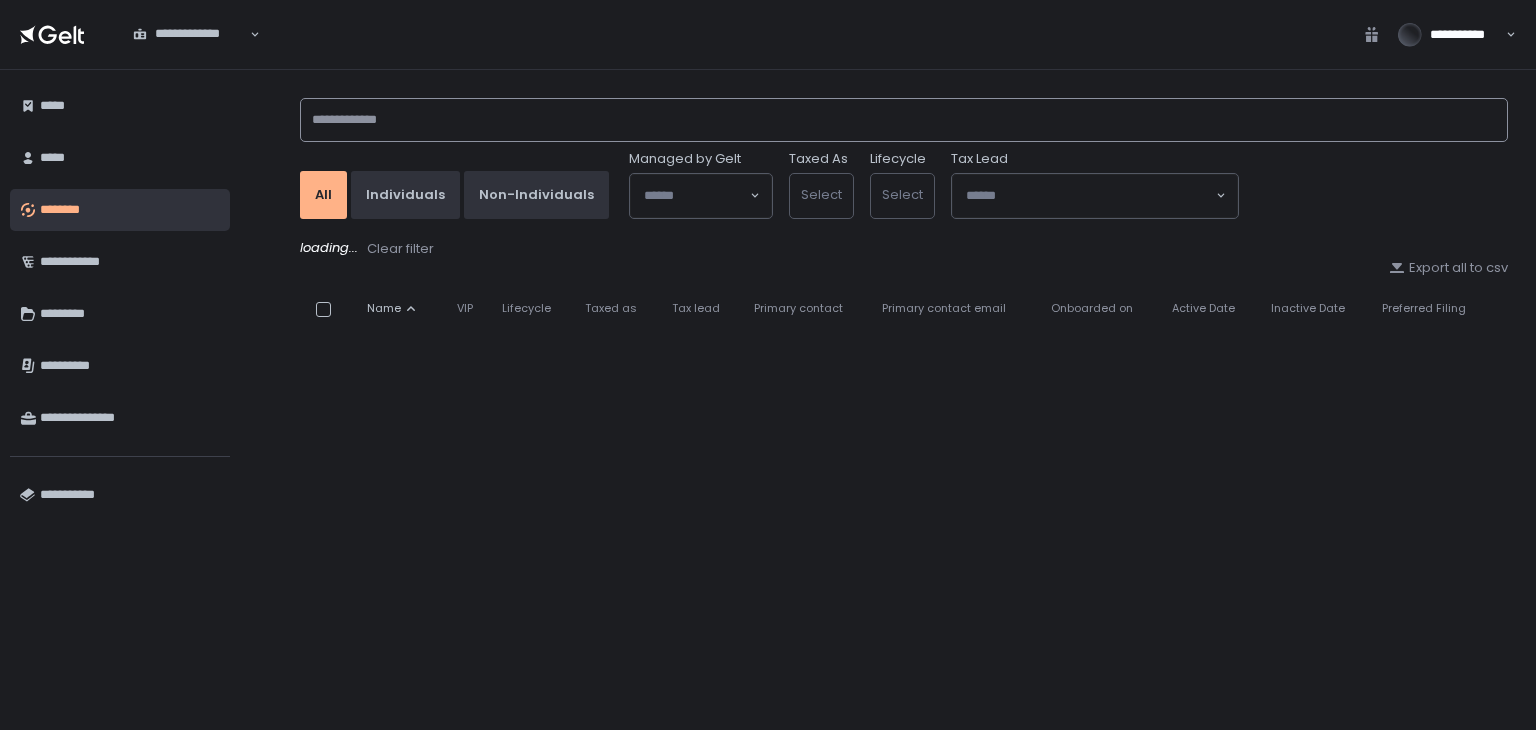 click 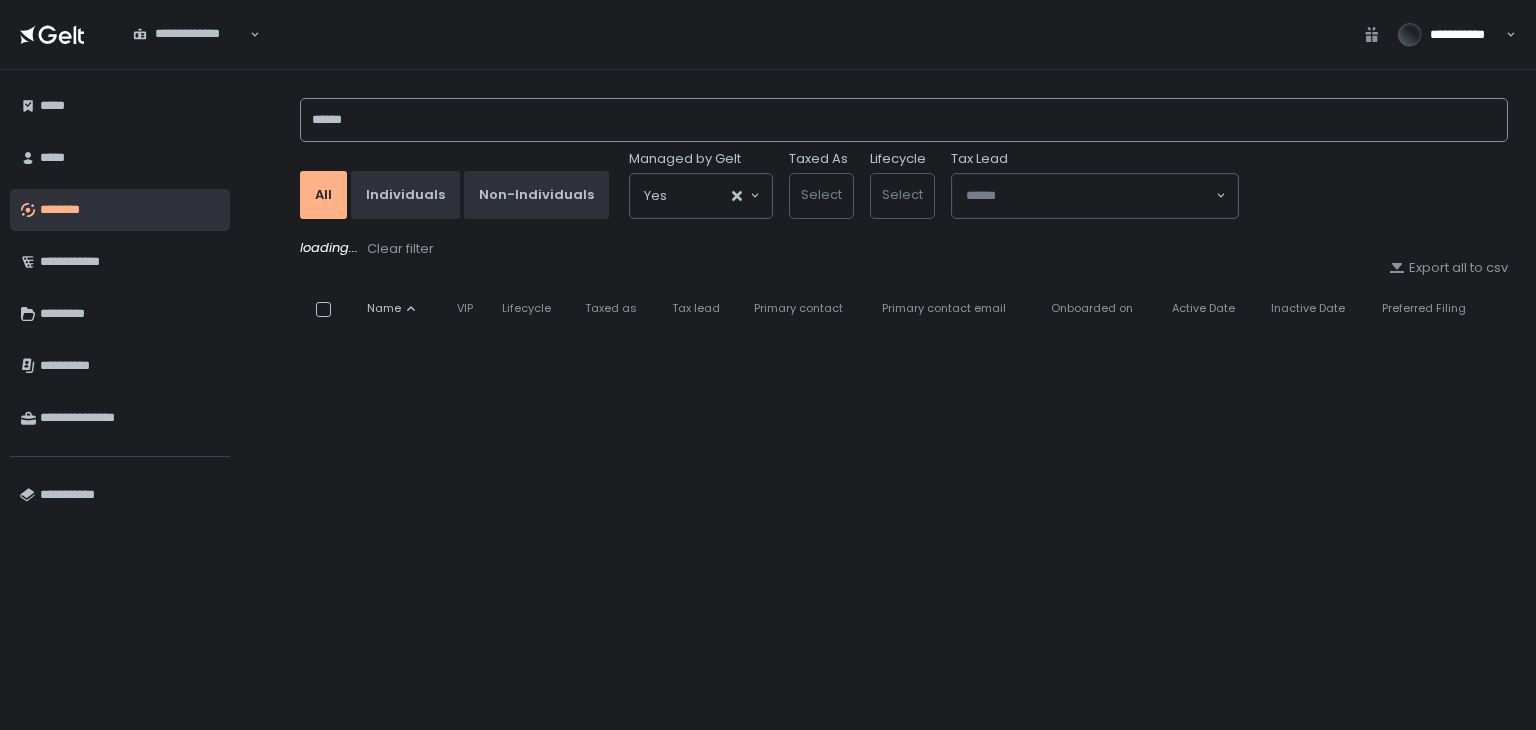 type on "******" 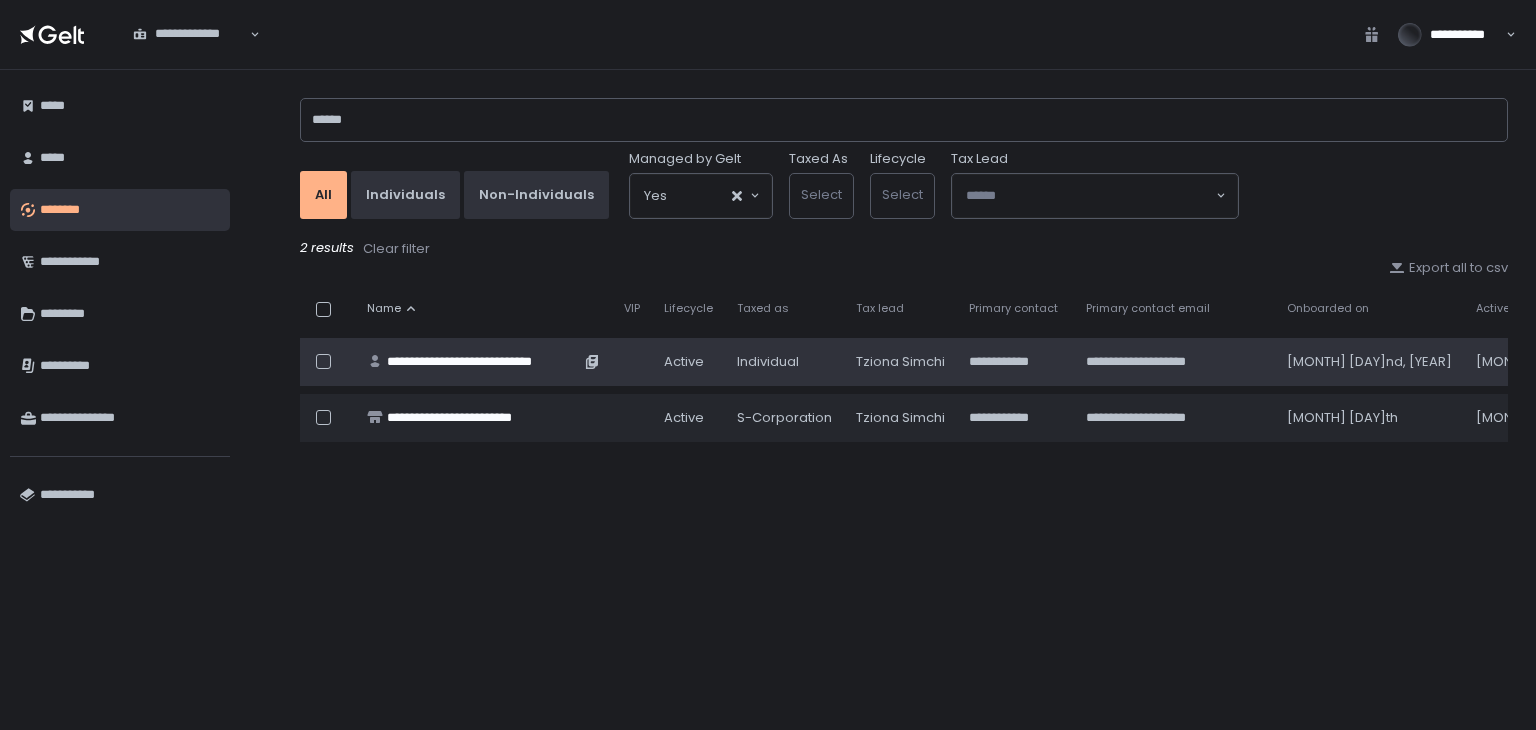 click on "**********" at bounding box center (483, 362) 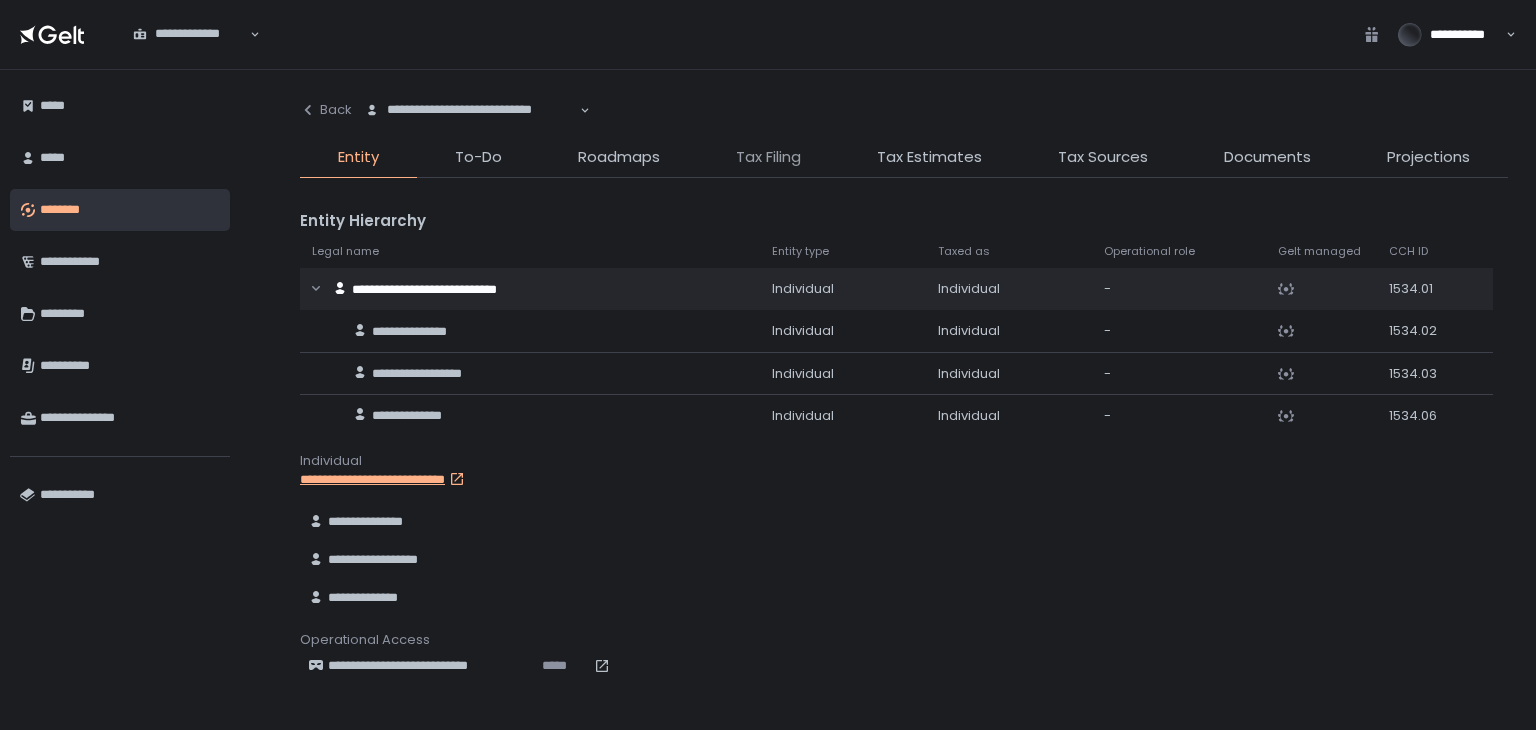 click on "Tax Filing" at bounding box center [768, 157] 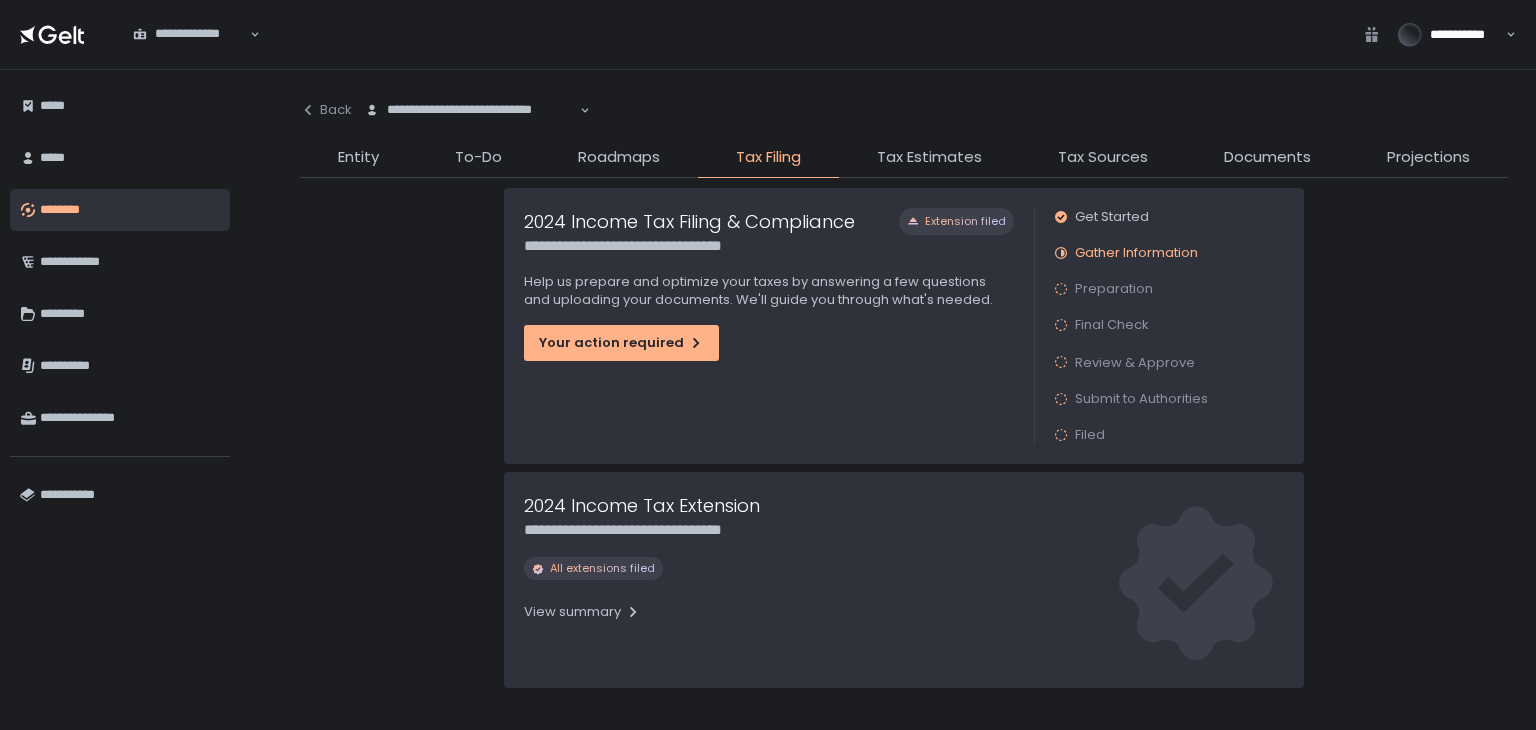 scroll, scrollTop: 146, scrollLeft: 0, axis: vertical 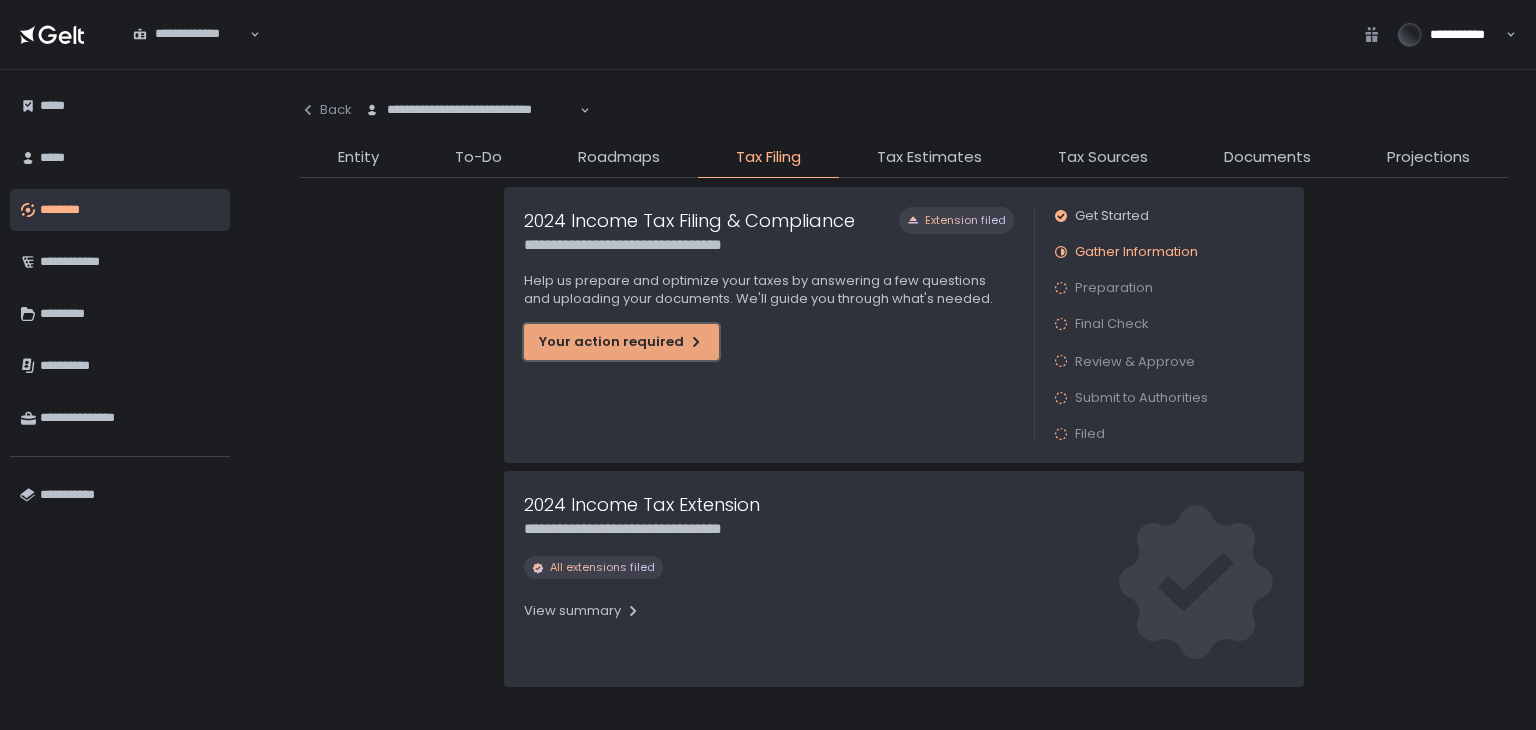 click on "Your action required" 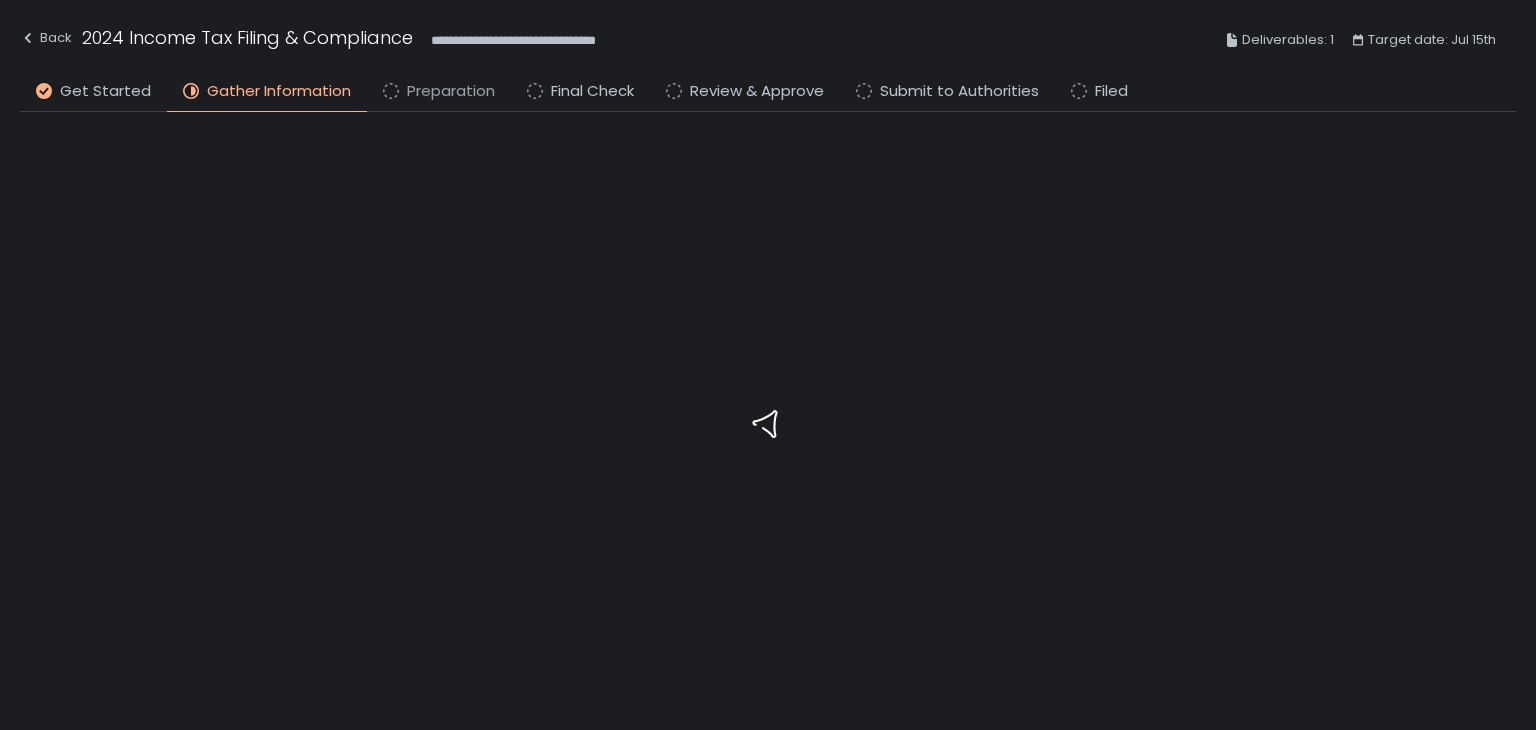 click on "Preparation" at bounding box center [451, 91] 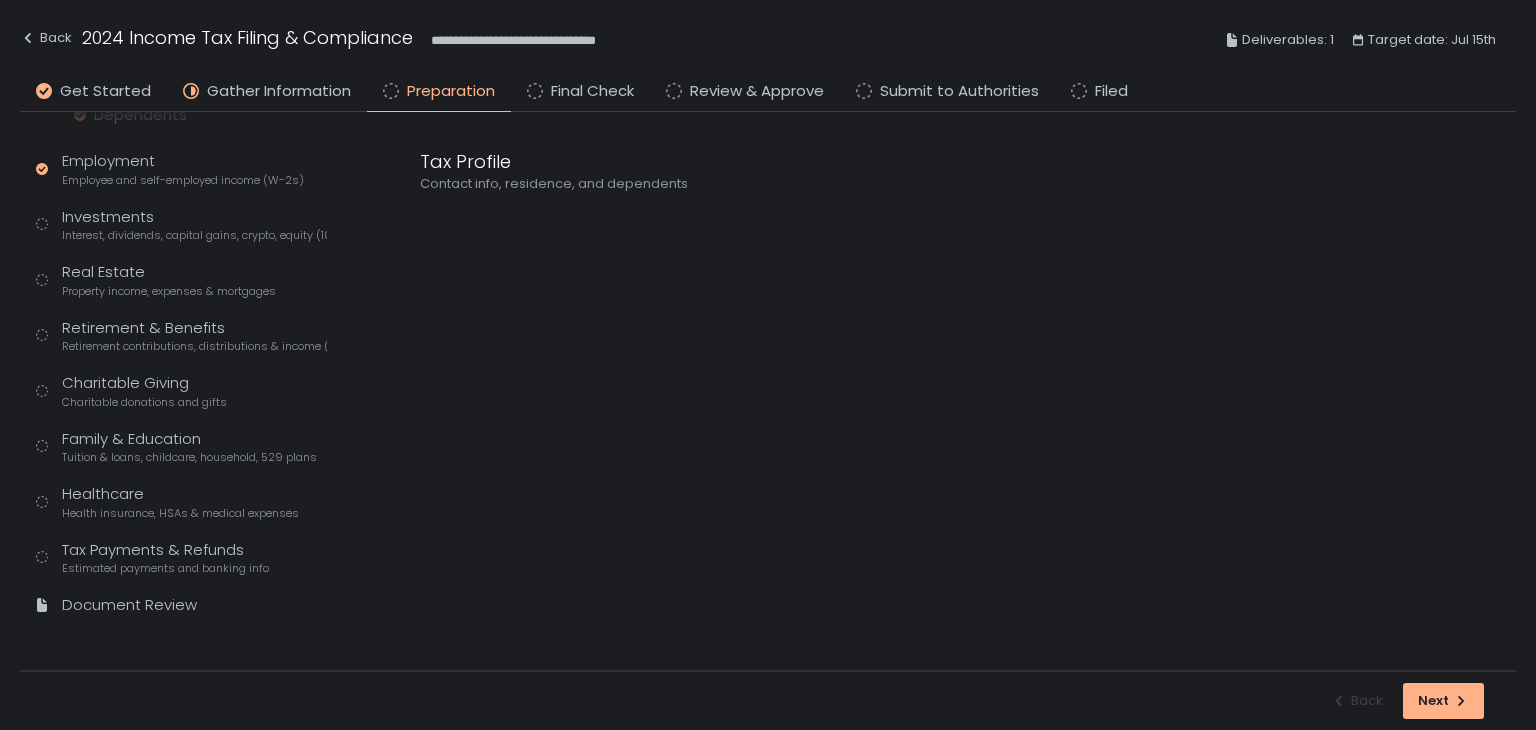 scroll, scrollTop: 424, scrollLeft: 0, axis: vertical 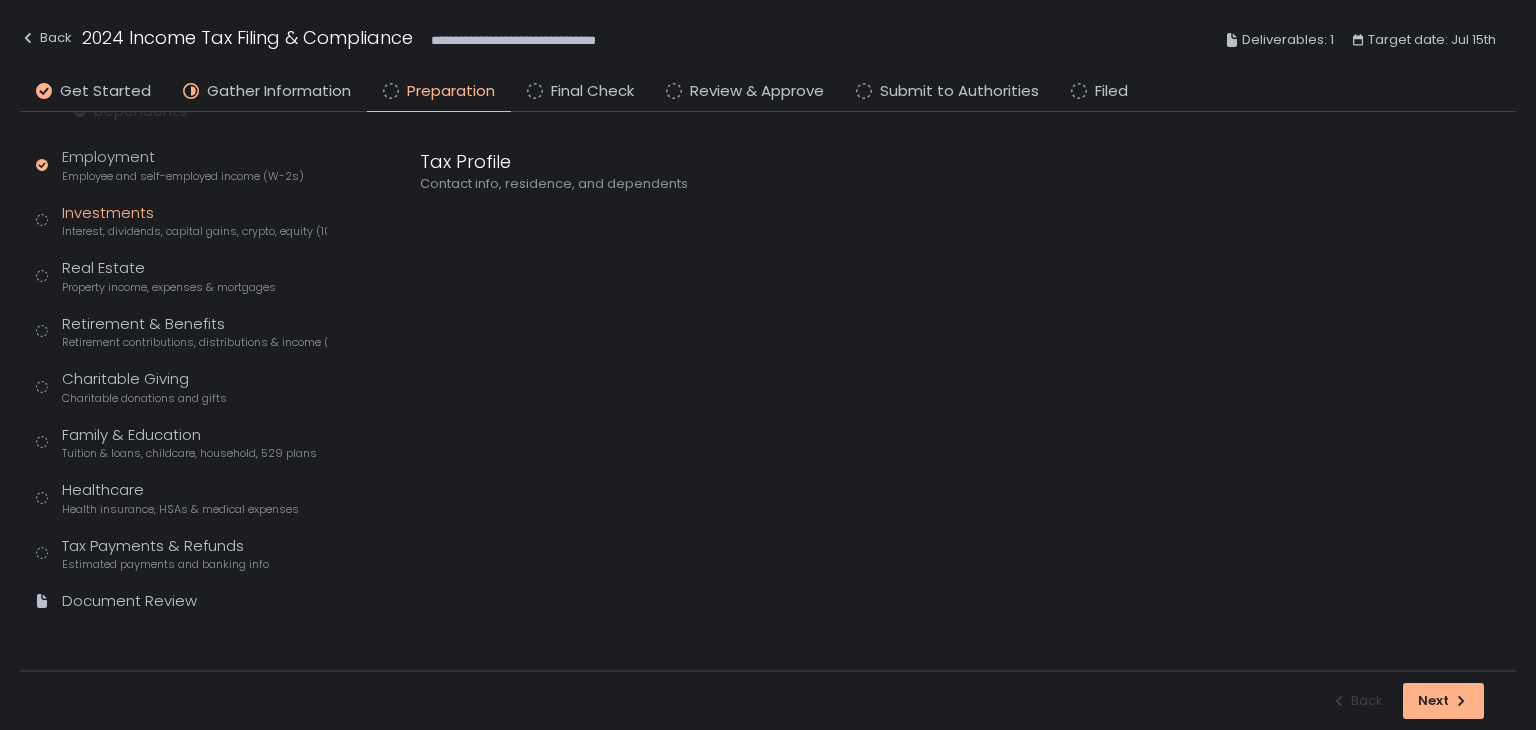 click on "Interest, dividends, capital gains, crypto, equity (1099s, K-1s)" 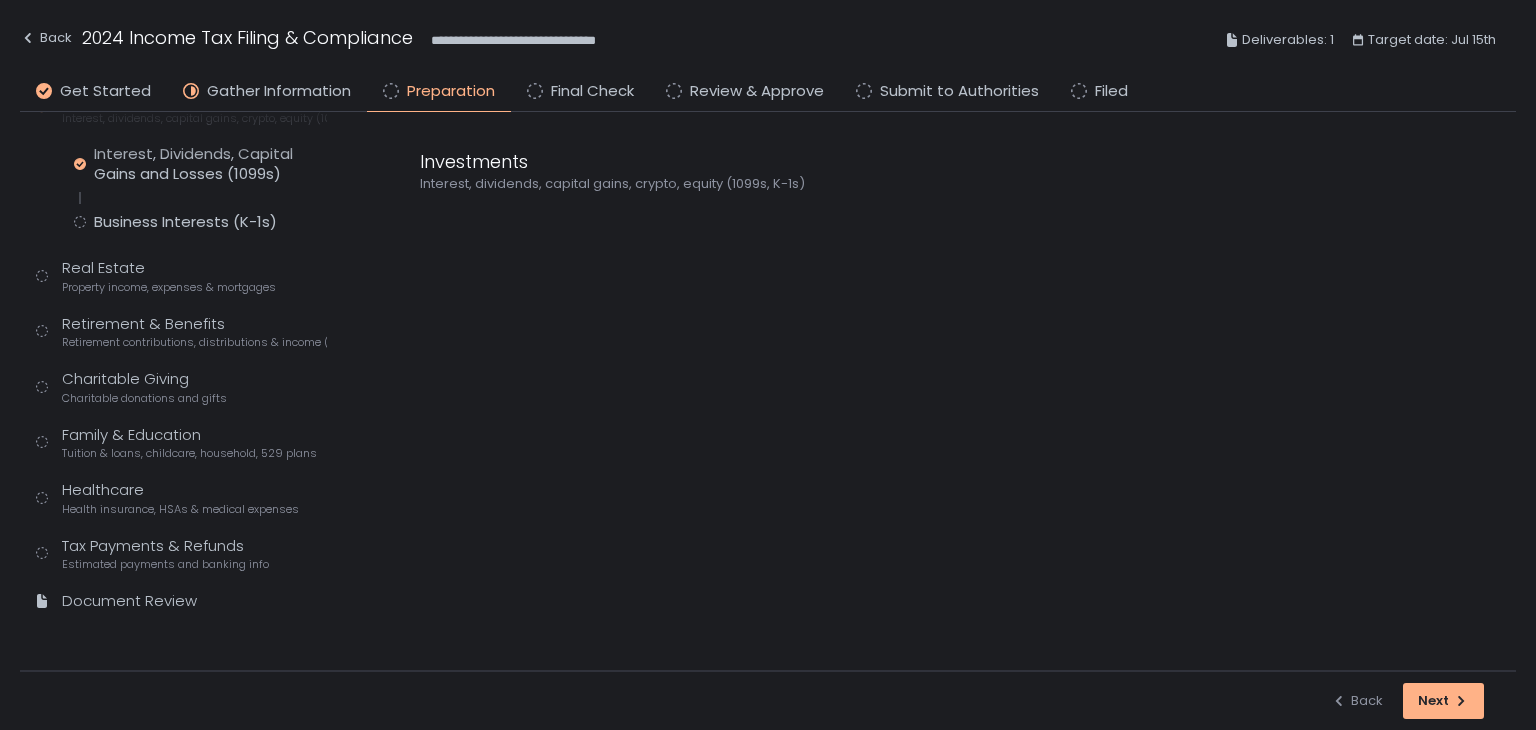 scroll, scrollTop: 235, scrollLeft: 0, axis: vertical 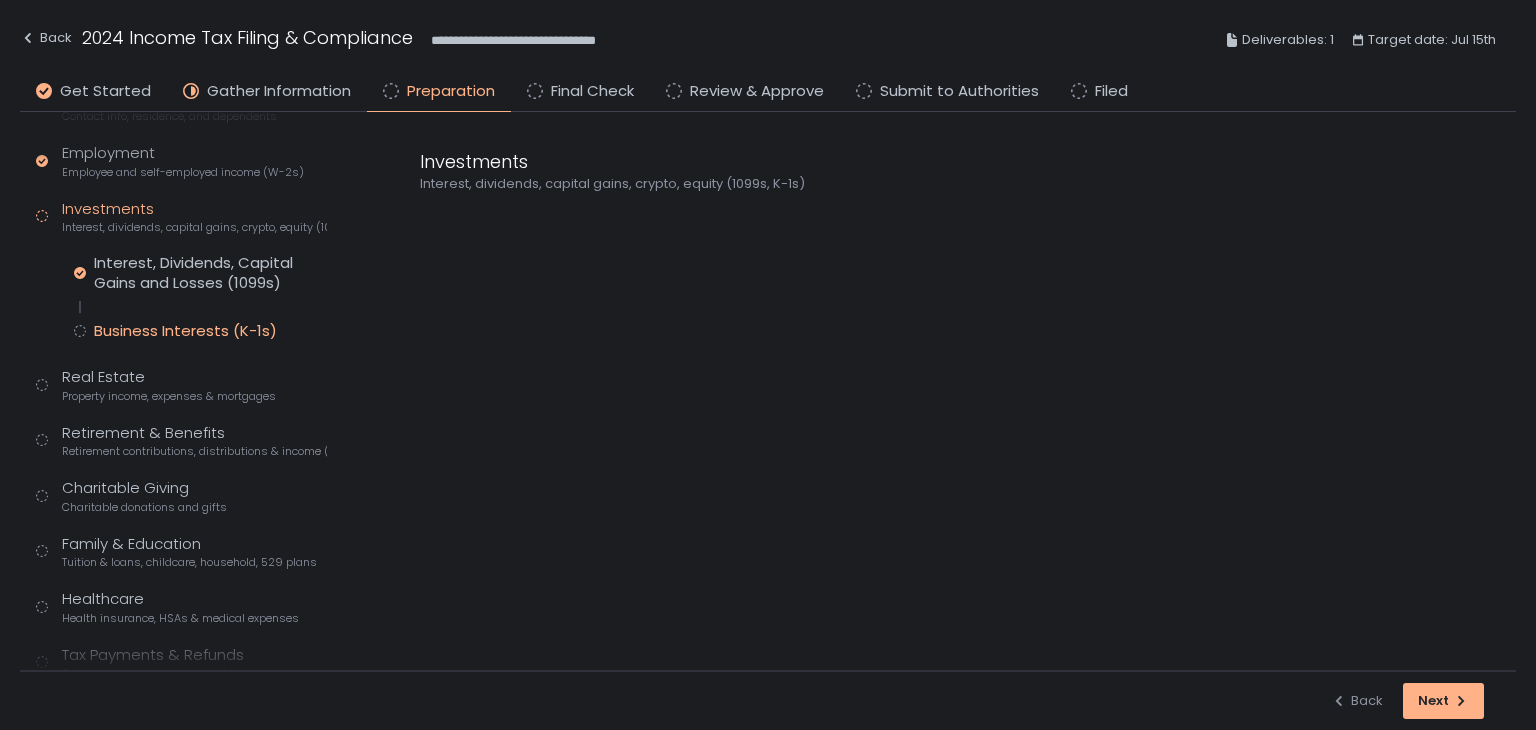 click on "Business Interests (K-1s)" 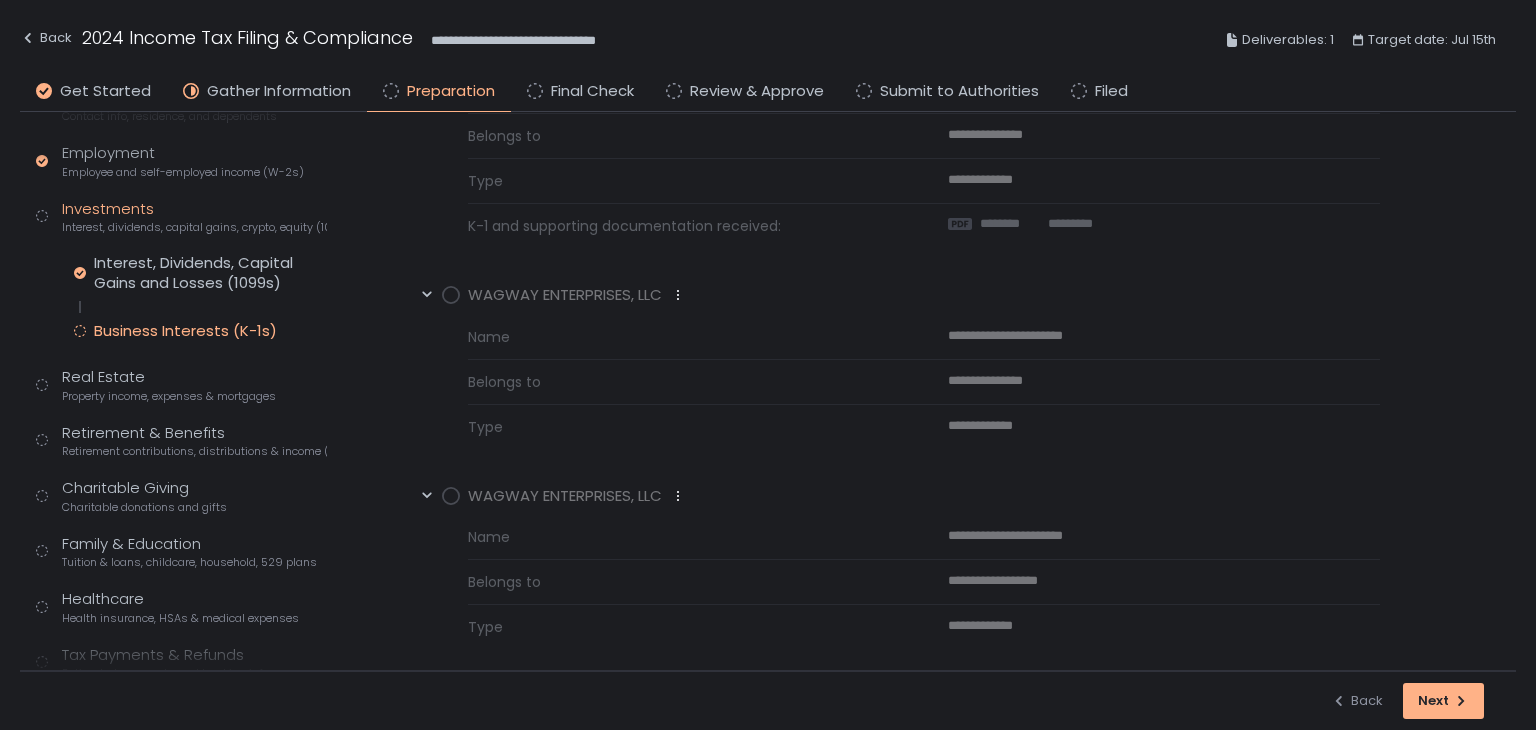 scroll, scrollTop: 185, scrollLeft: 0, axis: vertical 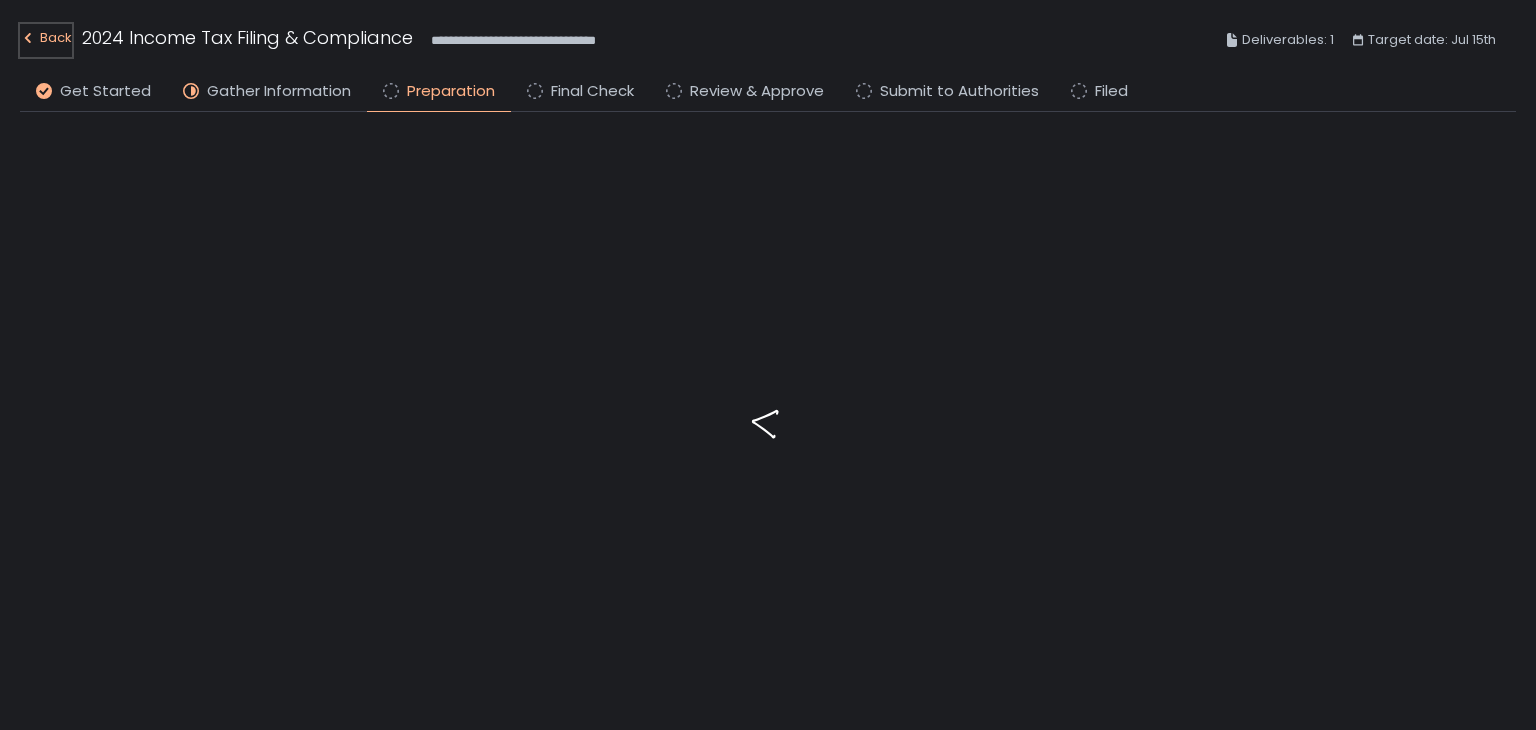click on "Back" 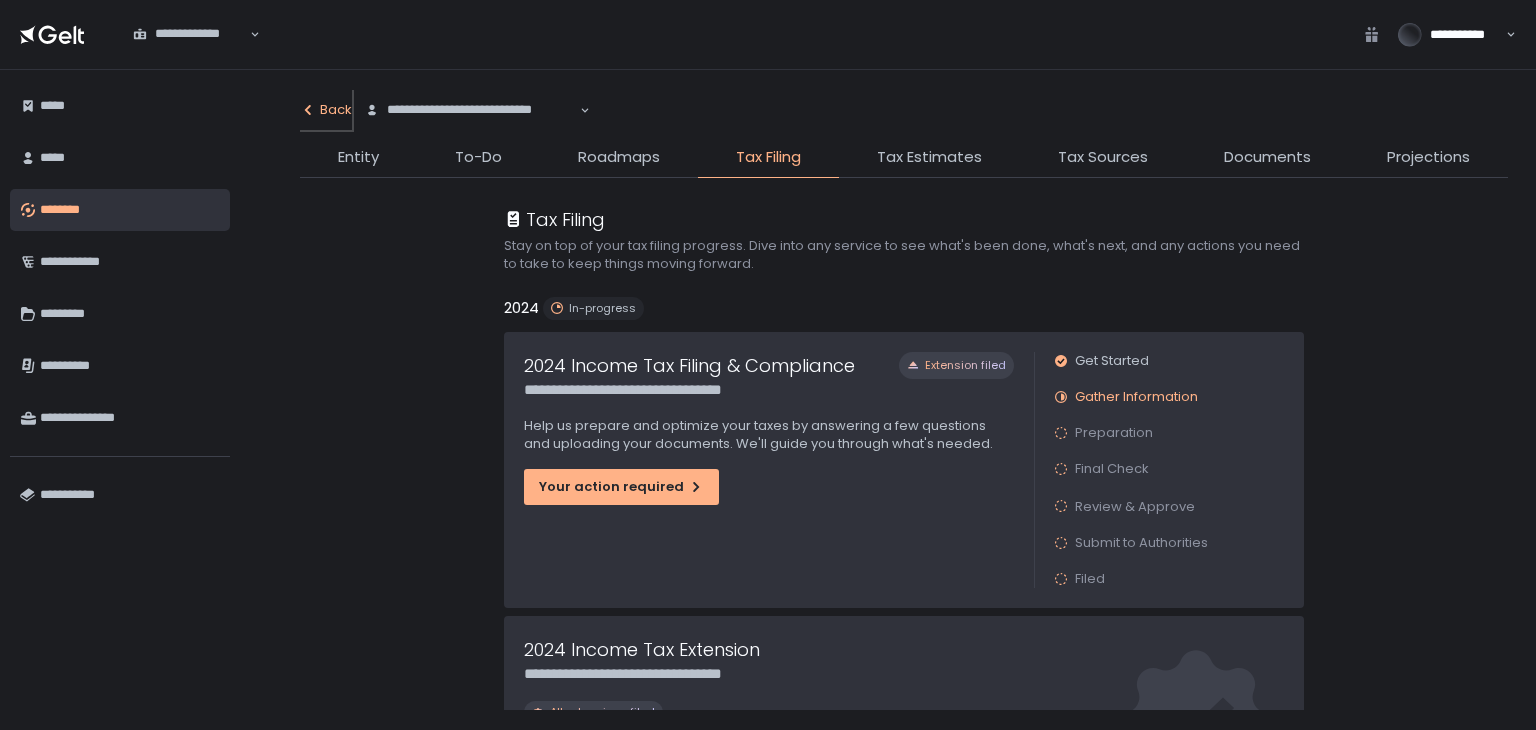 click on "Back" 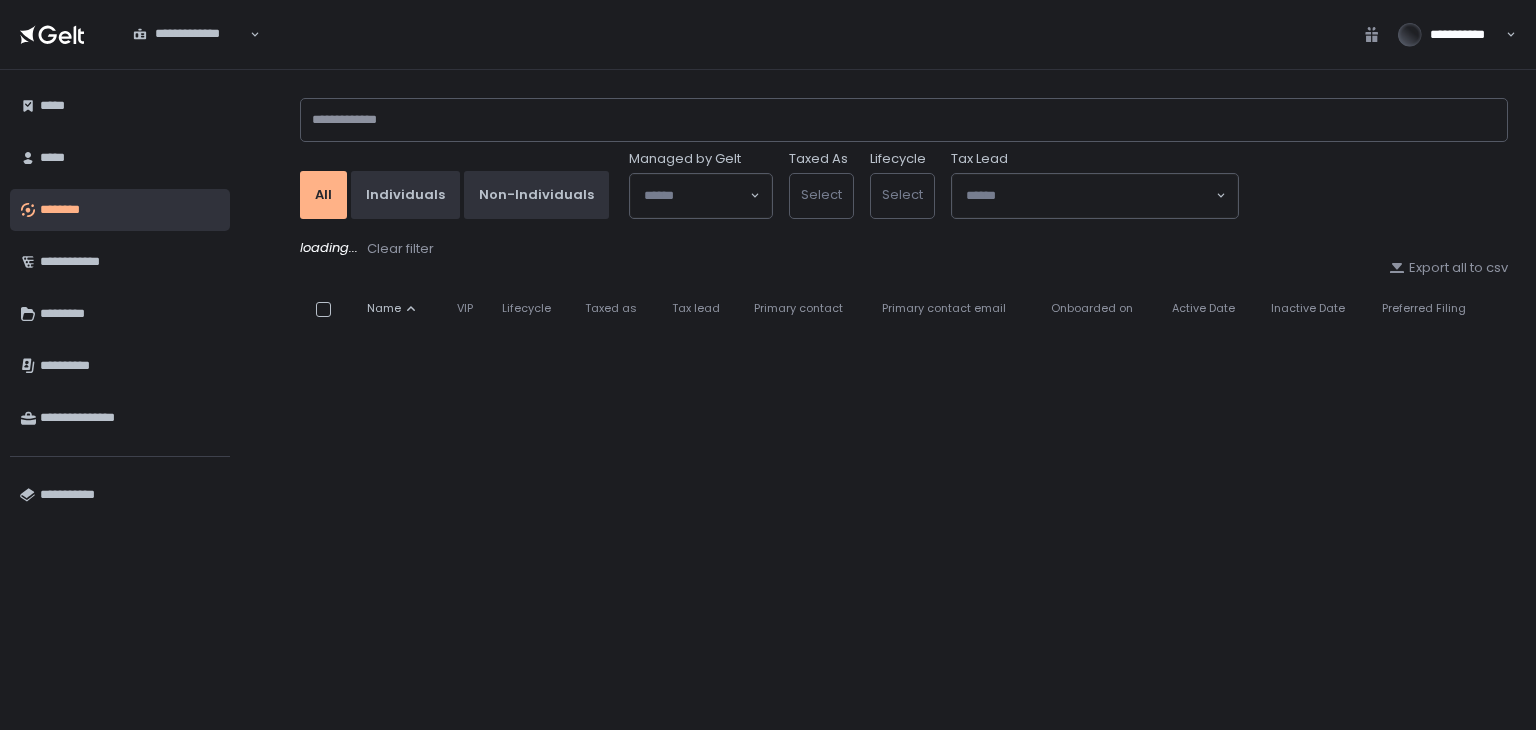 click on "All Individuals Non-Individuals" at bounding box center (456, 184) 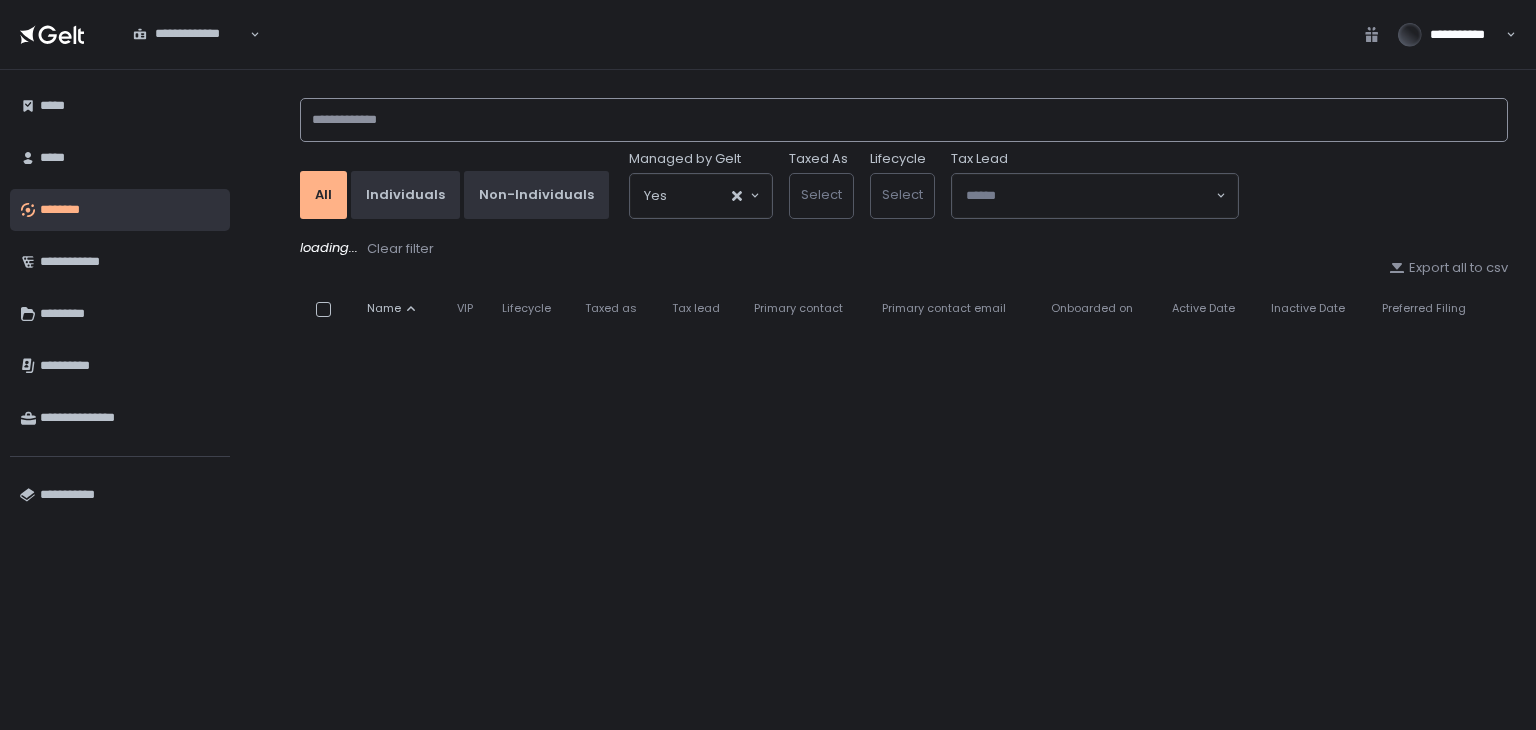 click 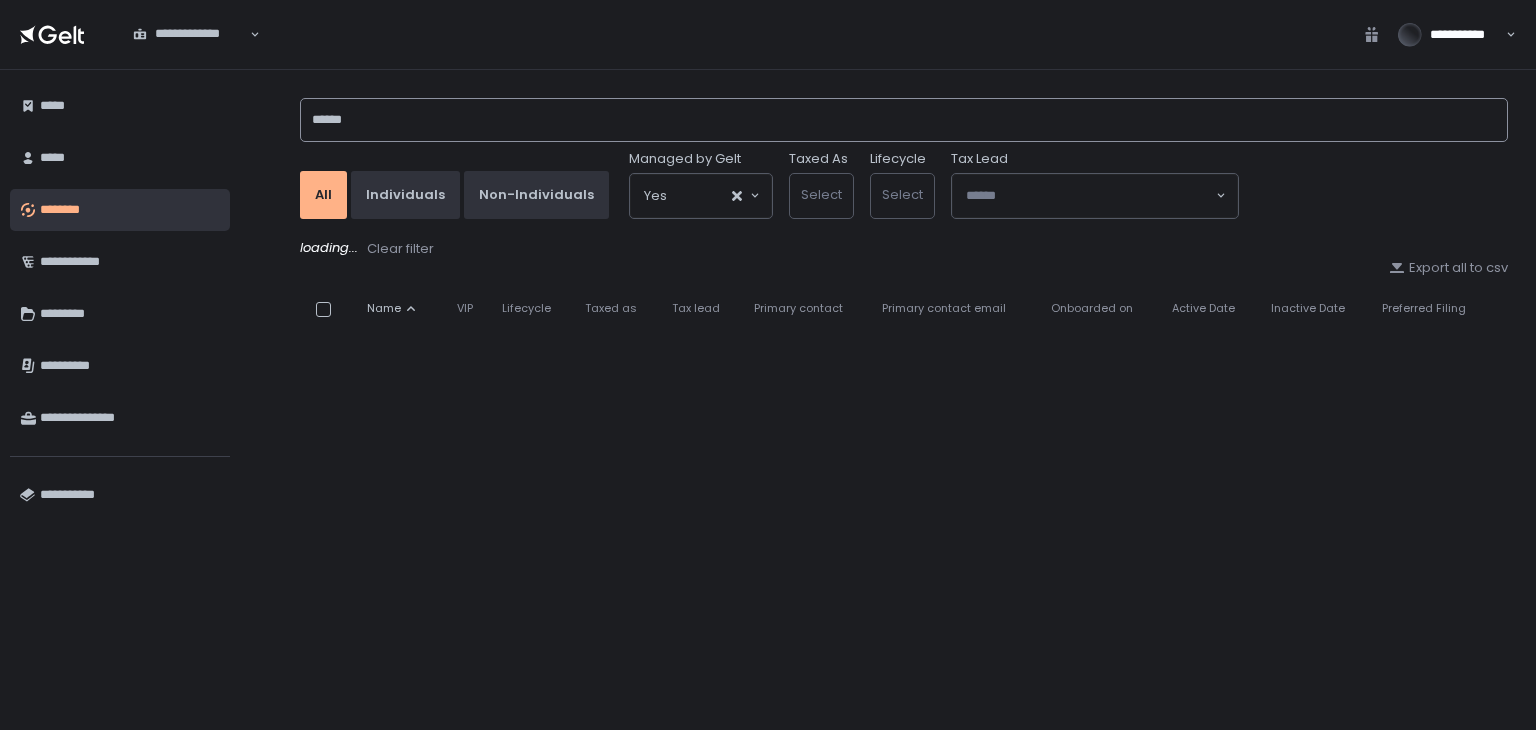 type on "******" 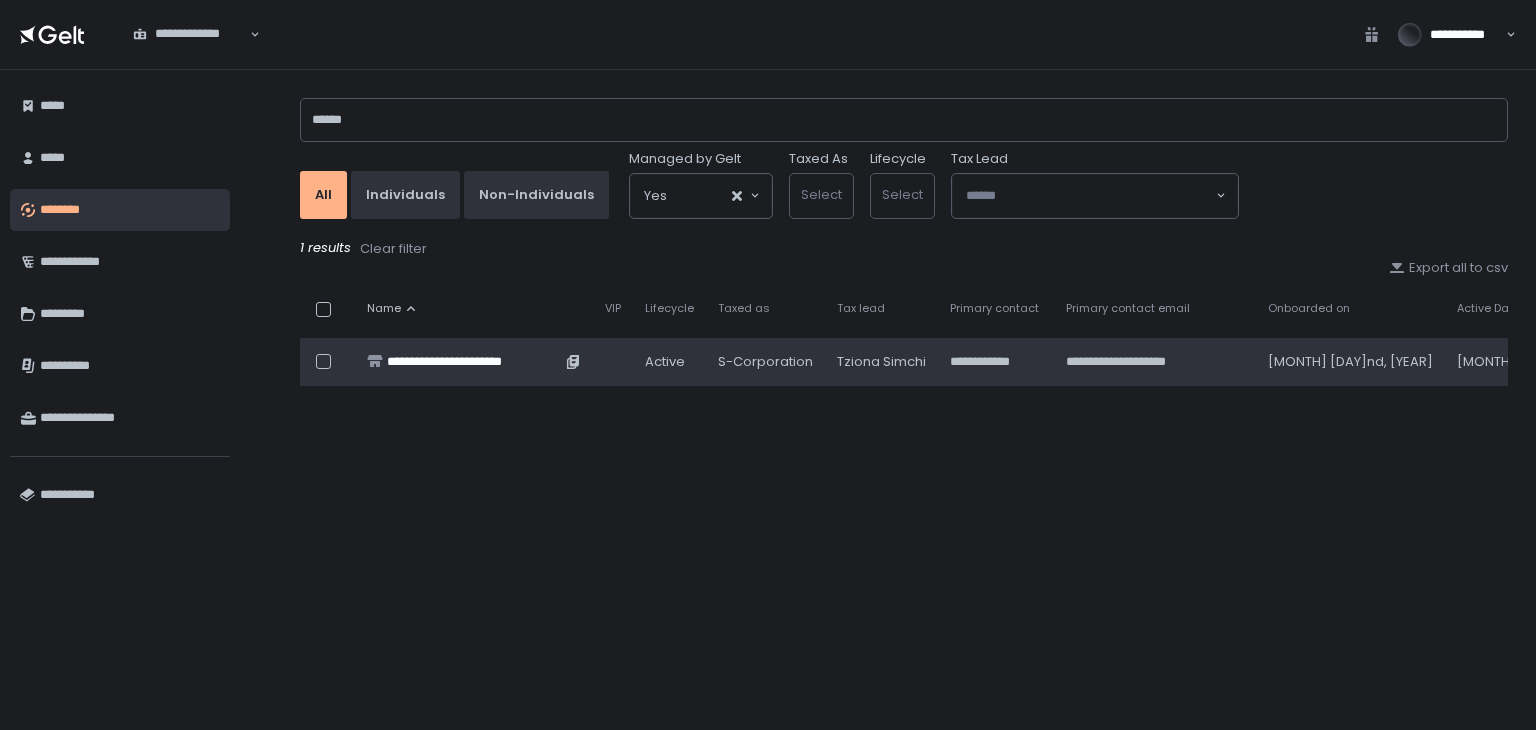 click on "**********" at bounding box center [474, 362] 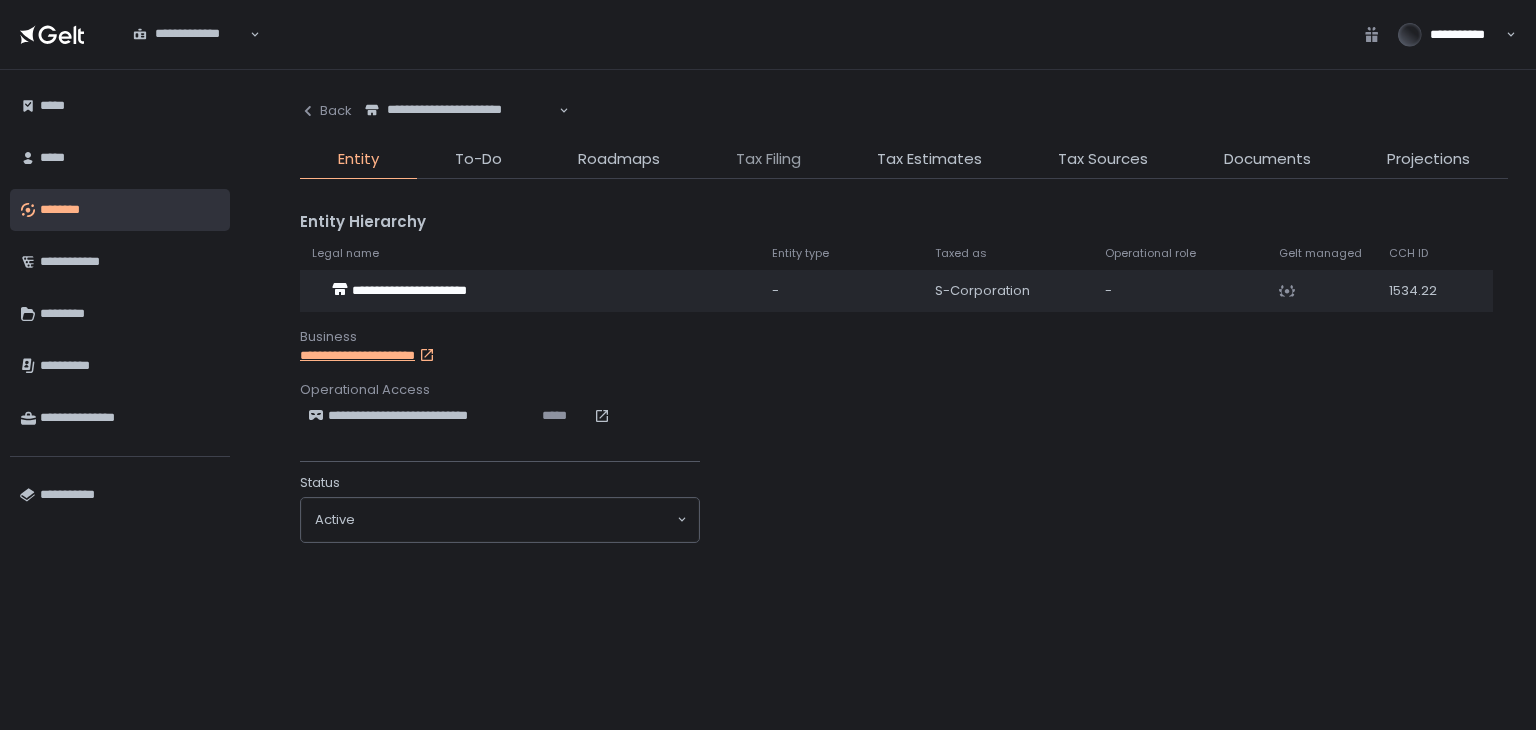 click on "Tax Filing" at bounding box center [768, 159] 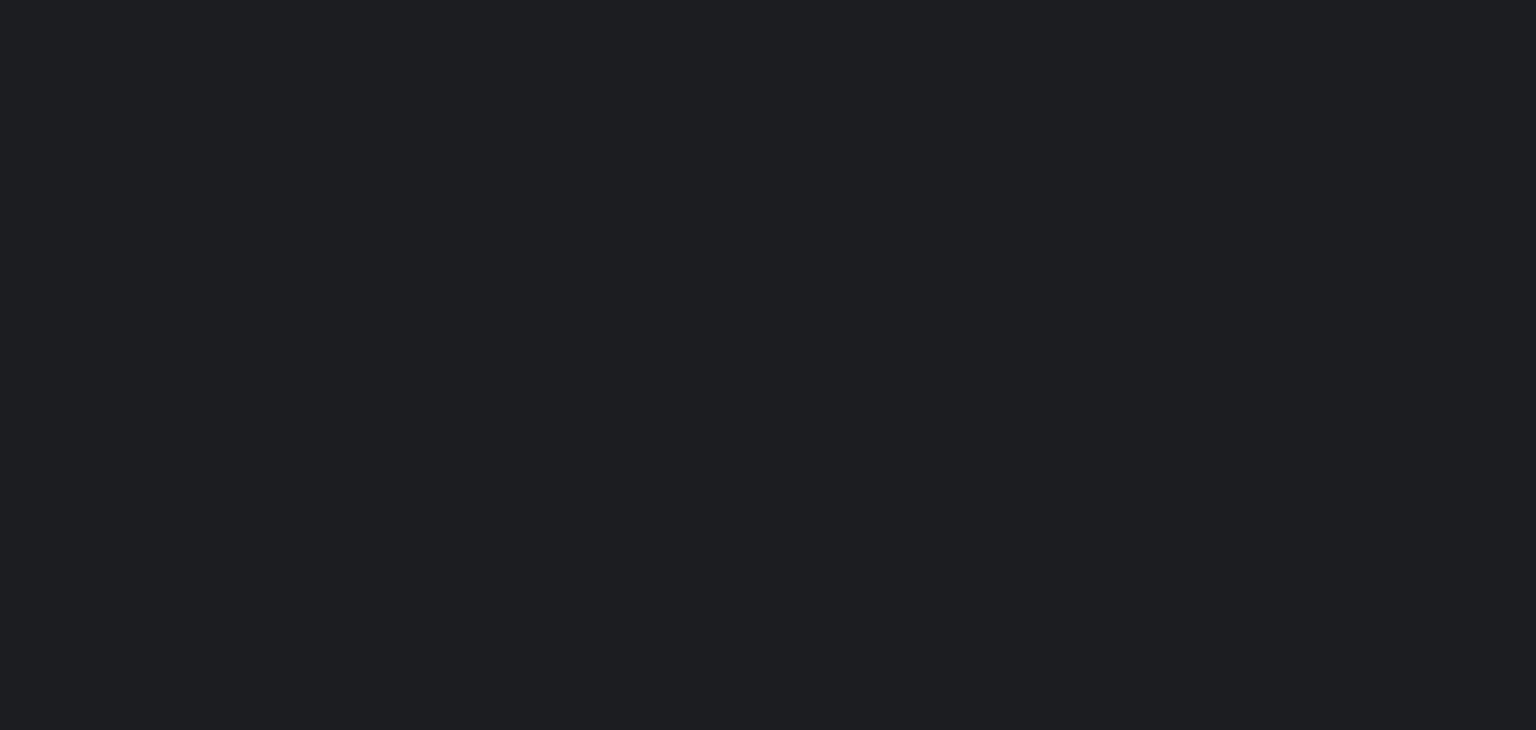 scroll, scrollTop: 0, scrollLeft: 0, axis: both 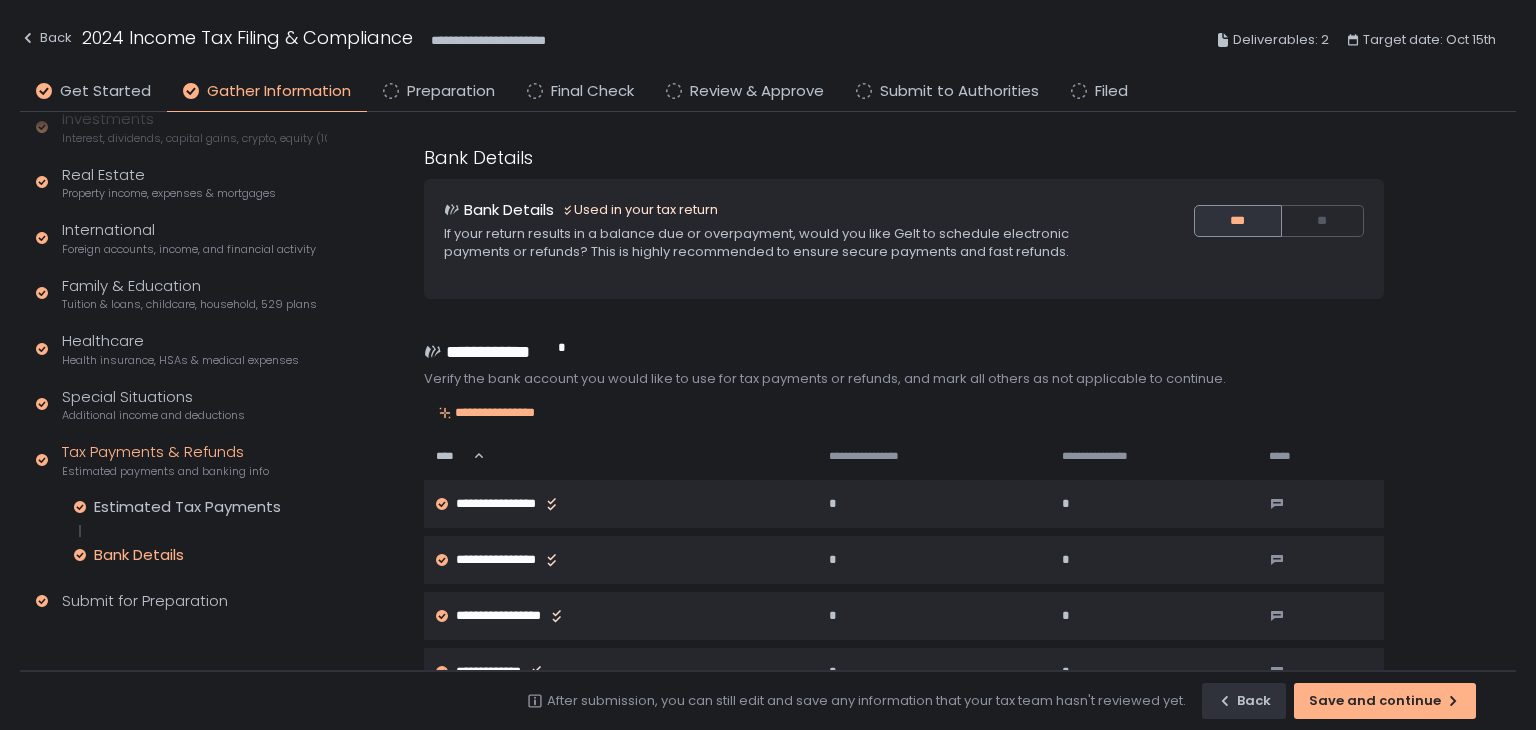 click on "Bank Details" 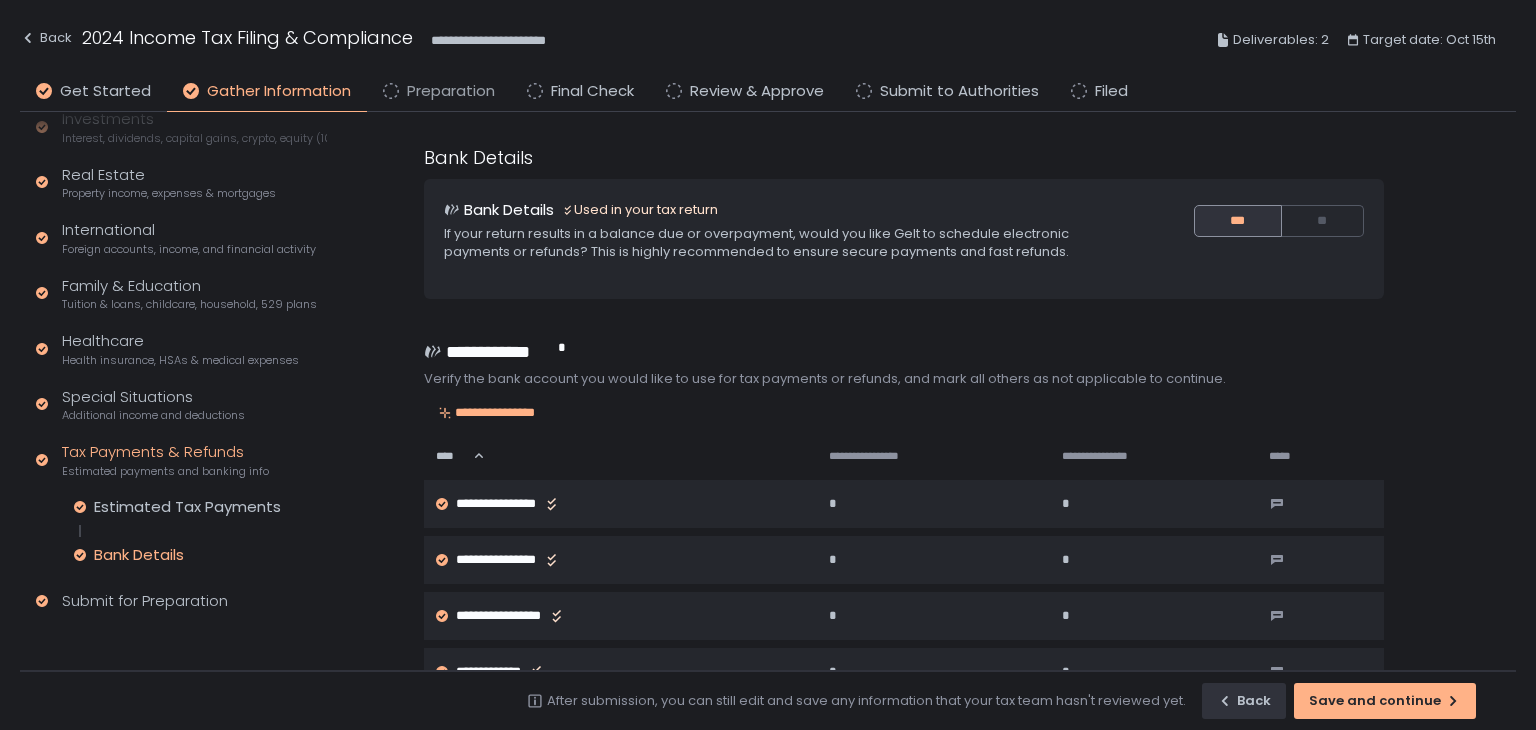 click on "Preparation" at bounding box center (451, 91) 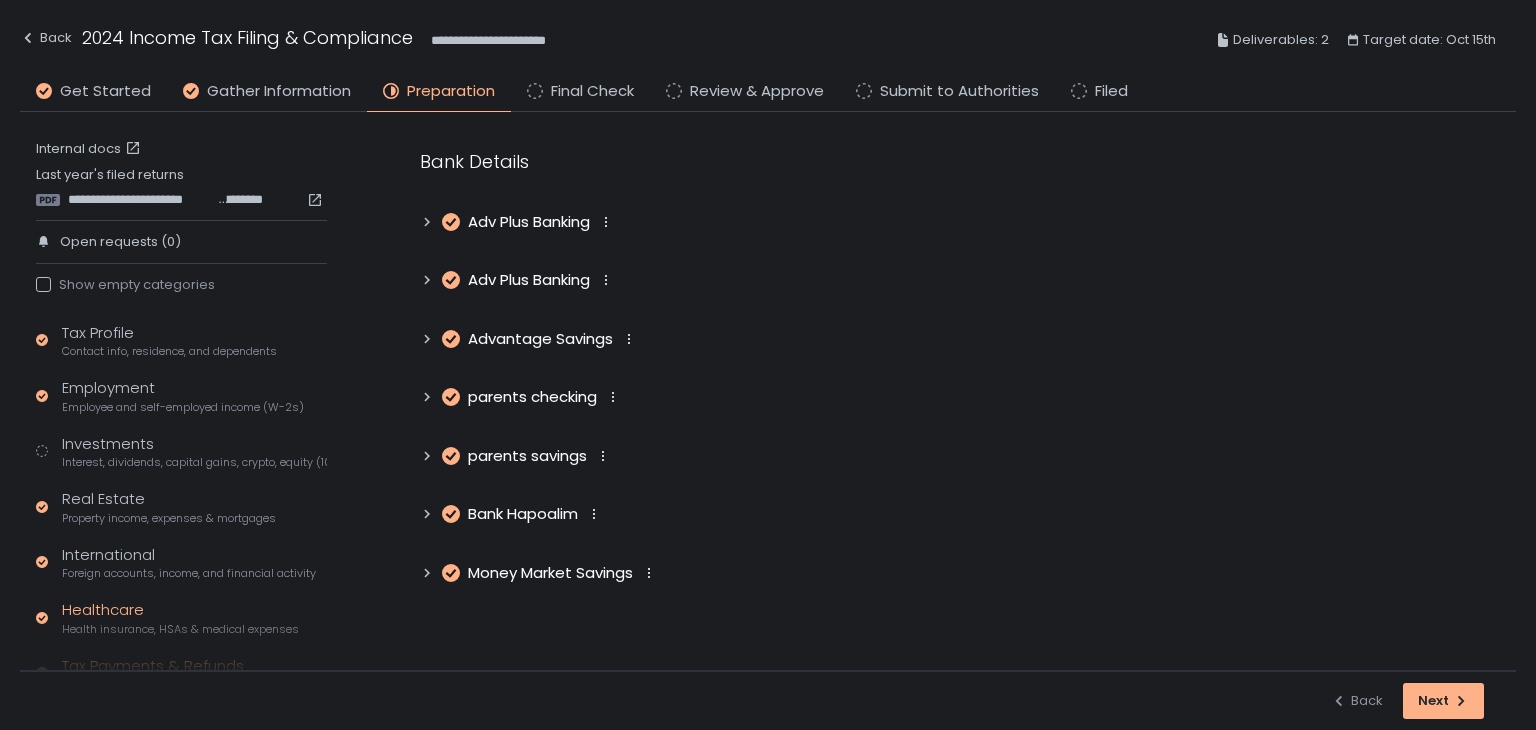scroll, scrollTop: 213, scrollLeft: 0, axis: vertical 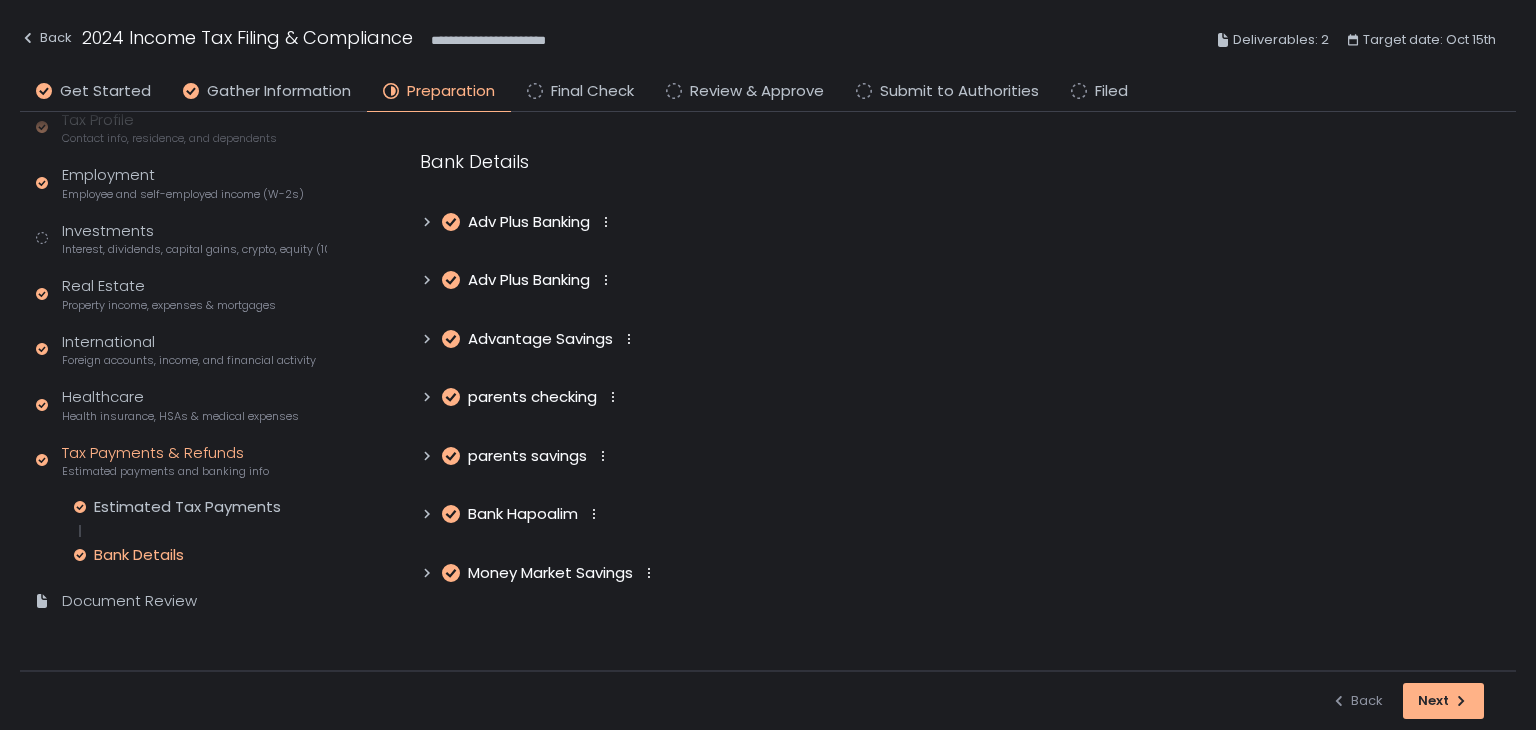 click 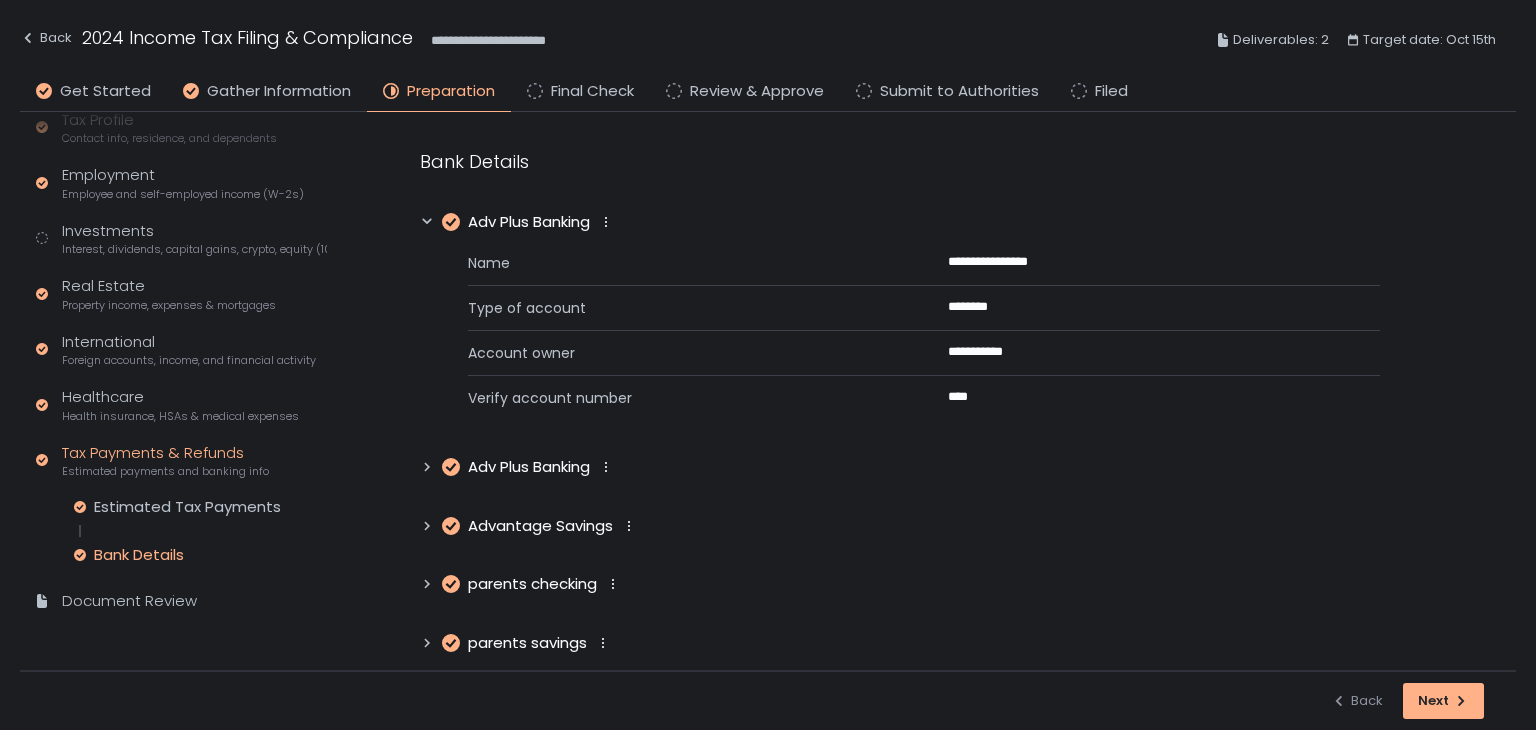 click 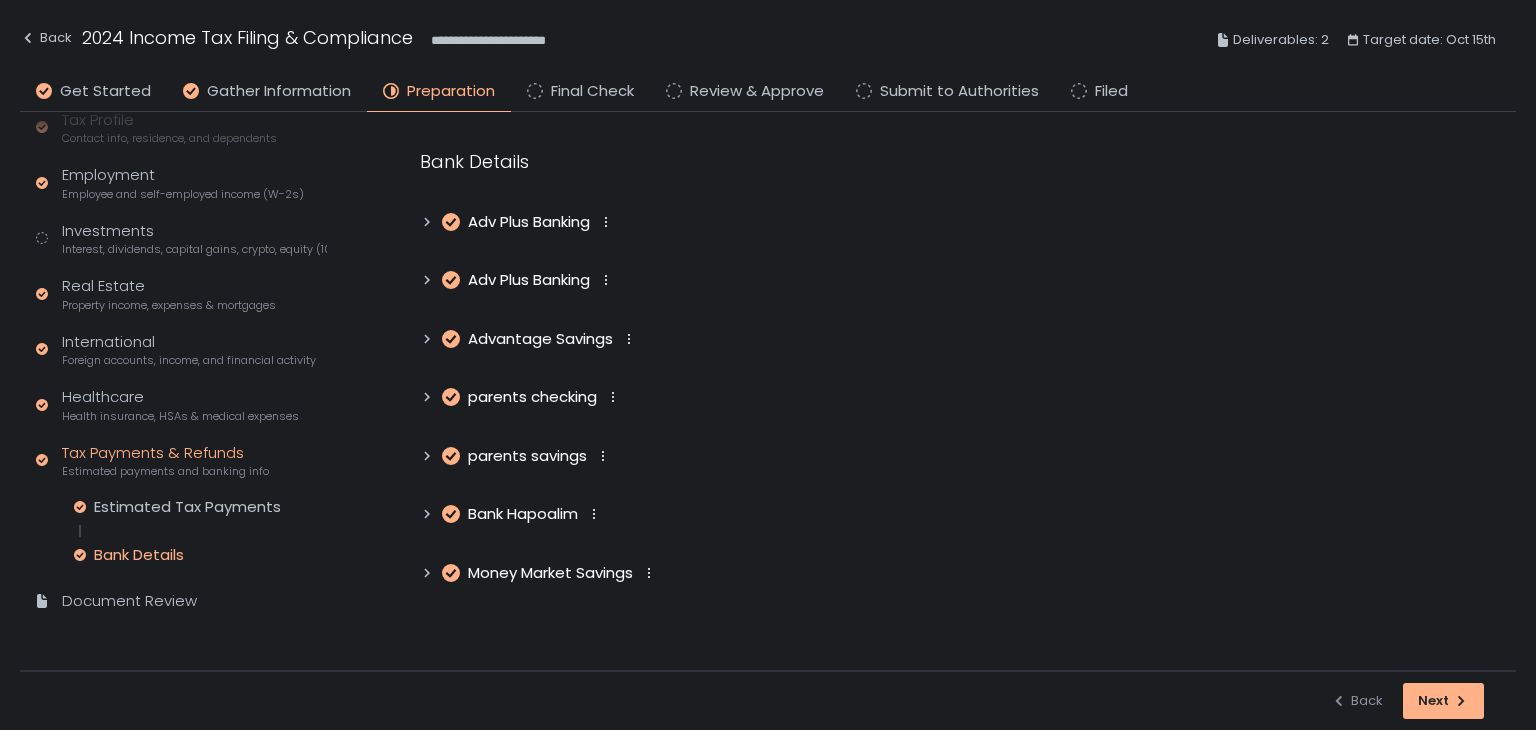 click 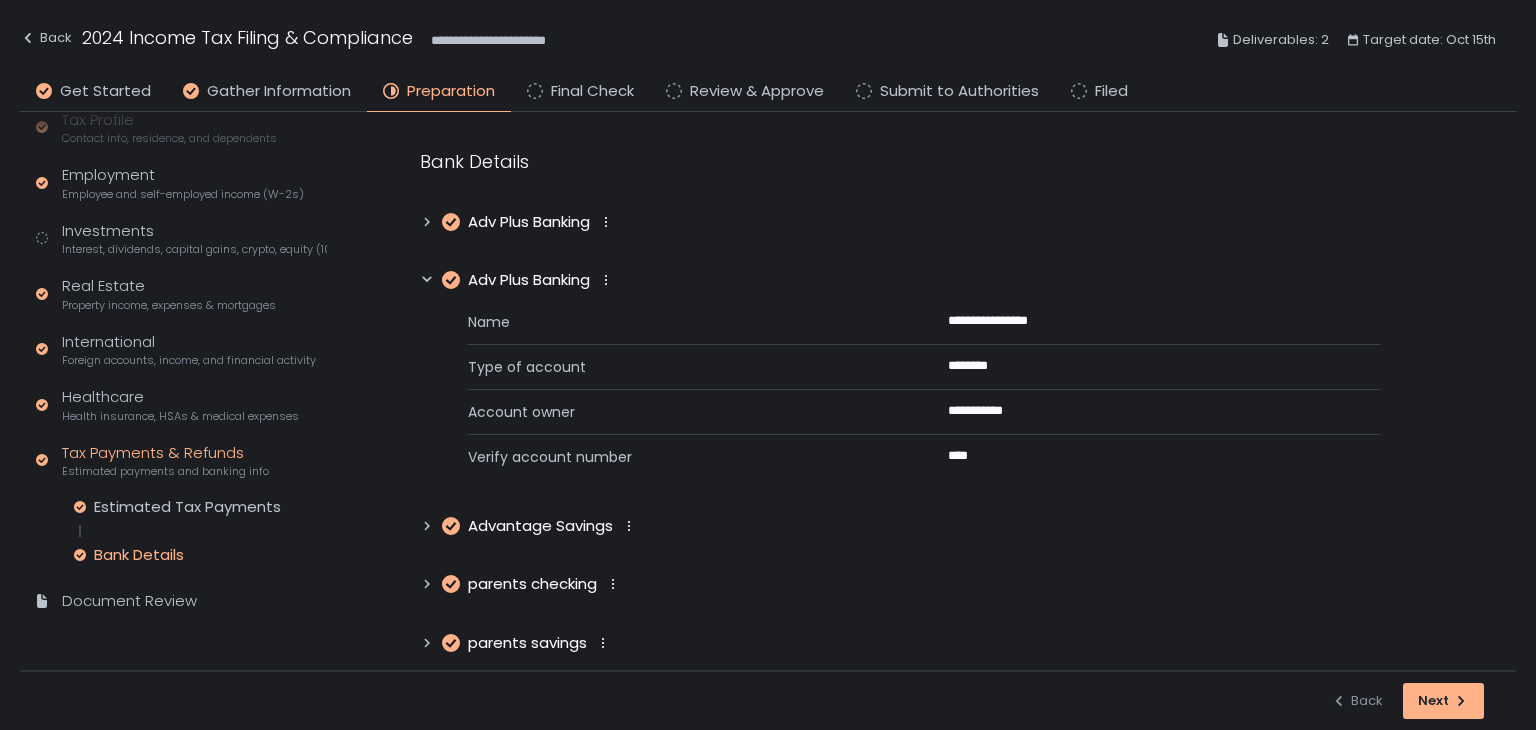 click 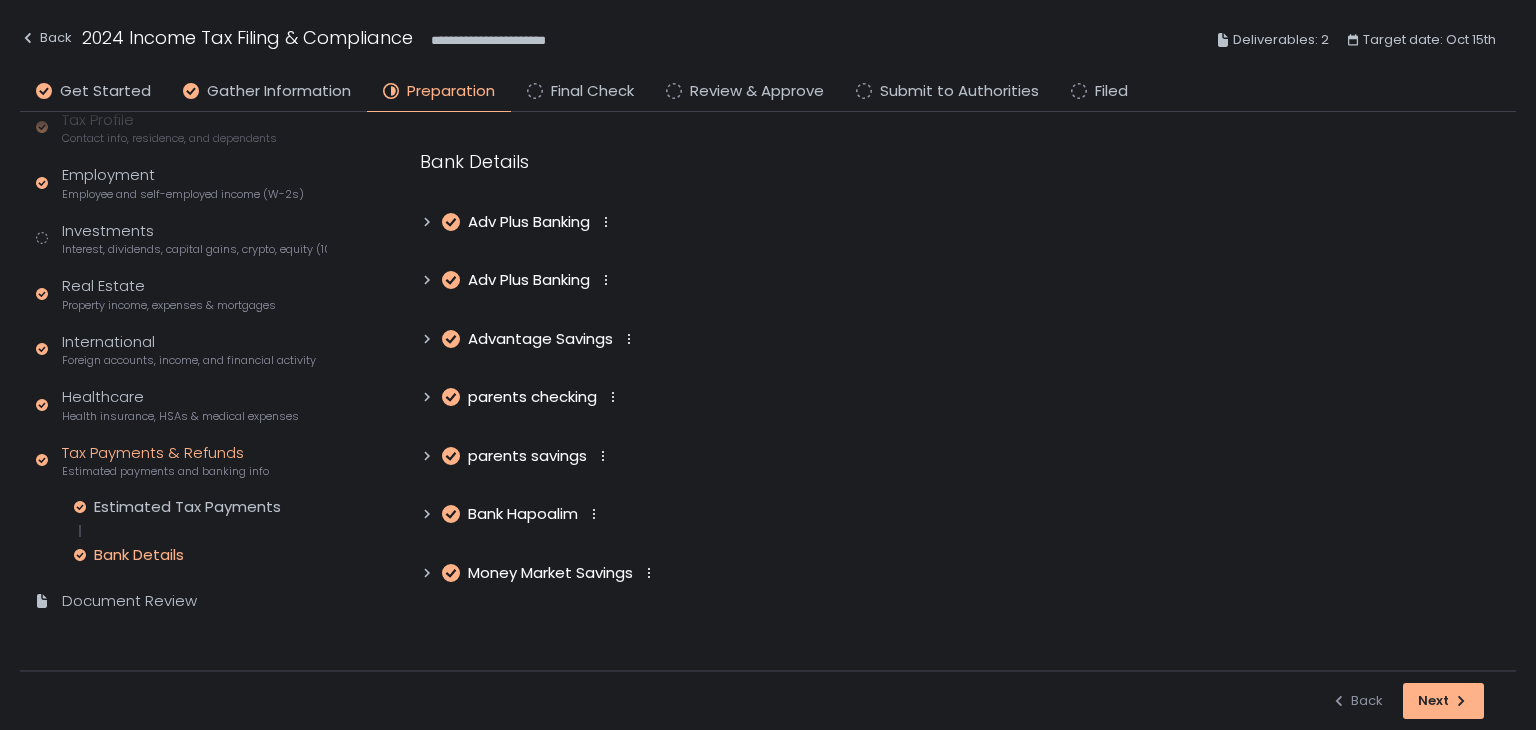 click 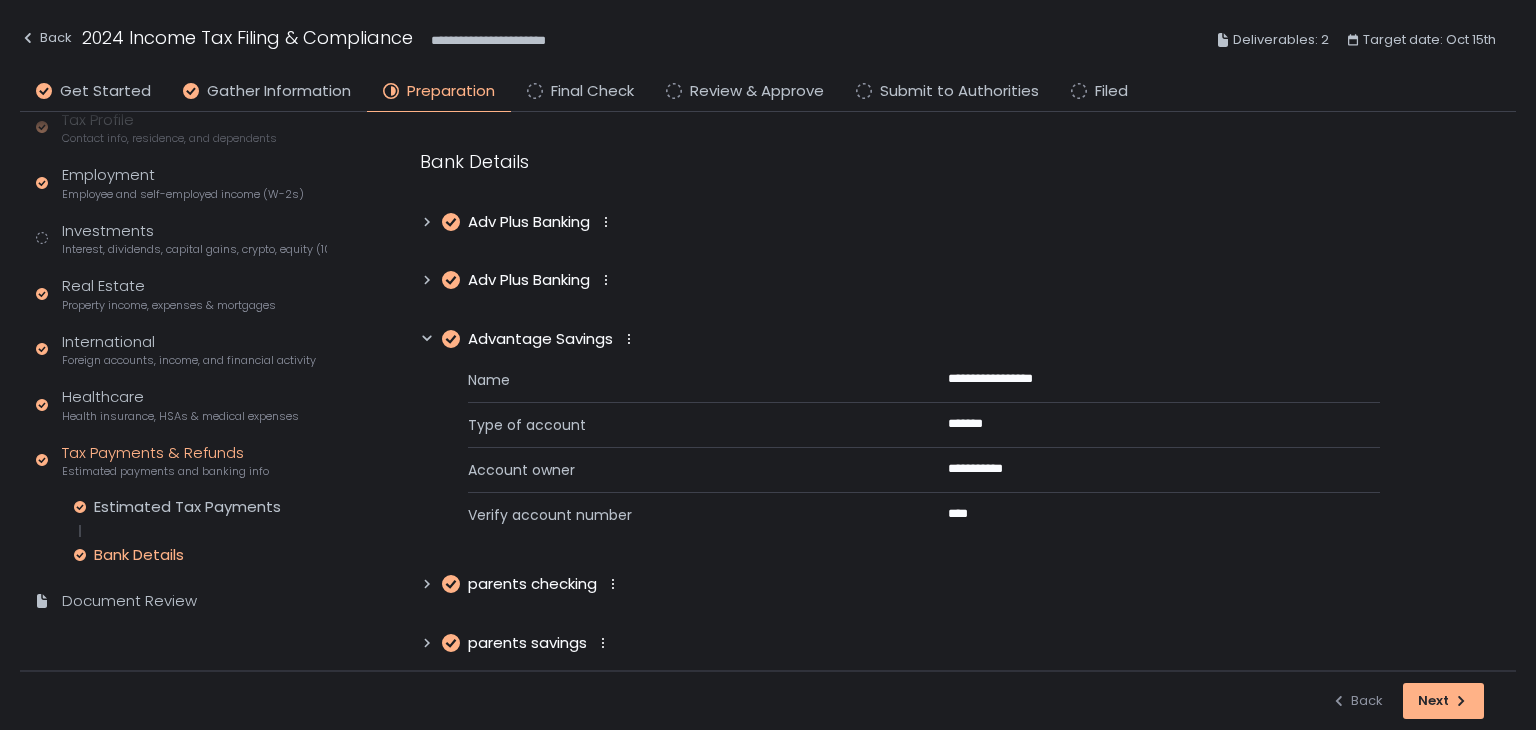 click 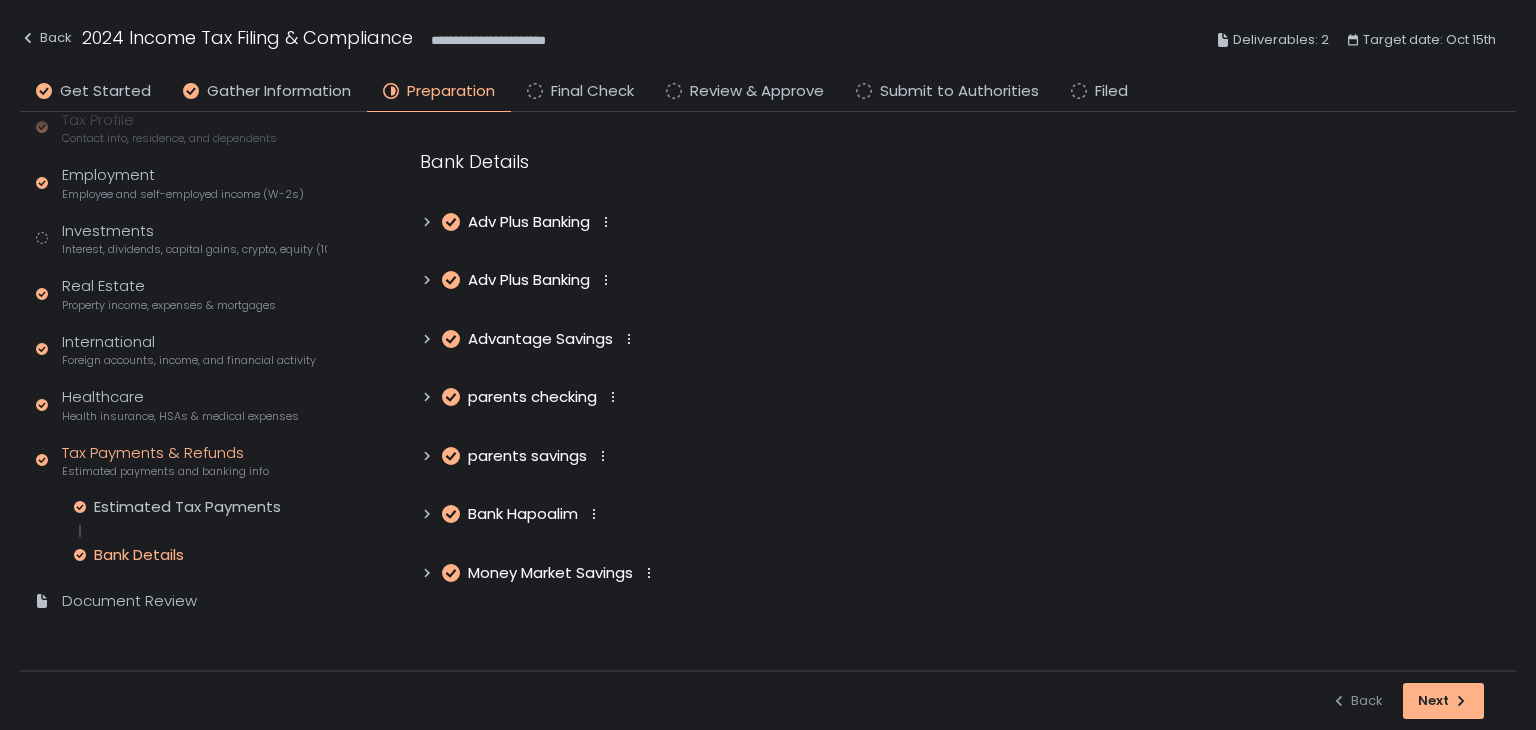 click 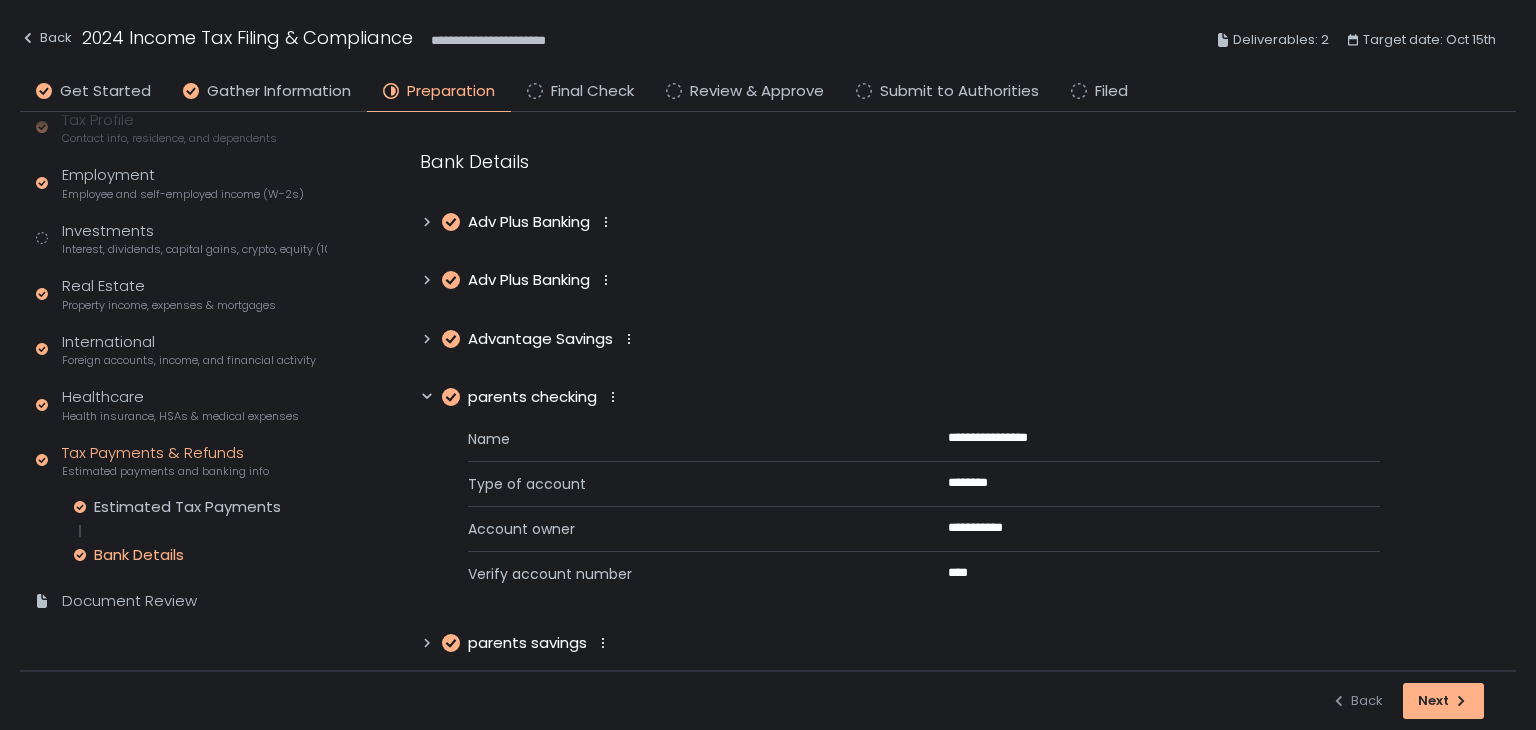 click 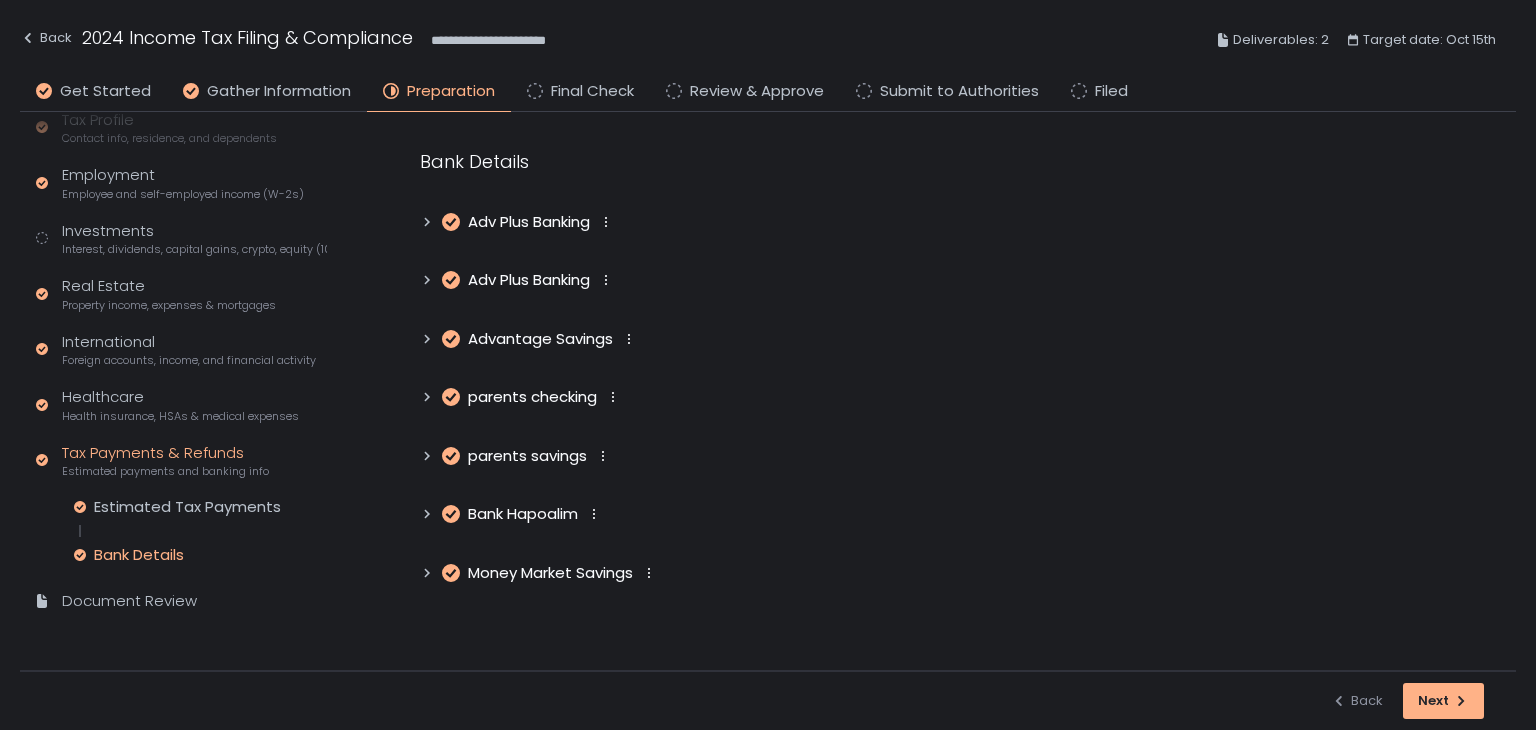click 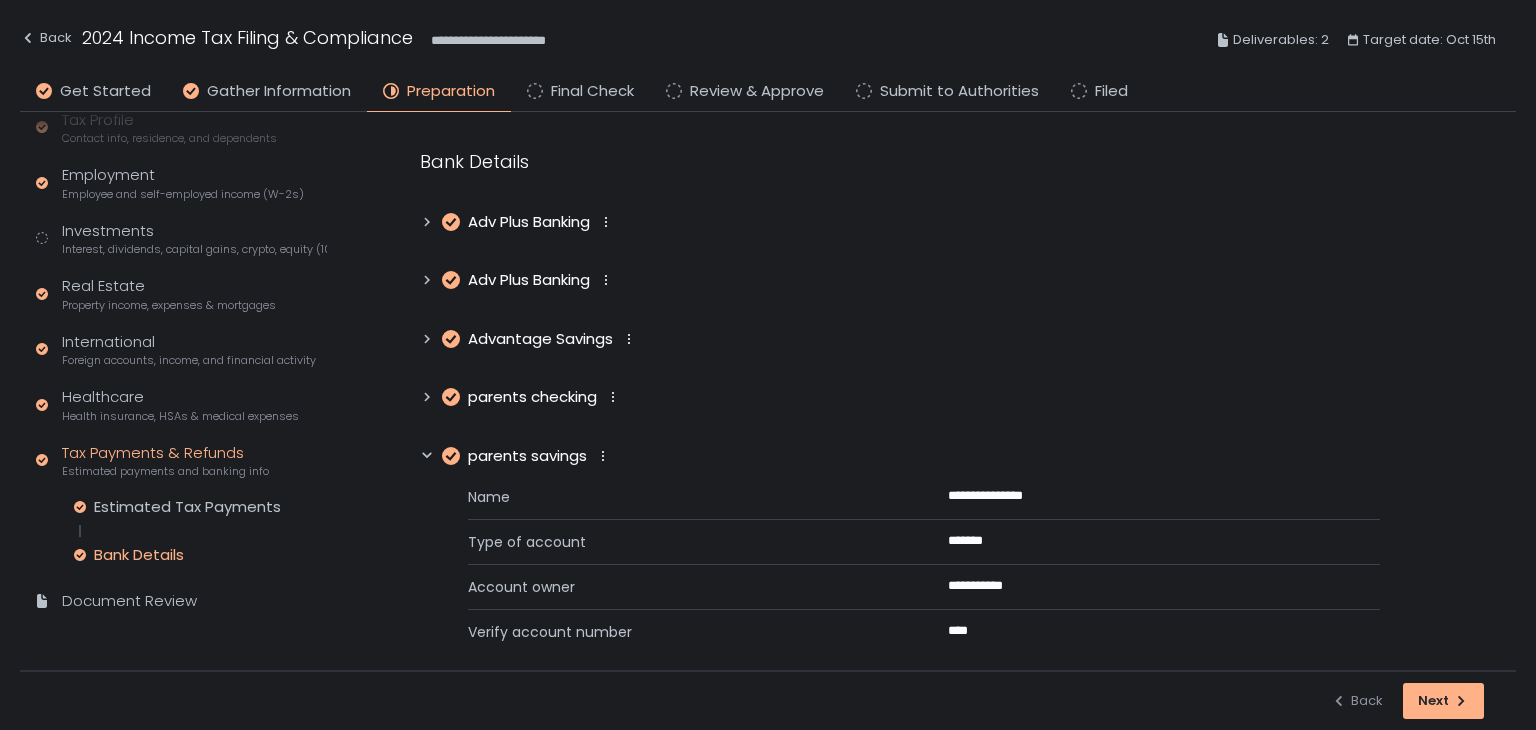 click 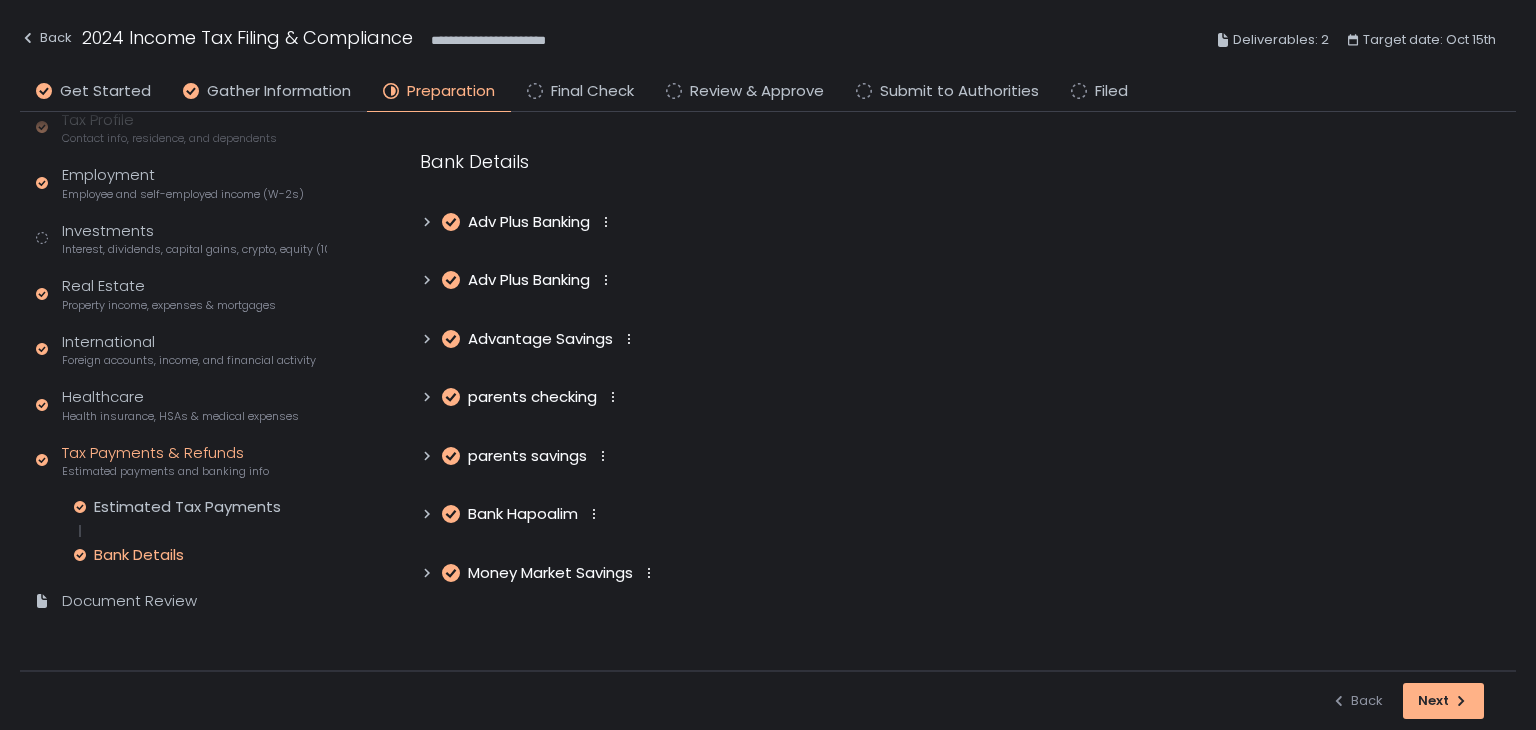 click 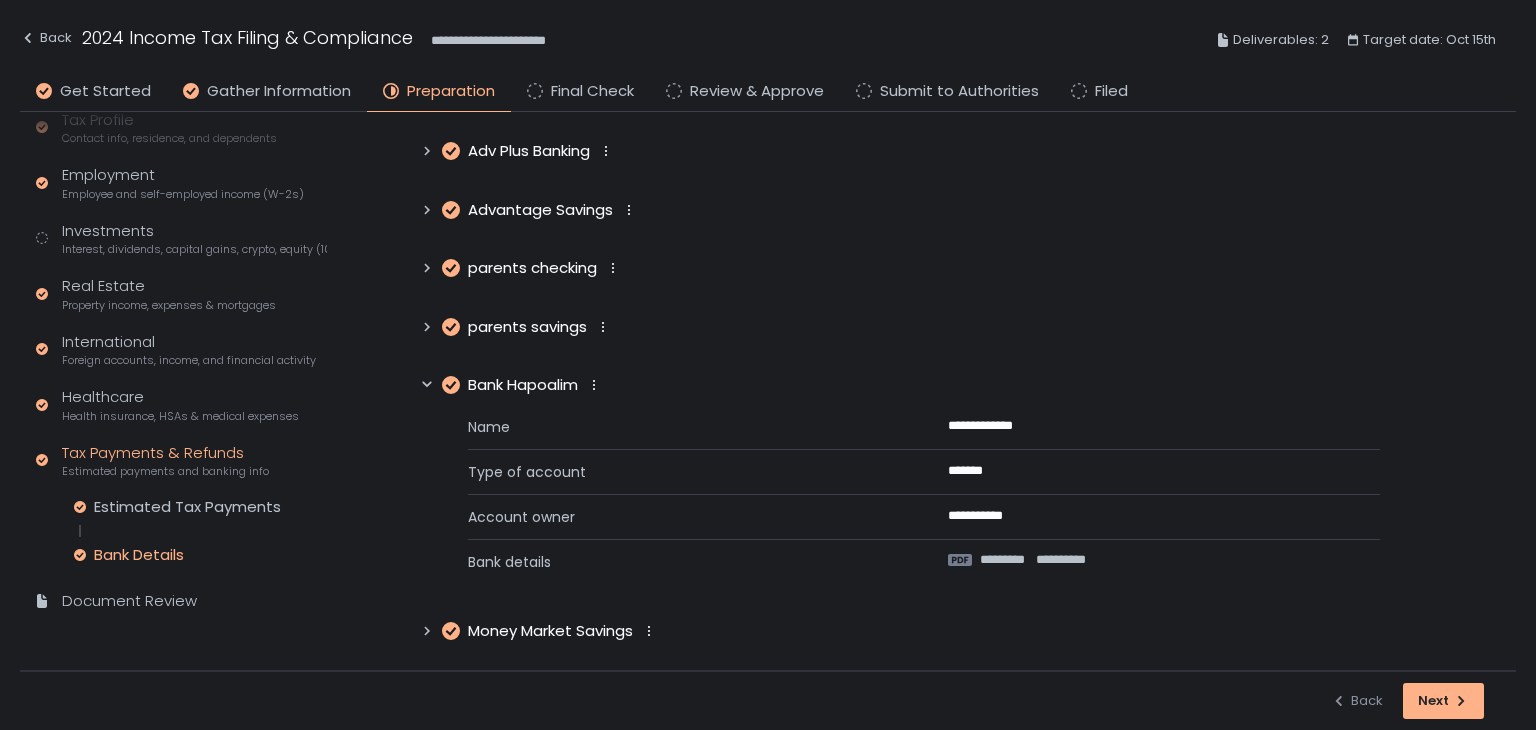 scroll, scrollTop: 136, scrollLeft: 0, axis: vertical 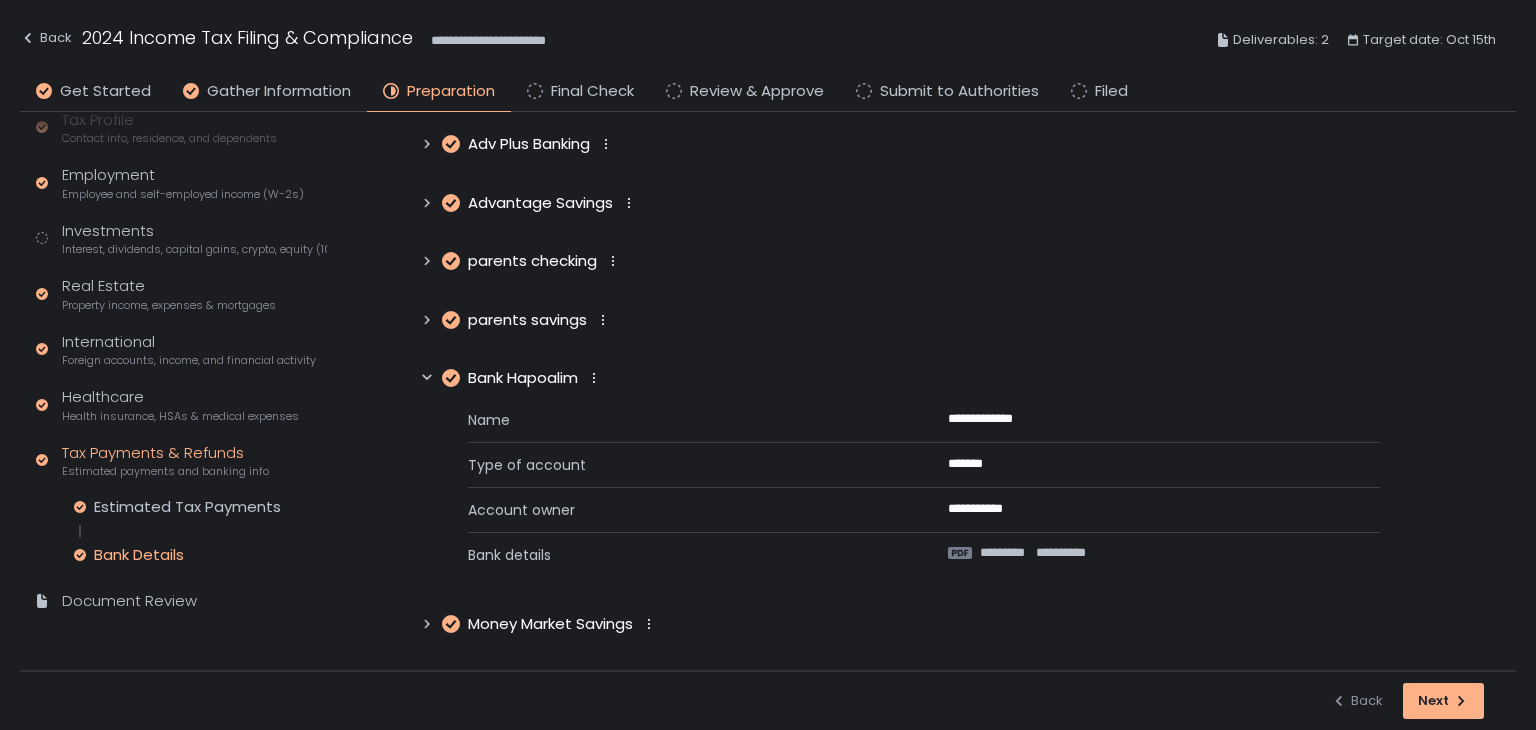 click 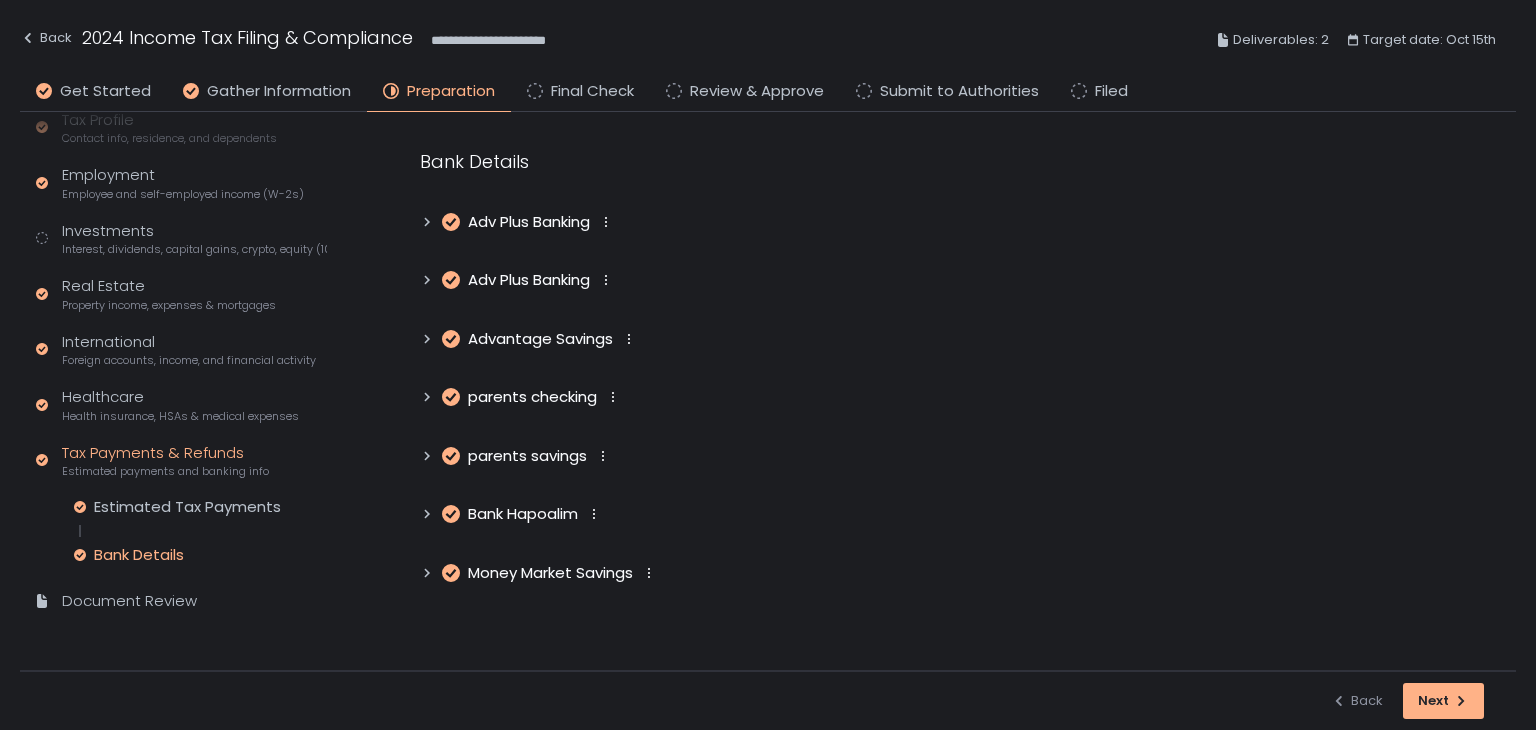scroll, scrollTop: 0, scrollLeft: 0, axis: both 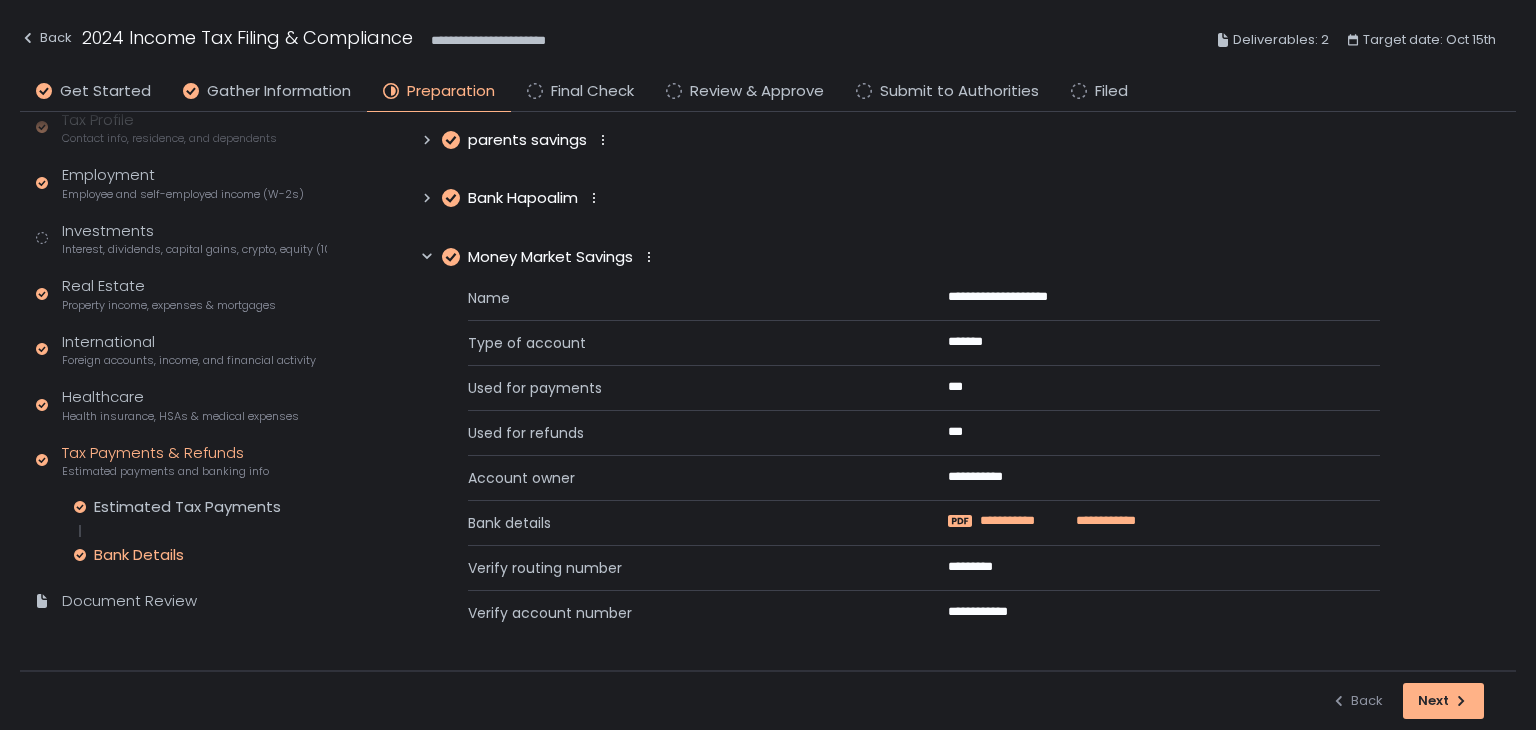 click on "**********" at bounding box center [1023, 521] 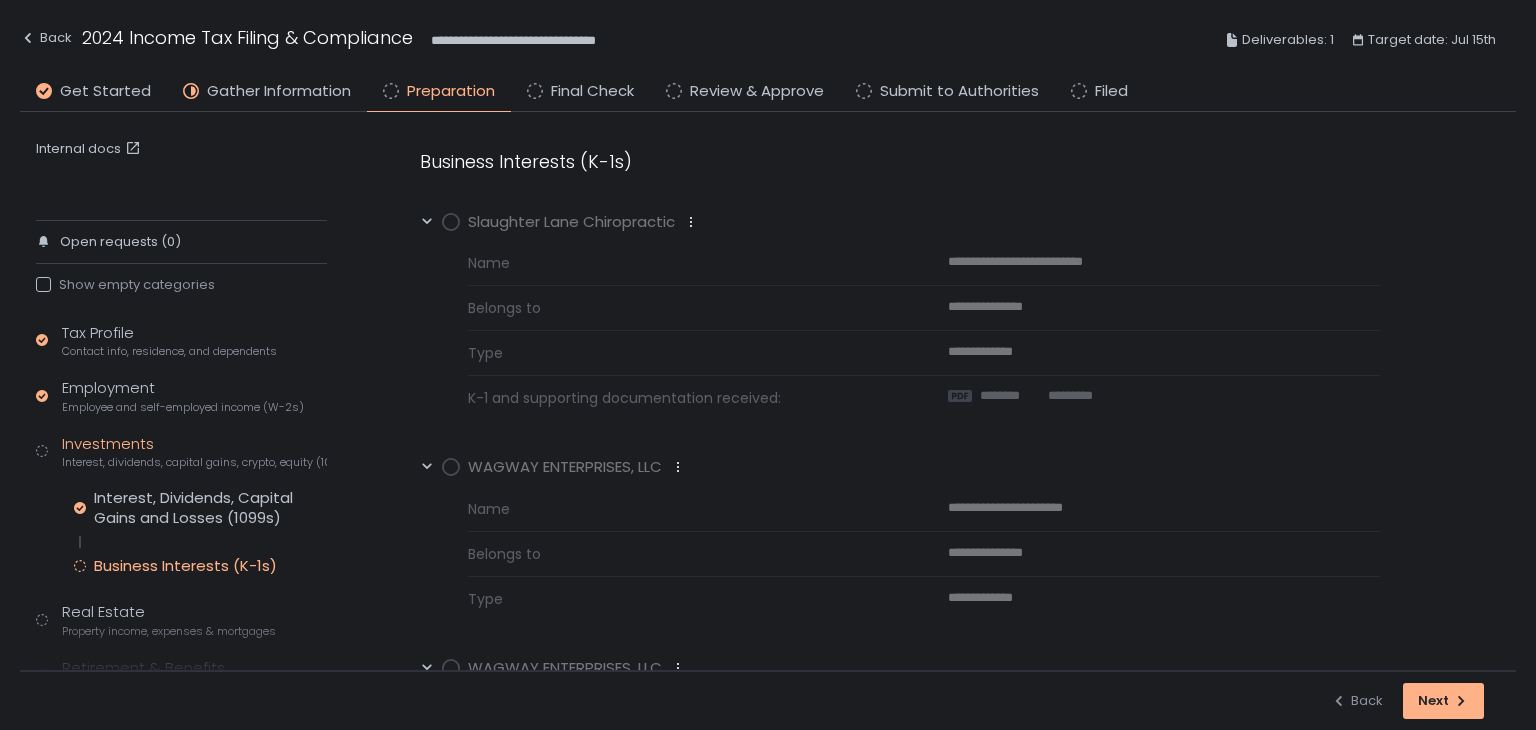 scroll, scrollTop: 0, scrollLeft: 0, axis: both 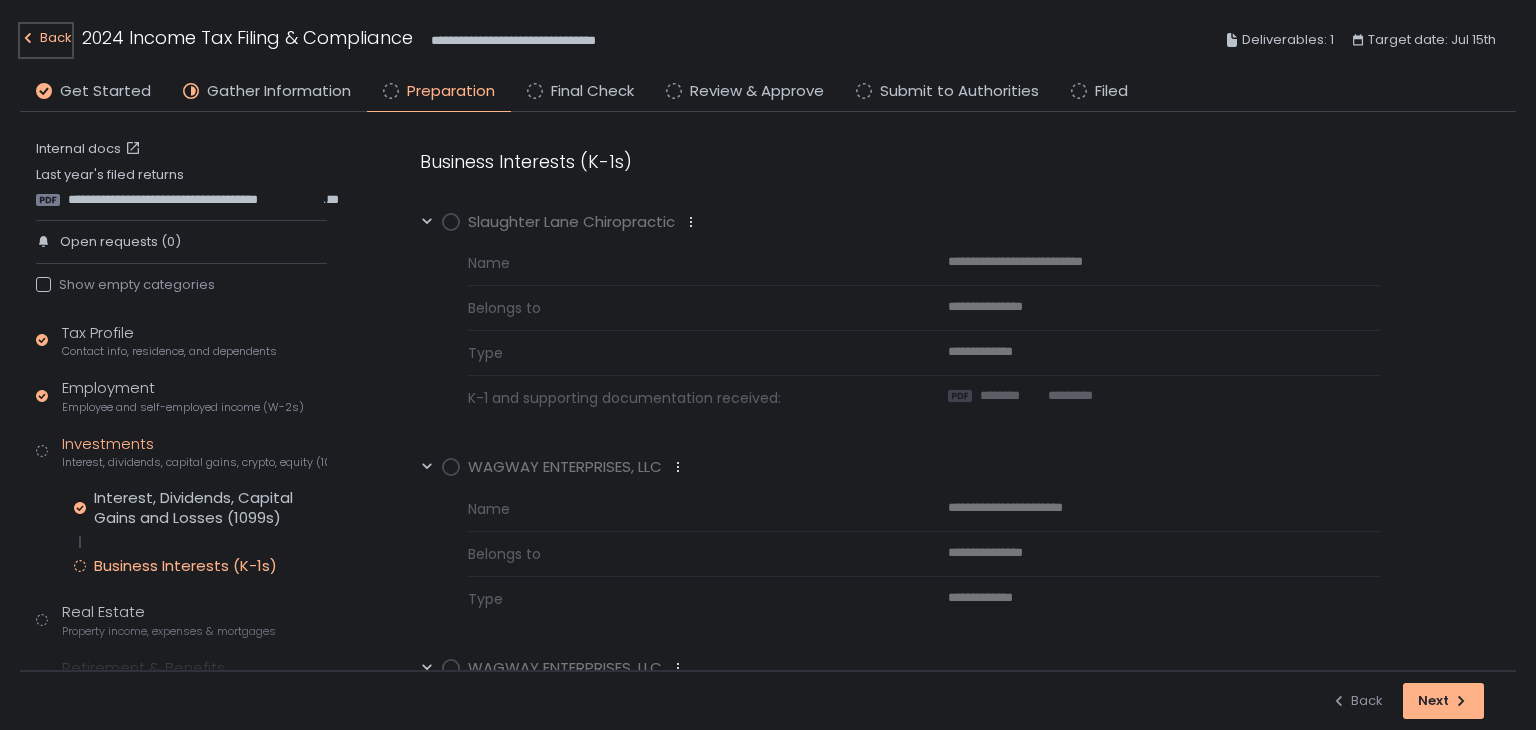 click on "Back" 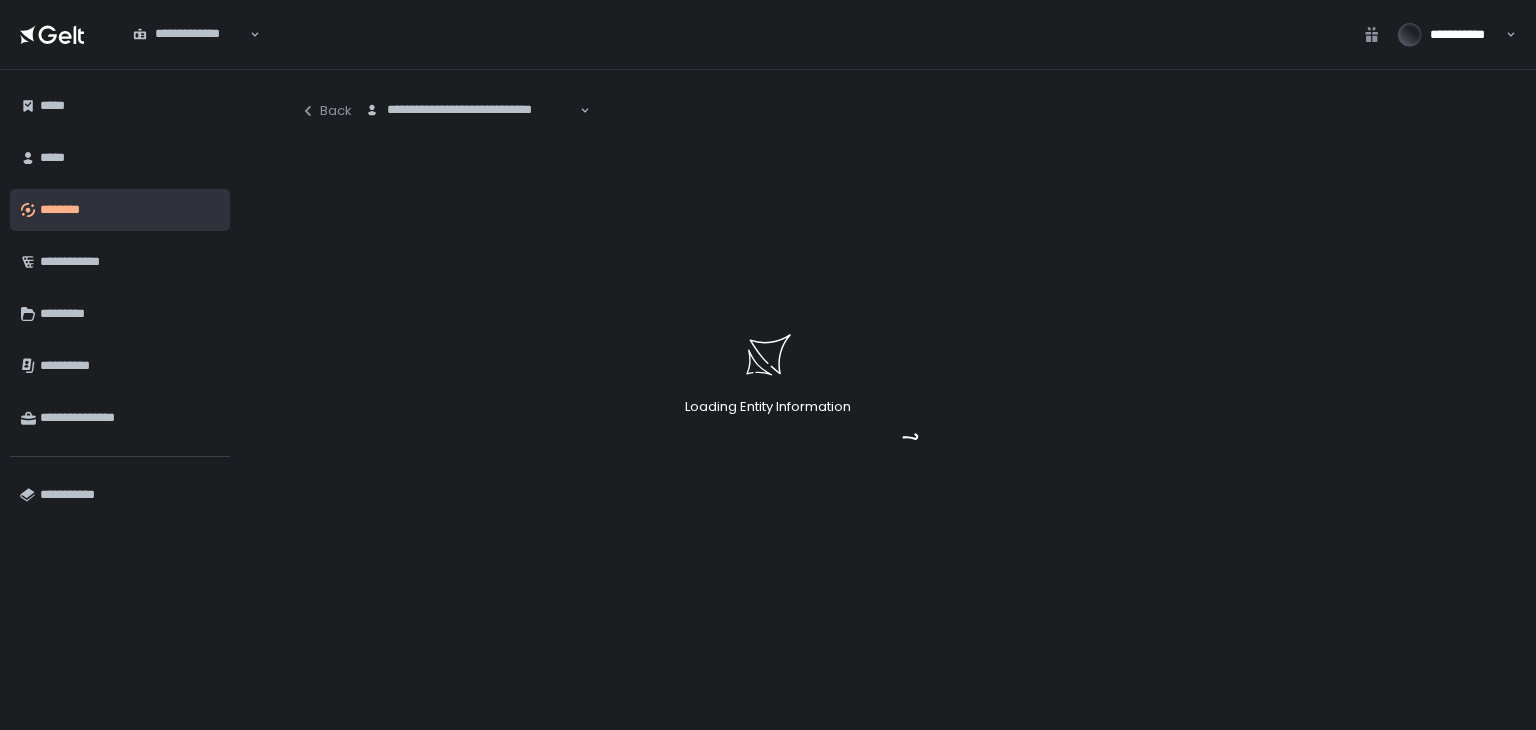 click on "Loading Entity Information" 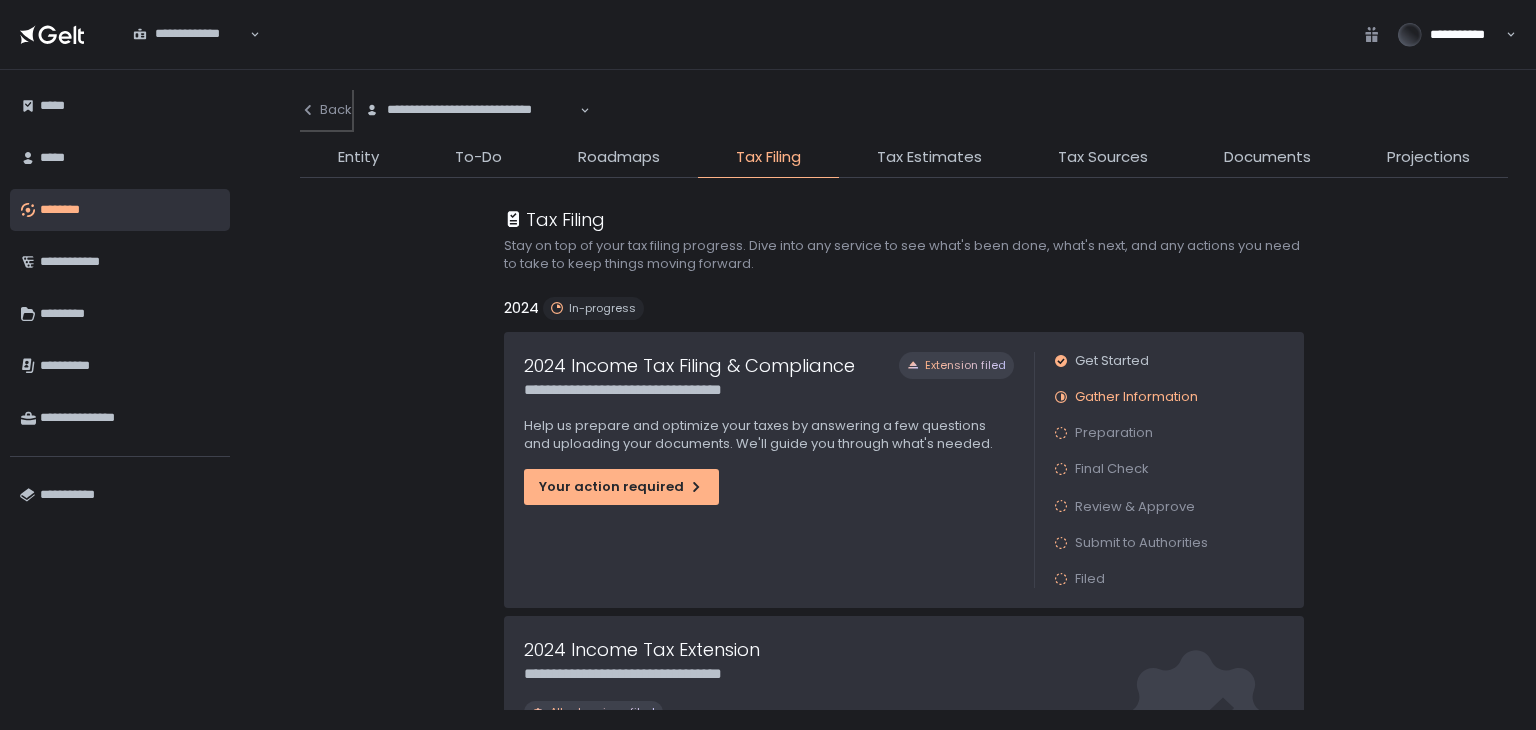 click on "Back" 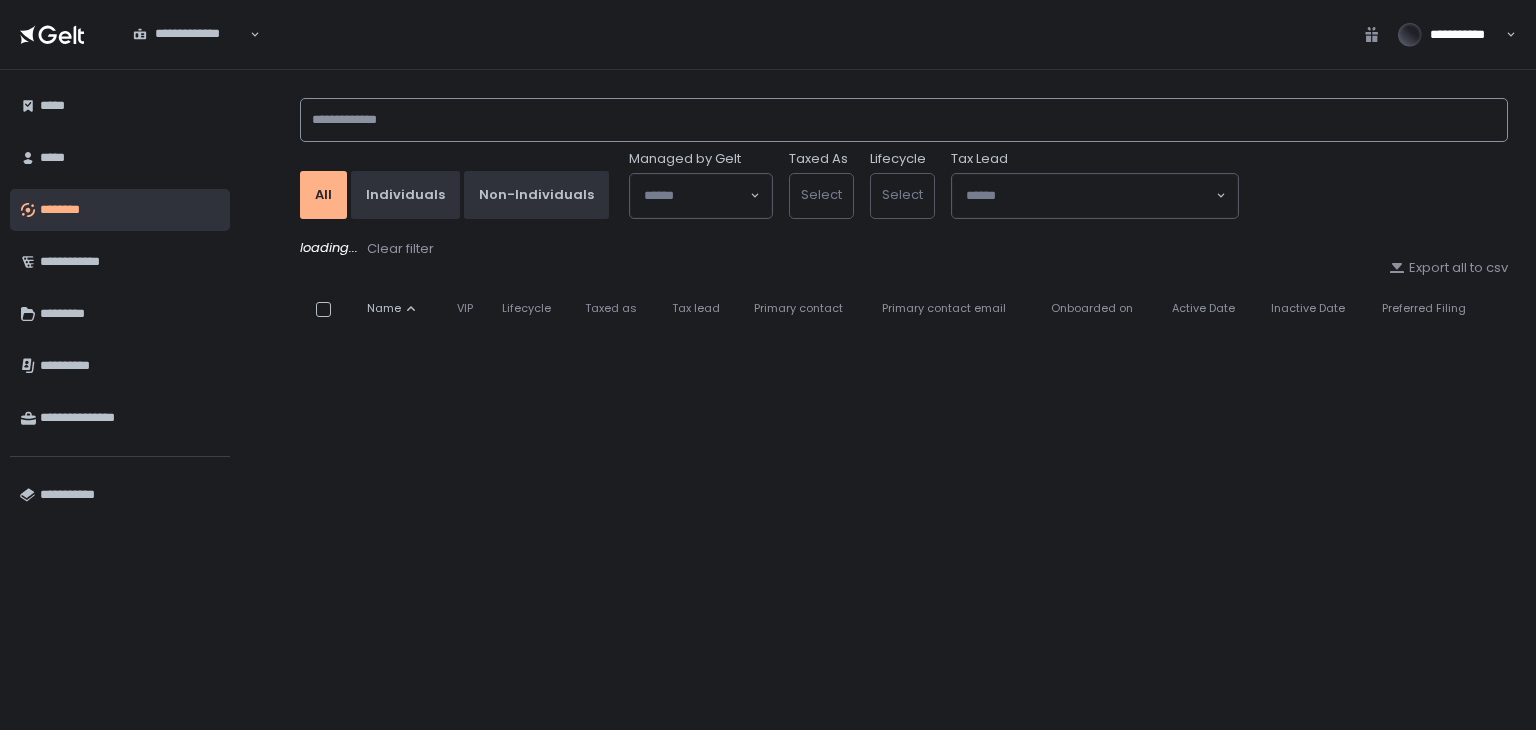 click 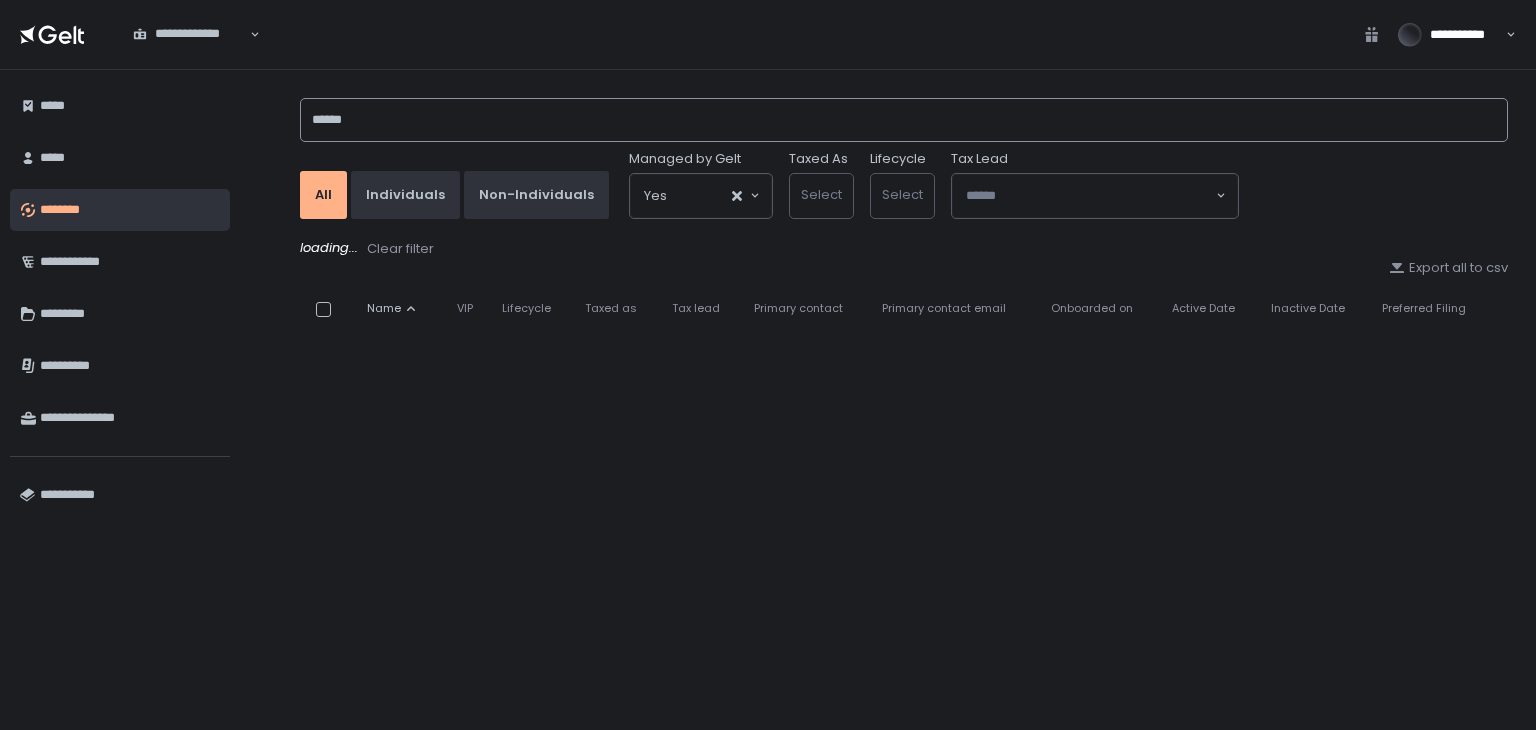 type on "******" 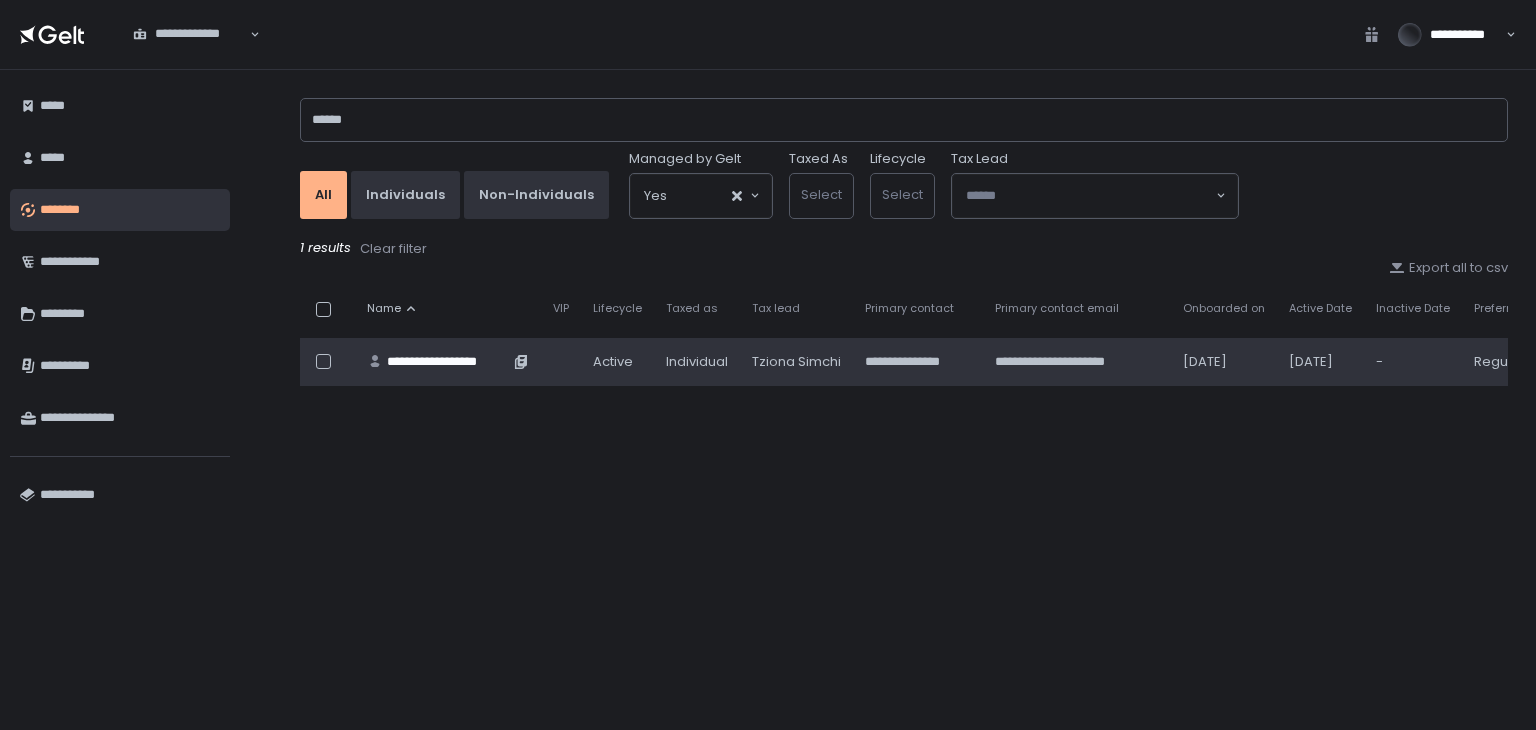 click on "**********" at bounding box center (448, 362) 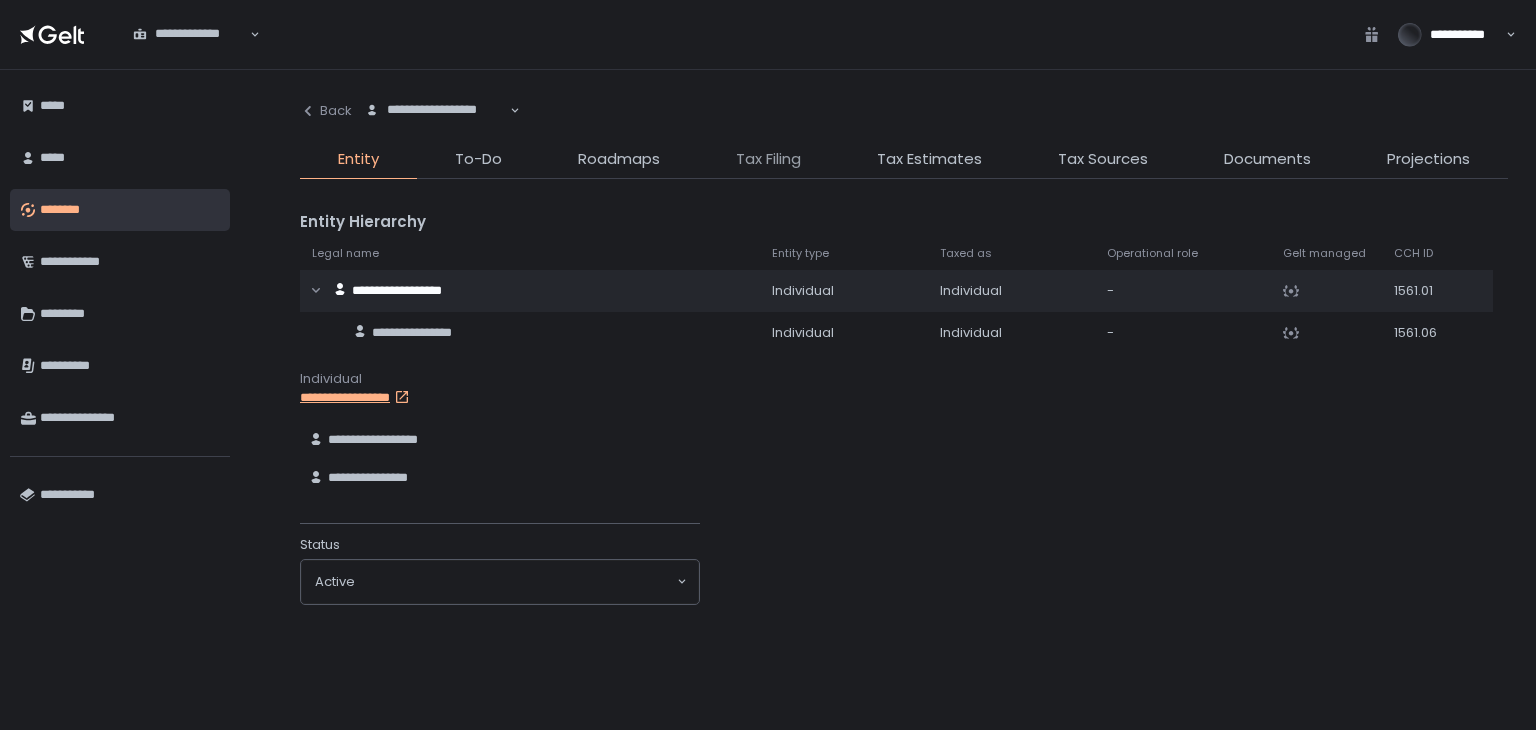 click on "Tax Filing" at bounding box center (768, 159) 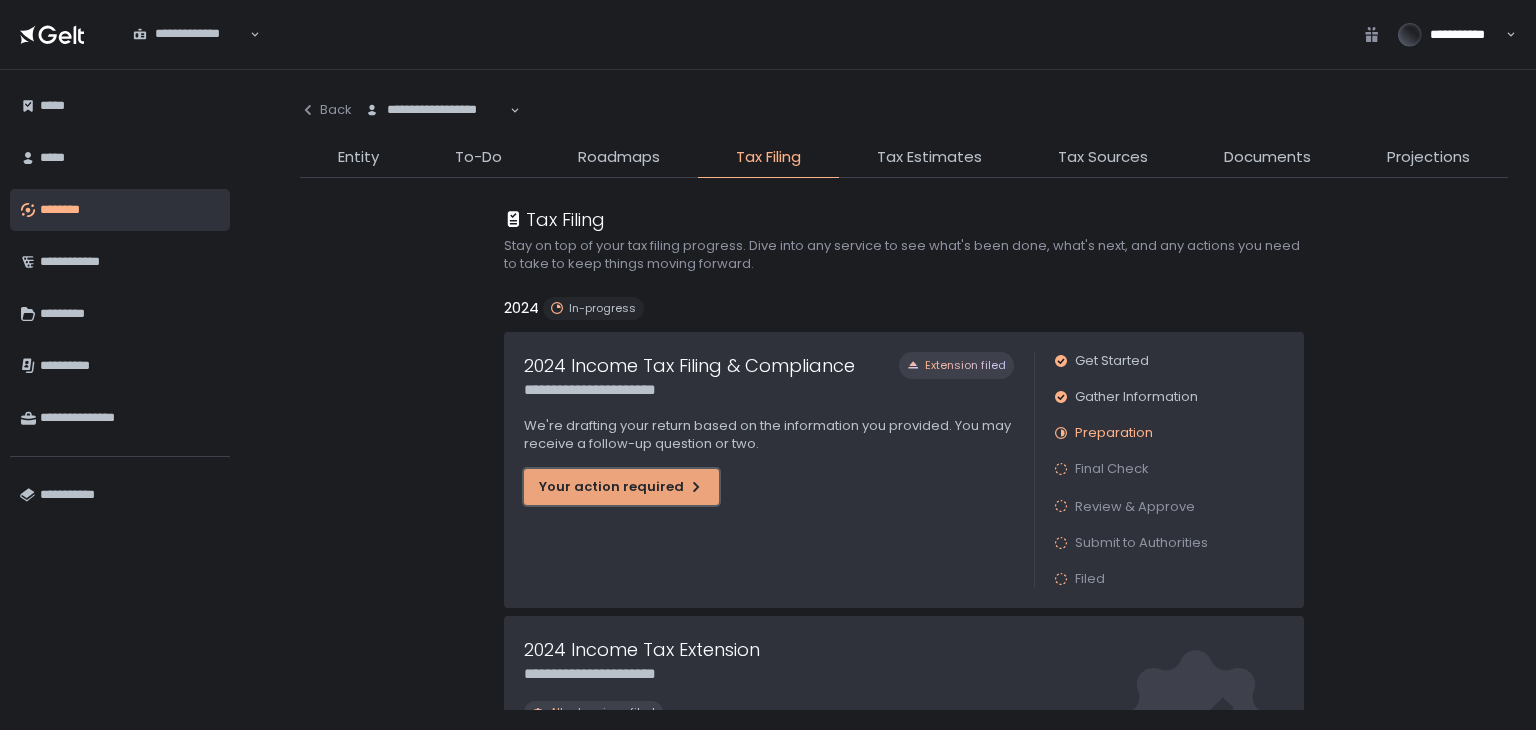 click on "Your action required" 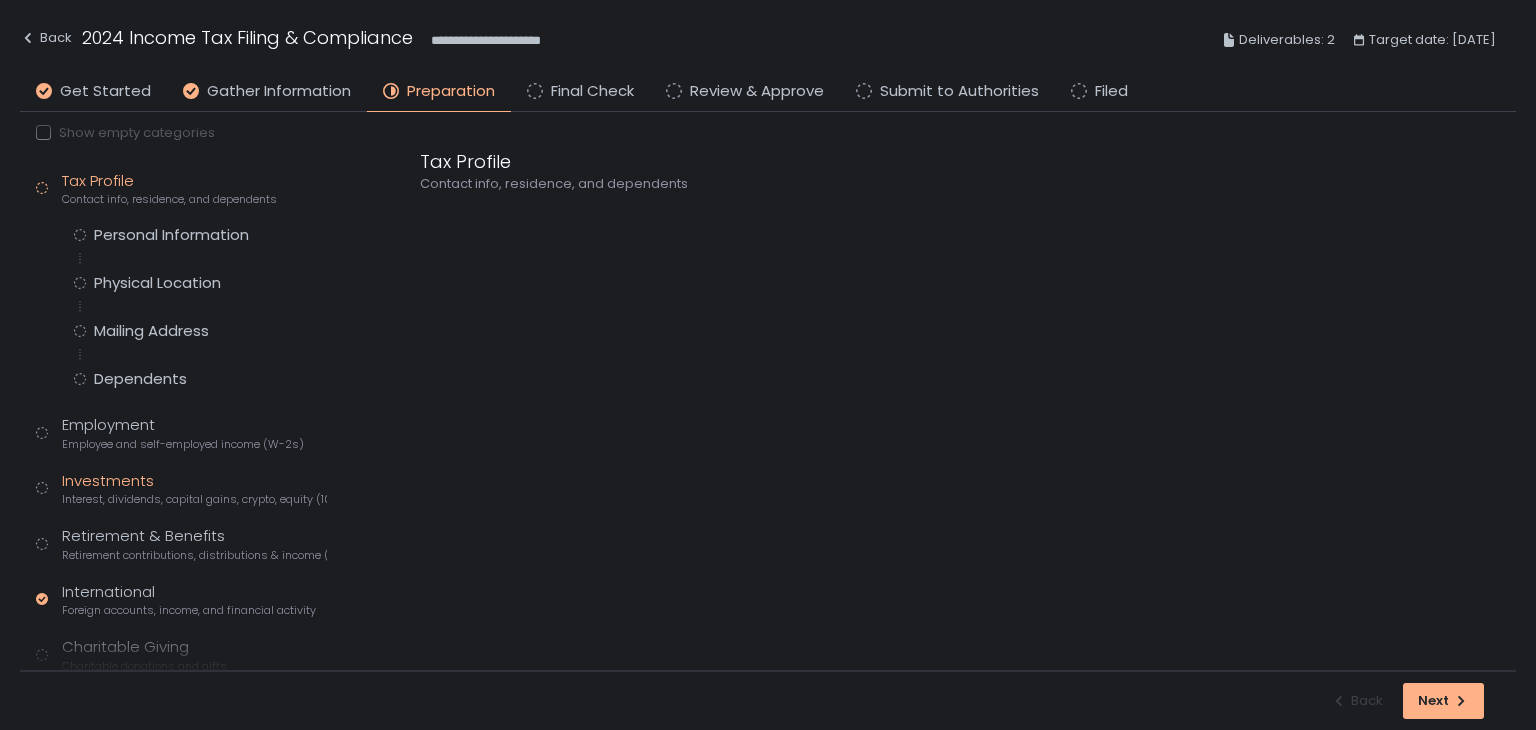 scroll, scrollTop: 0, scrollLeft: 0, axis: both 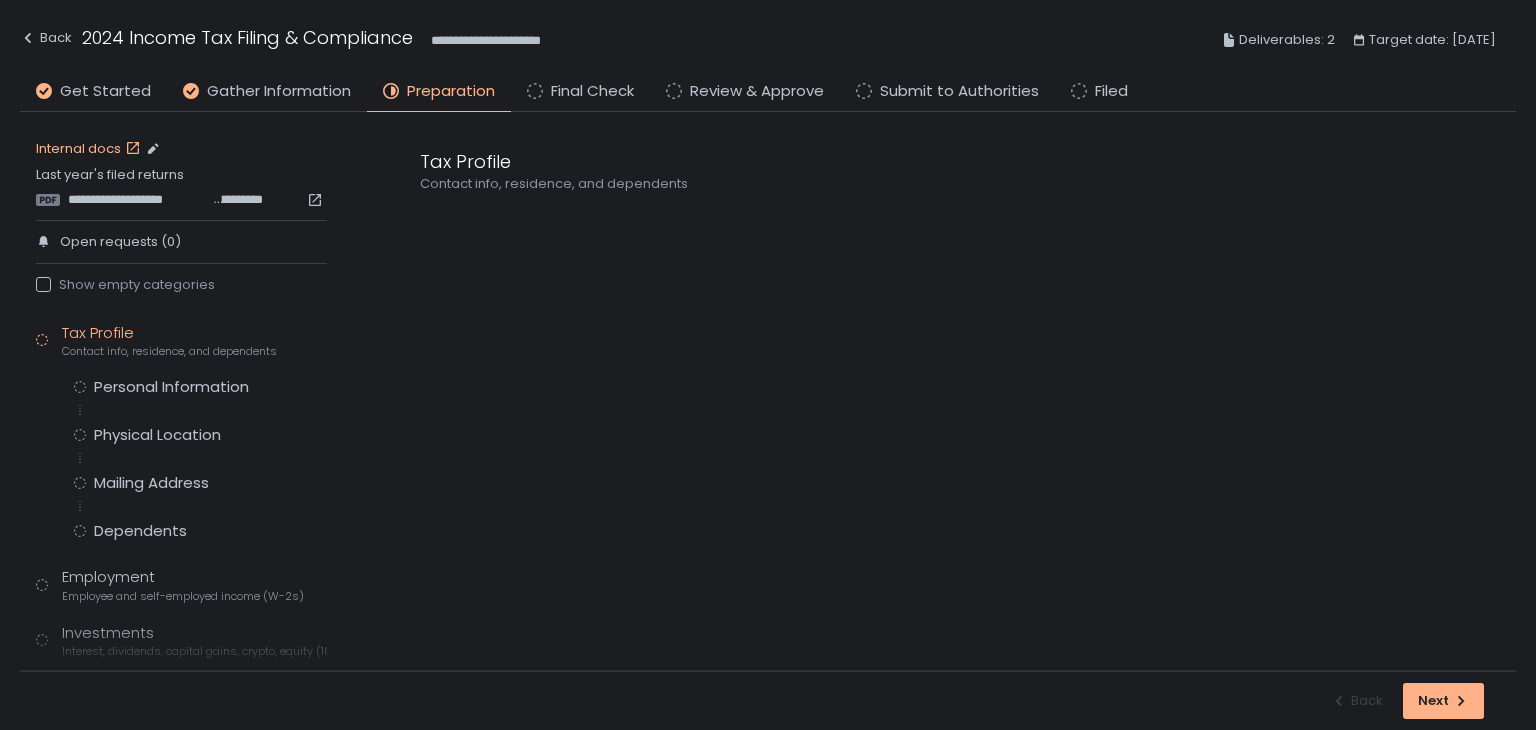 click on "Internal docs" at bounding box center [90, 149] 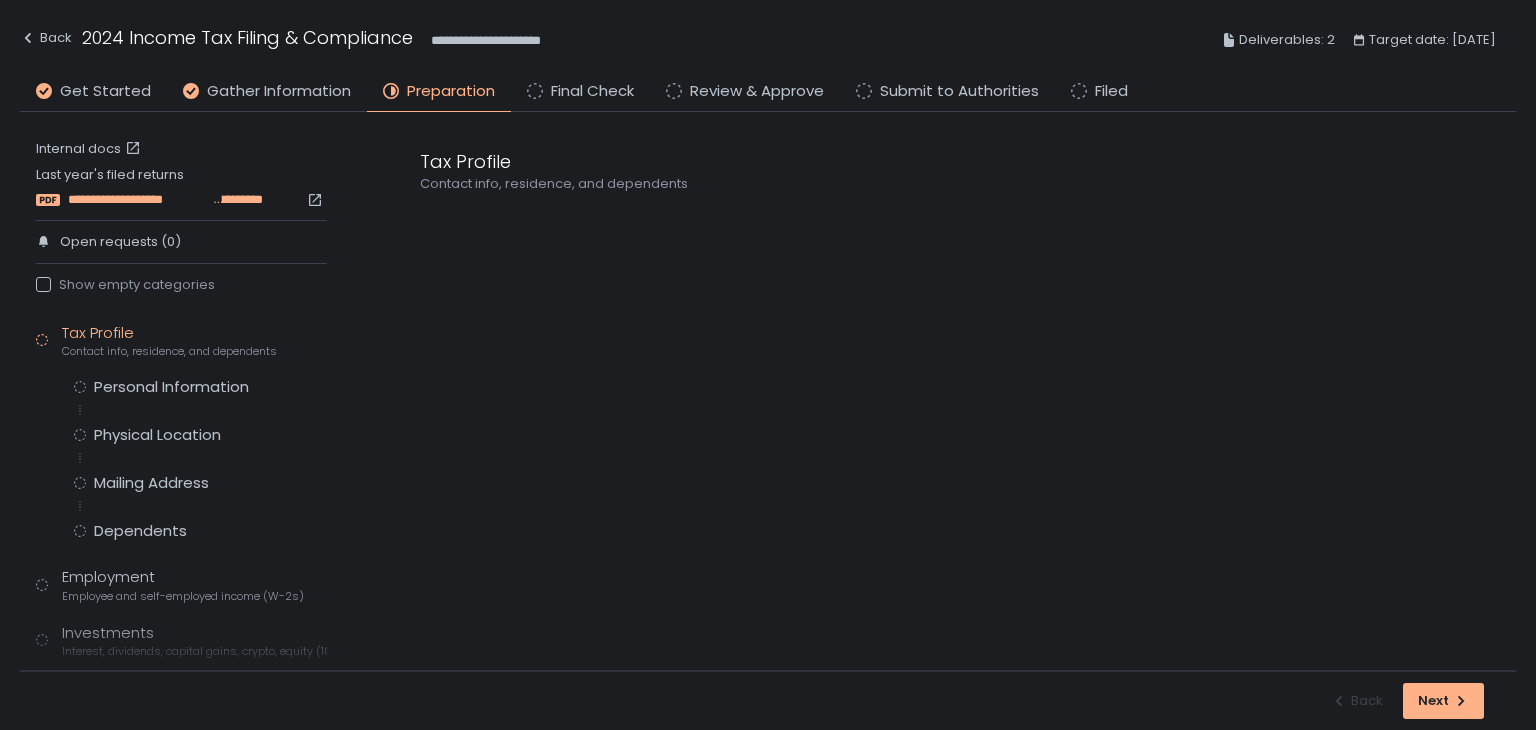 click on "**********" at bounding box center (140, 200) 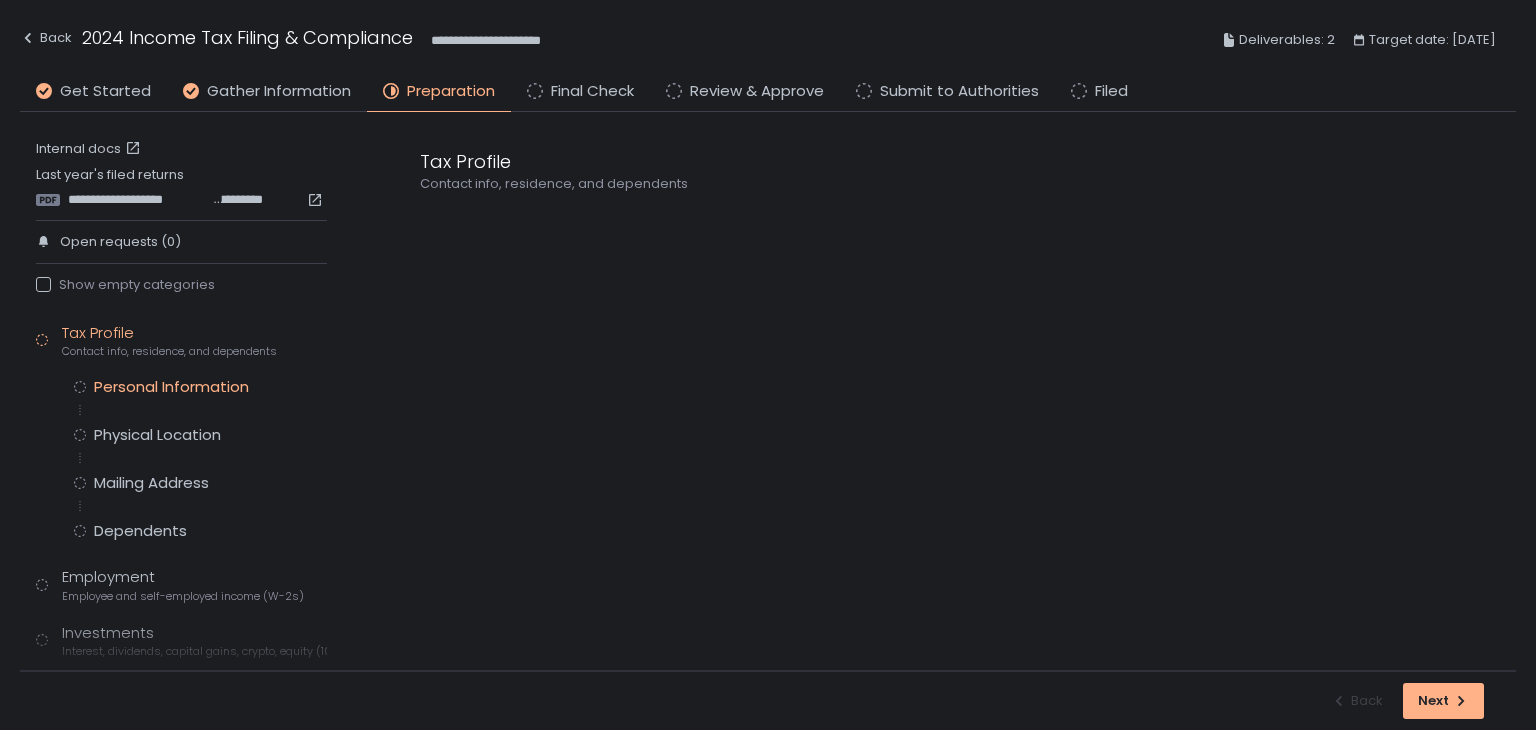 click on "Personal Information" 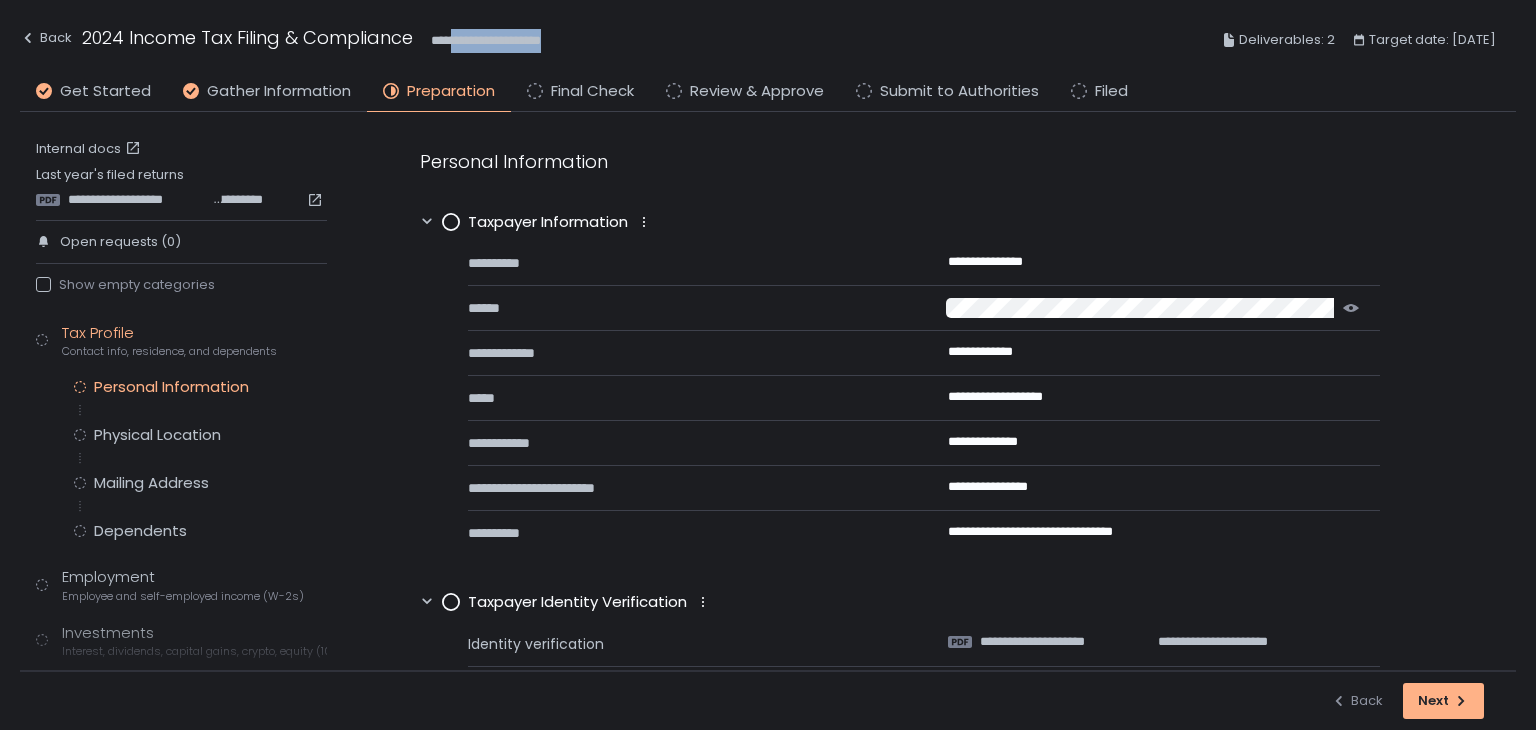 drag, startPoint x: 575, startPoint y: 41, endPoint x: 458, endPoint y: 35, distance: 117.15375 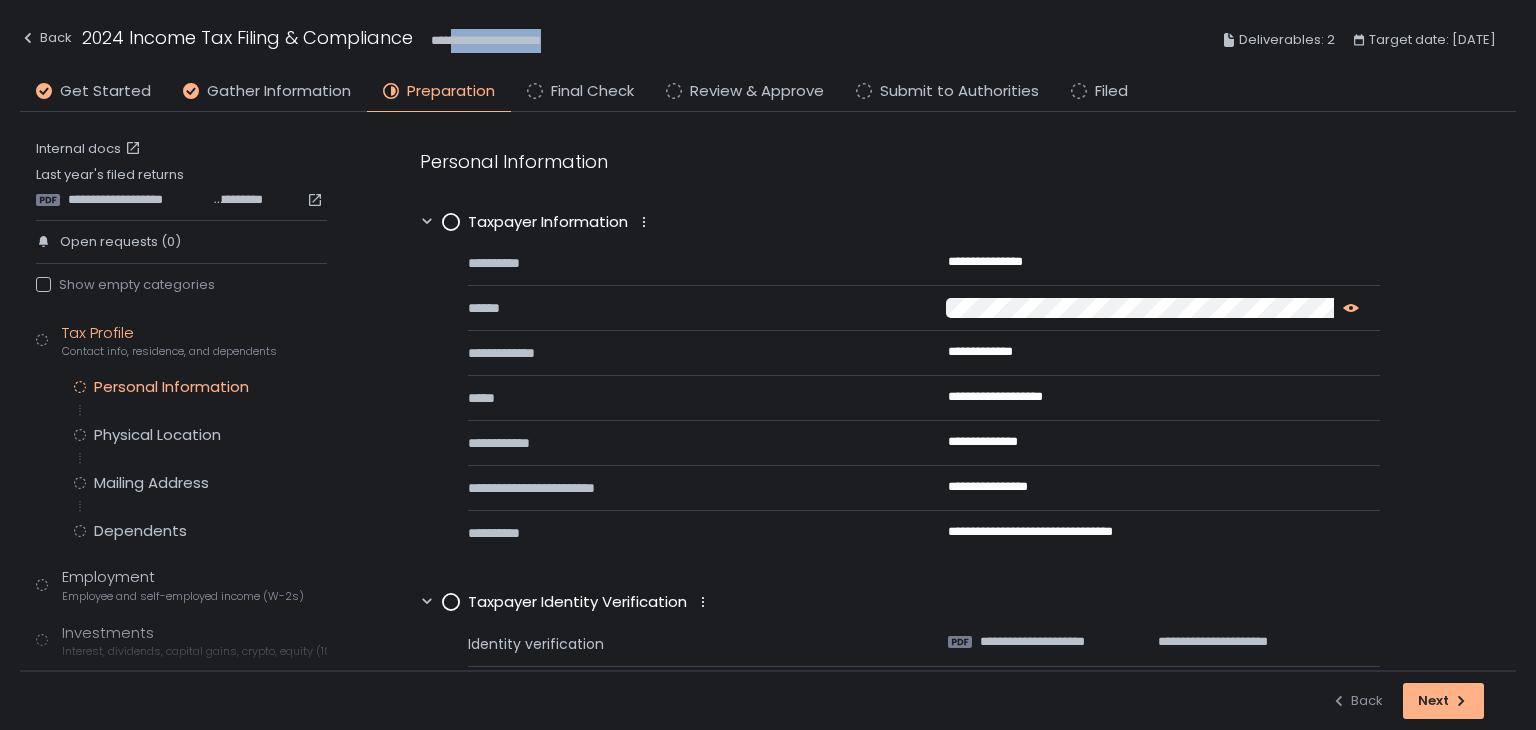 click 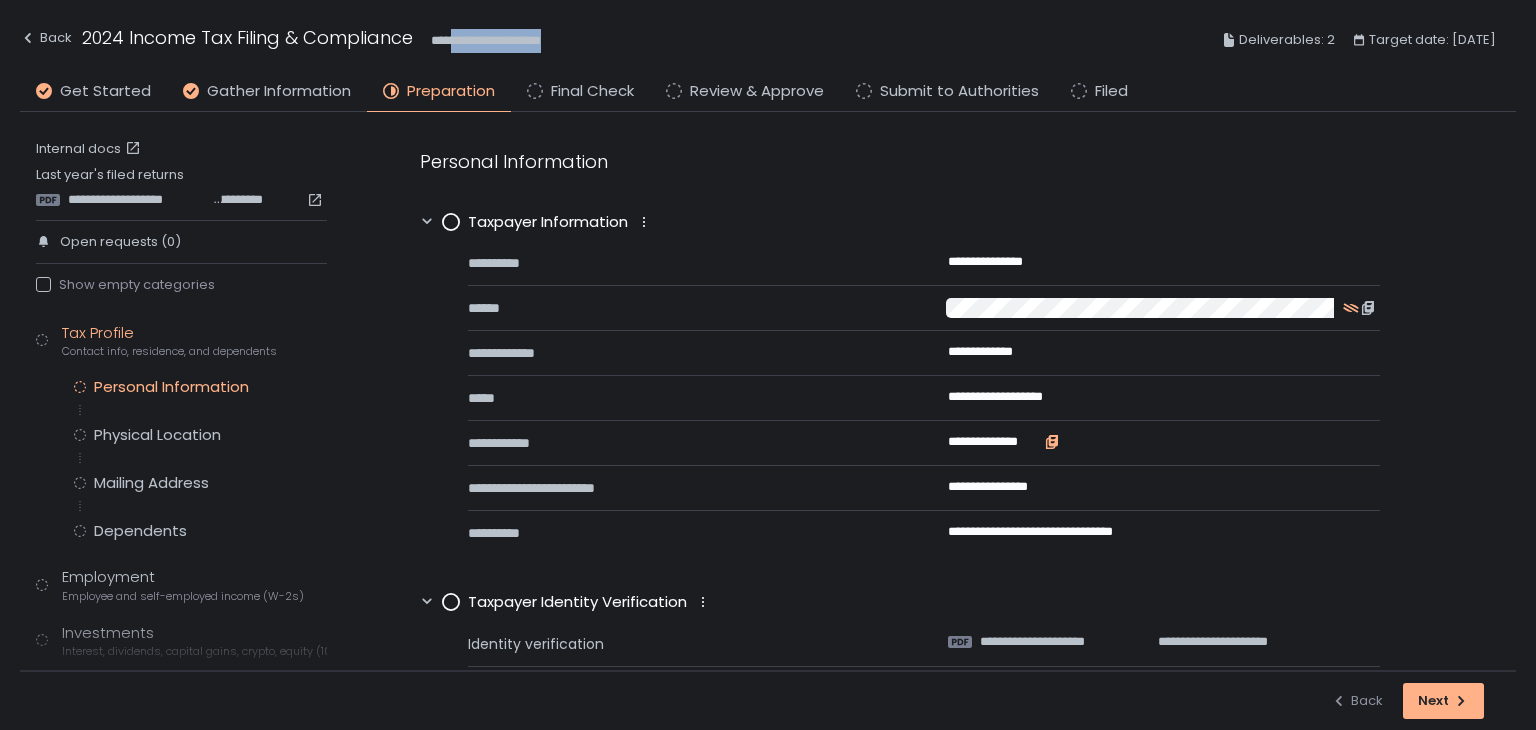 click 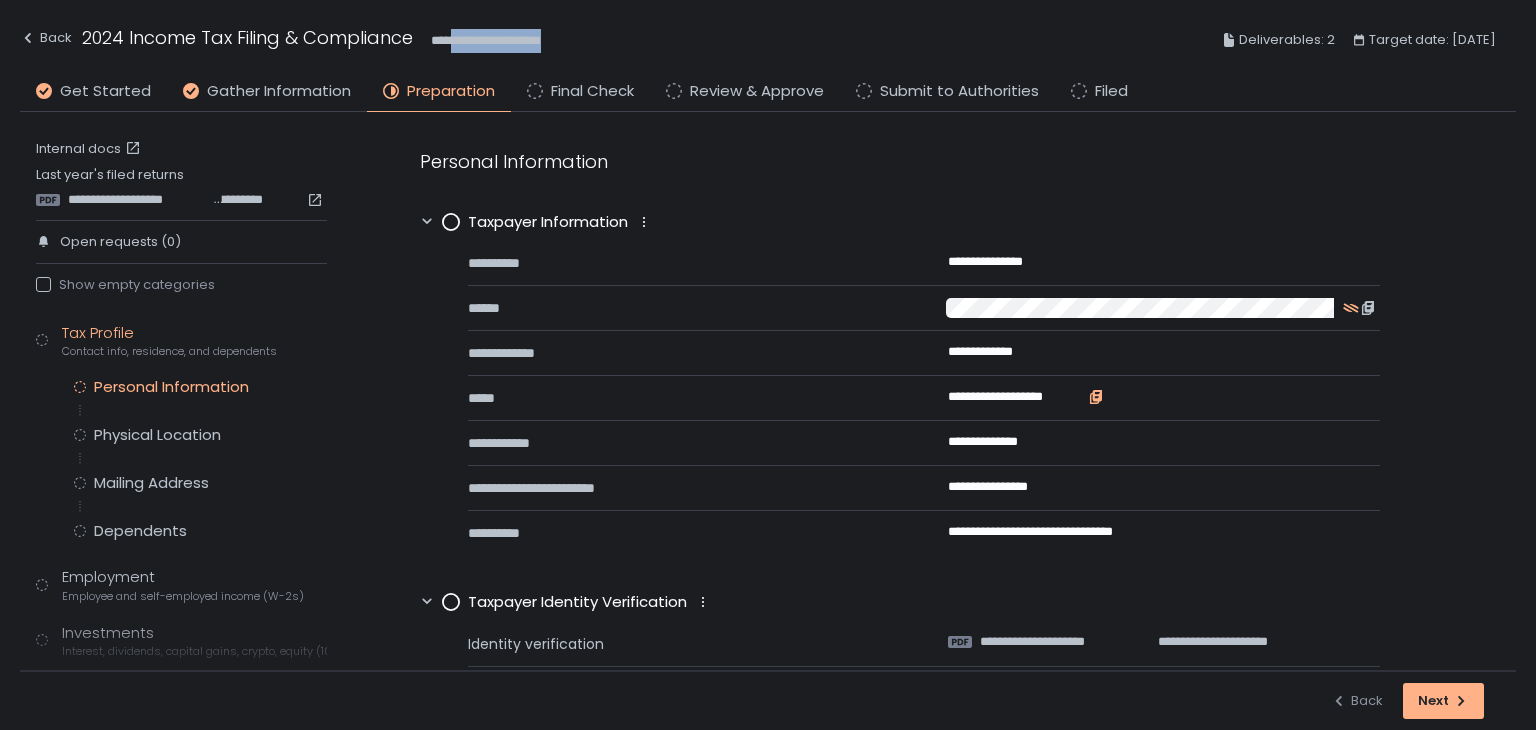 click 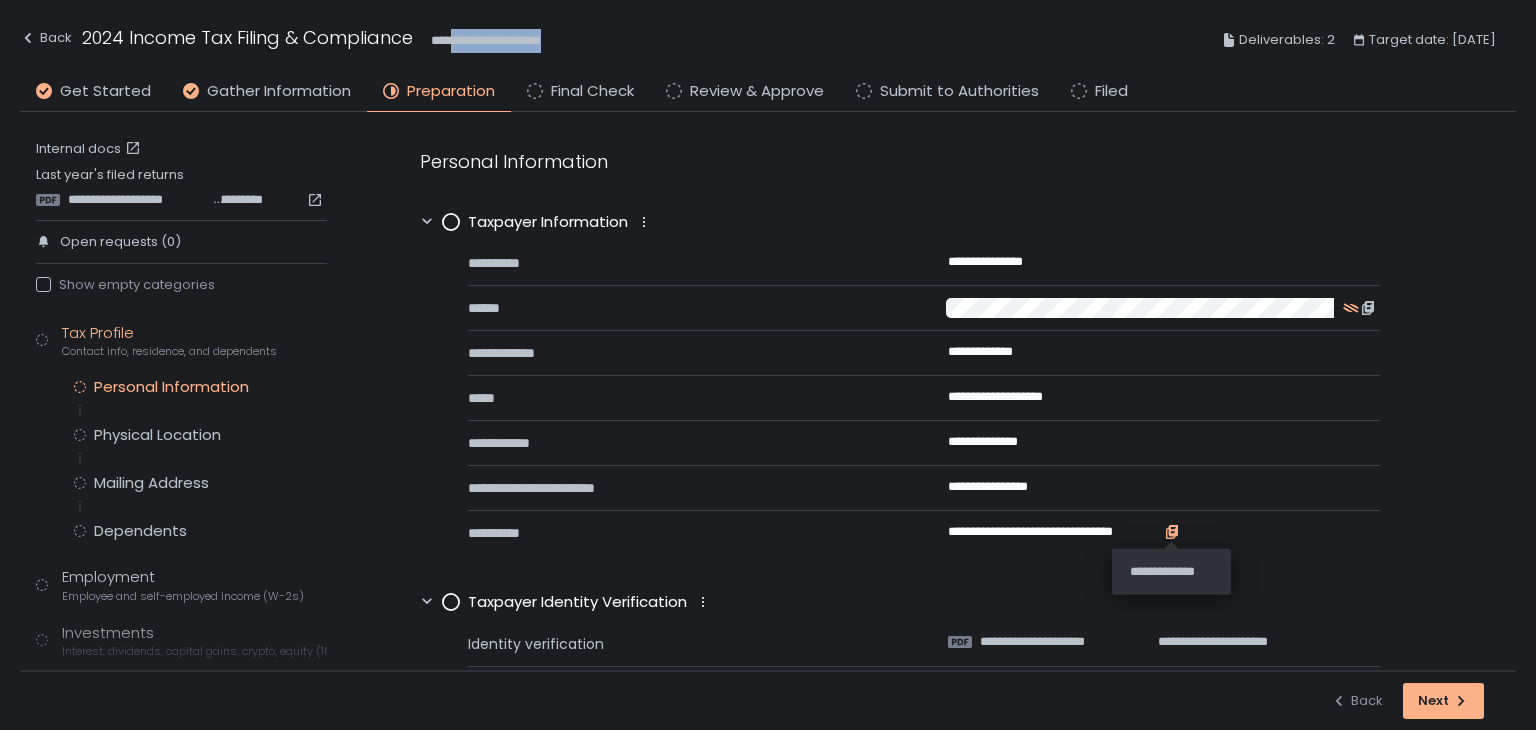 click 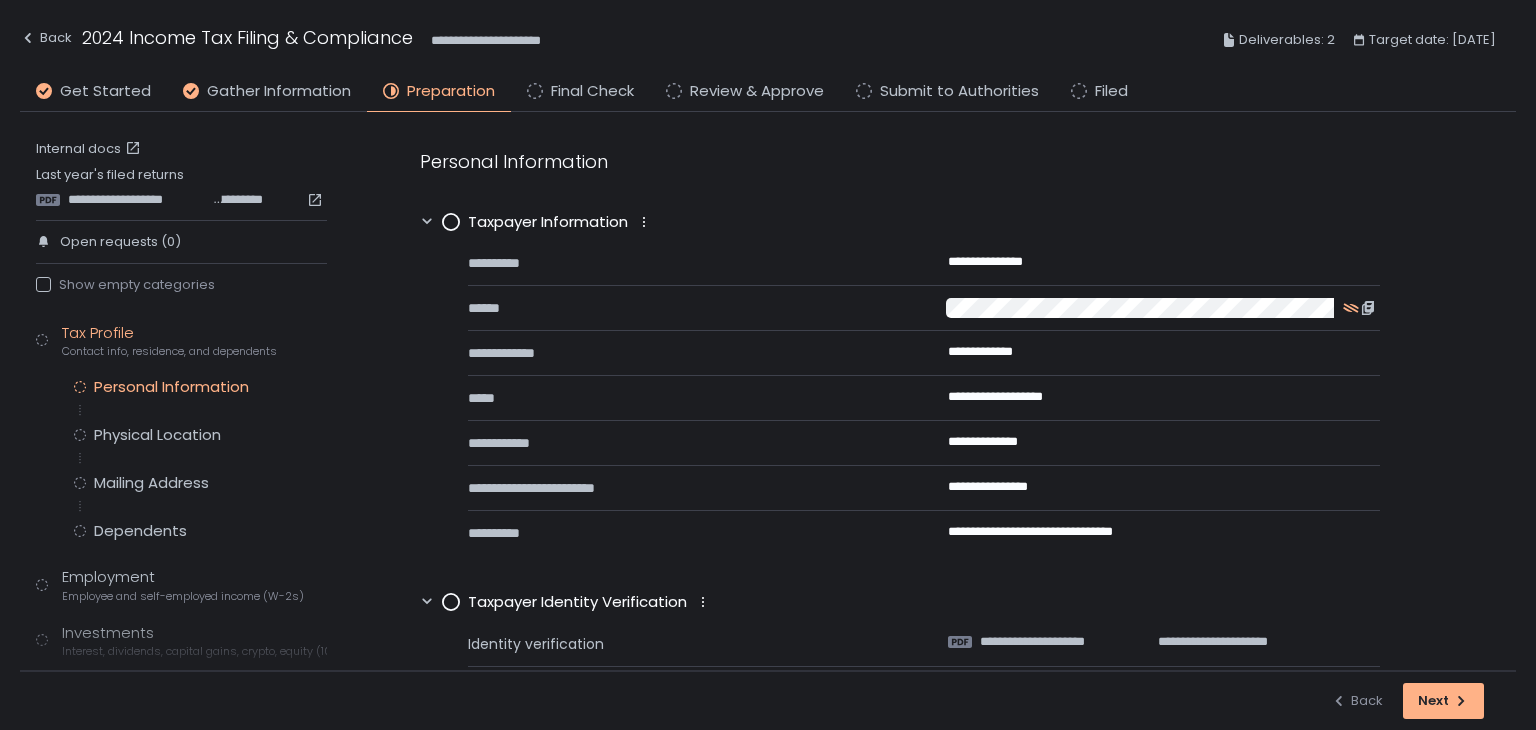 click 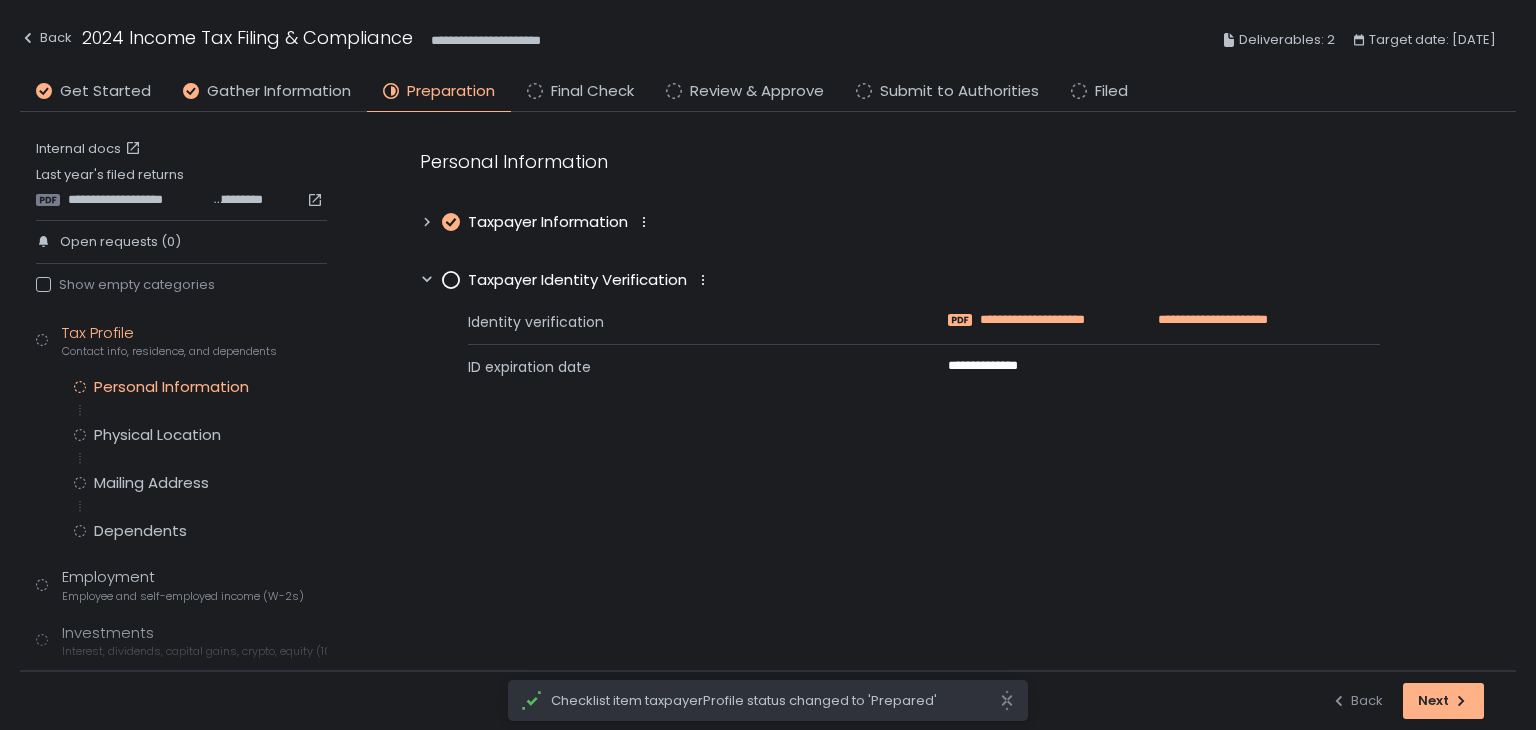 click on "**********" at bounding box center [1050, 320] 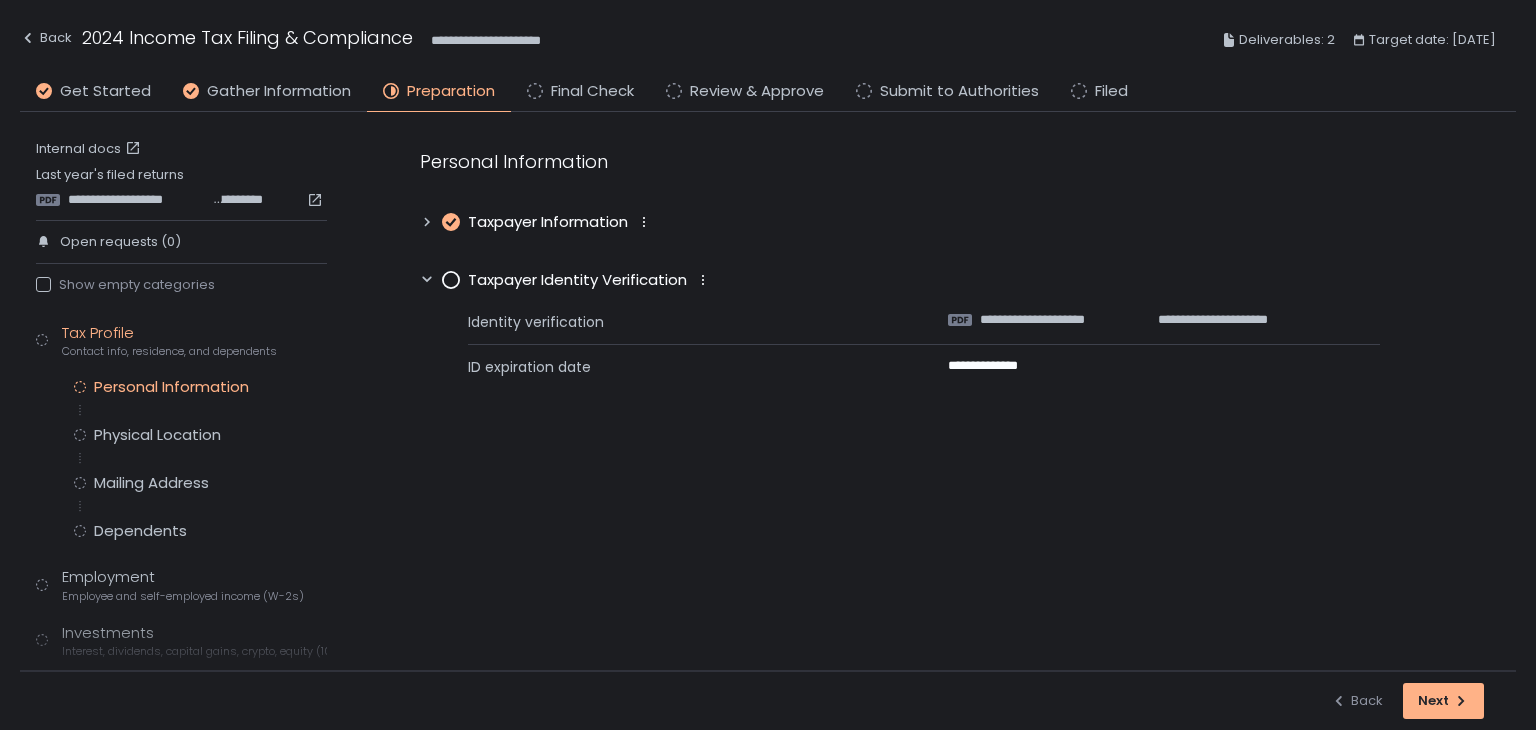 click 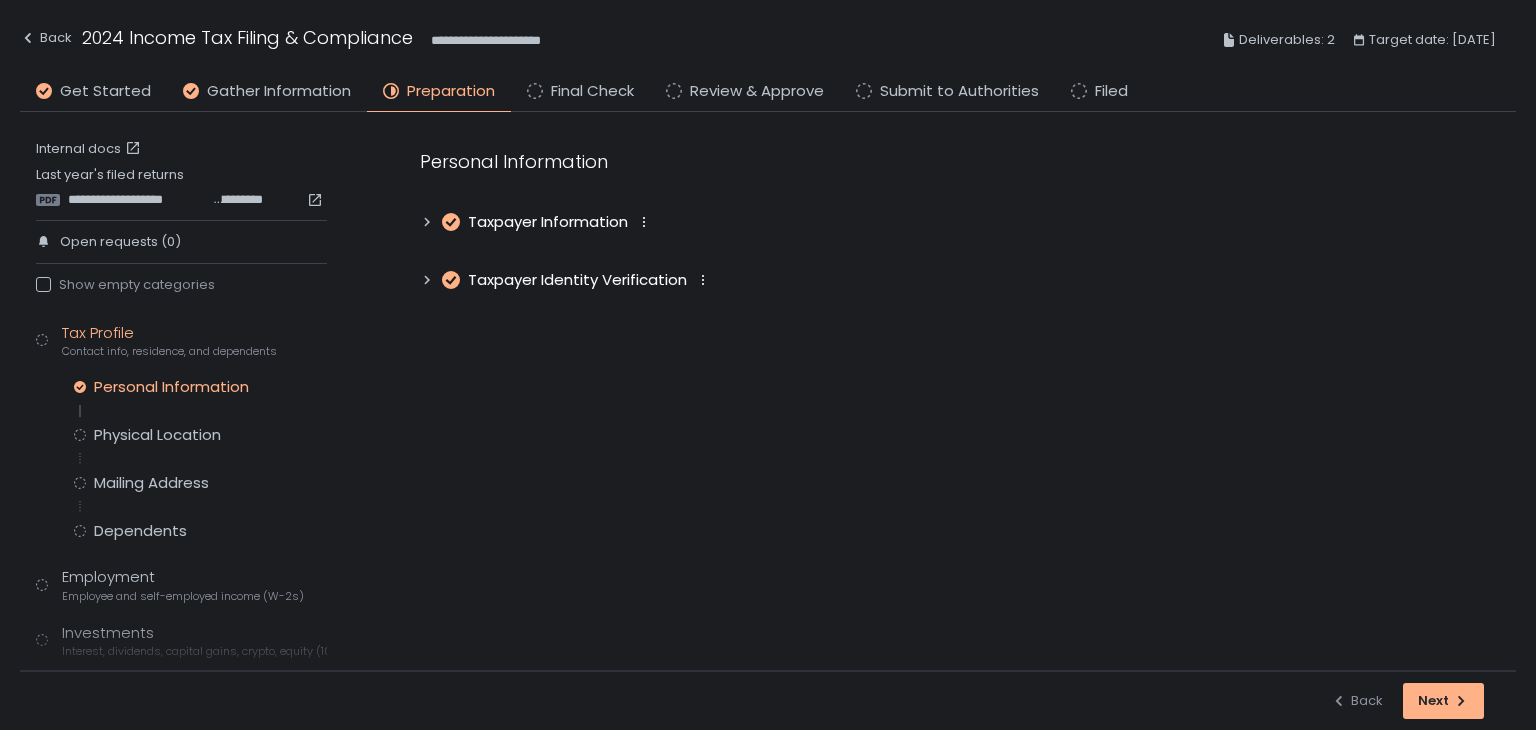 click 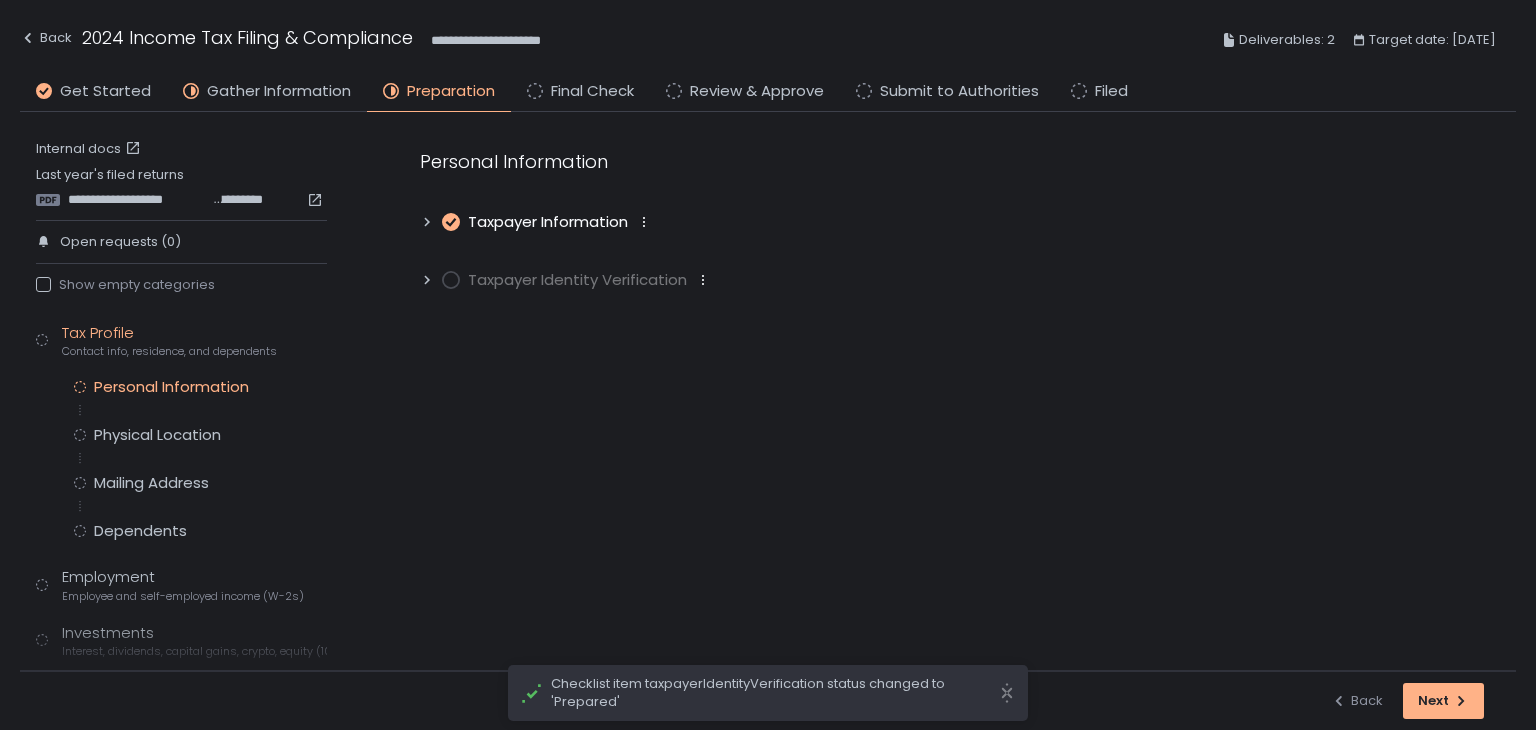 click 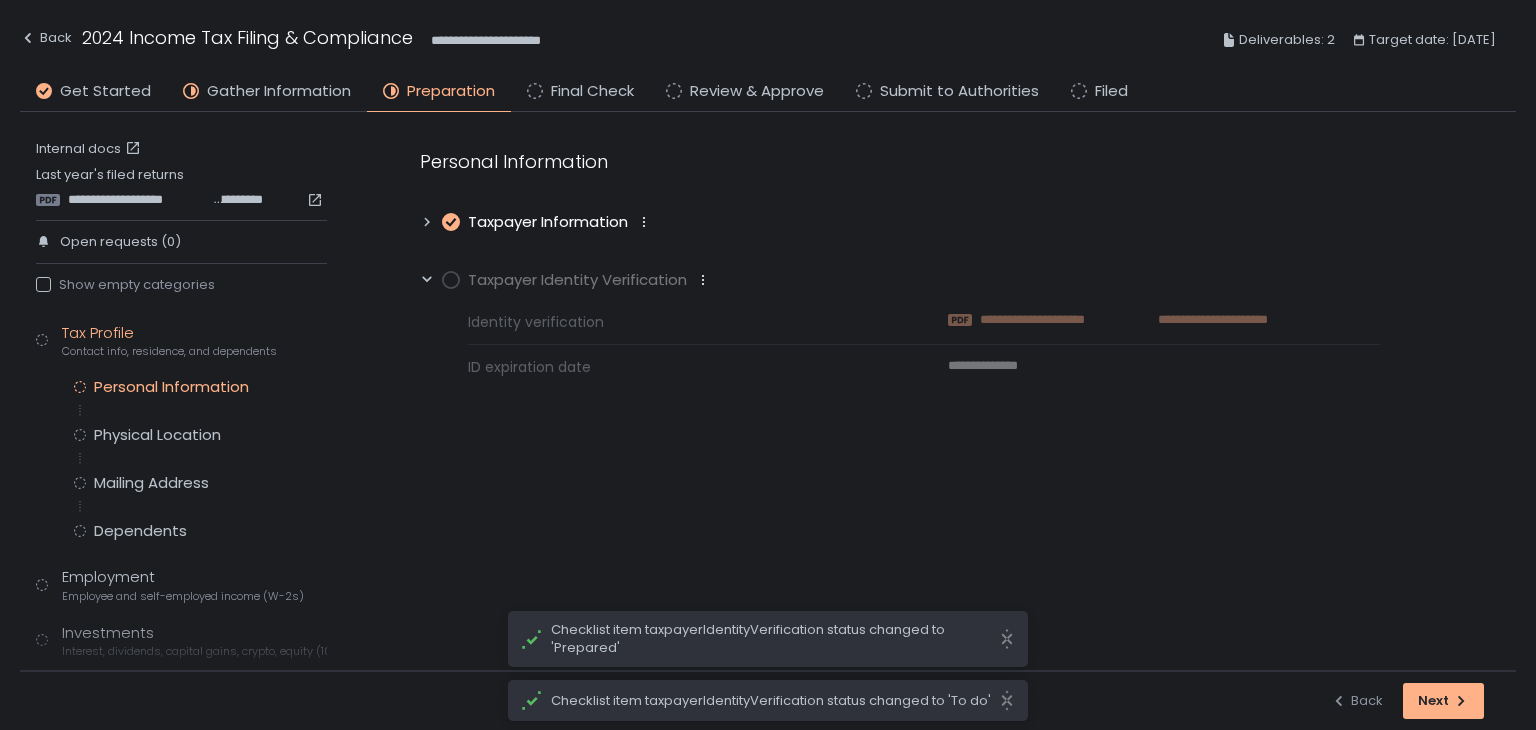 click on "**********" at bounding box center [1050, 320] 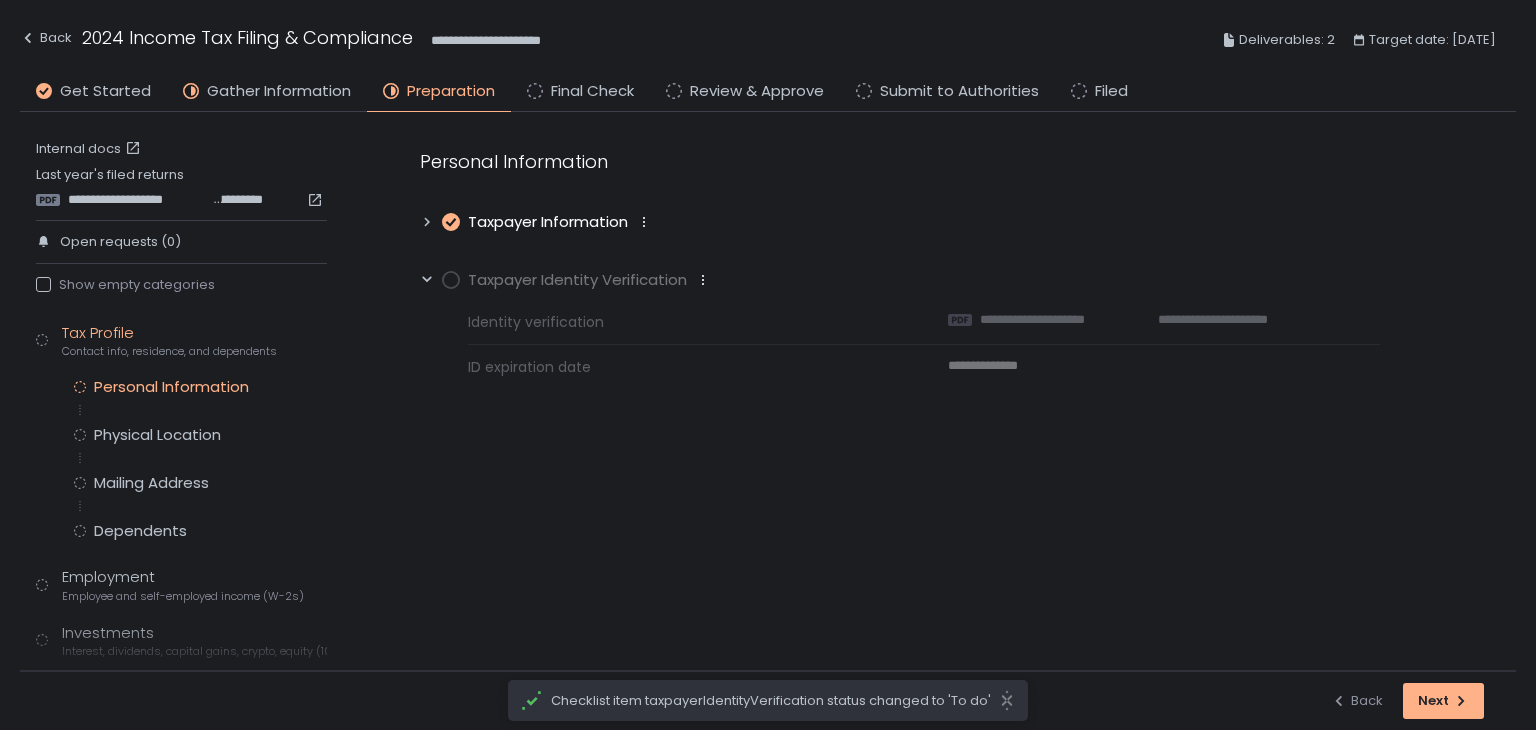 click 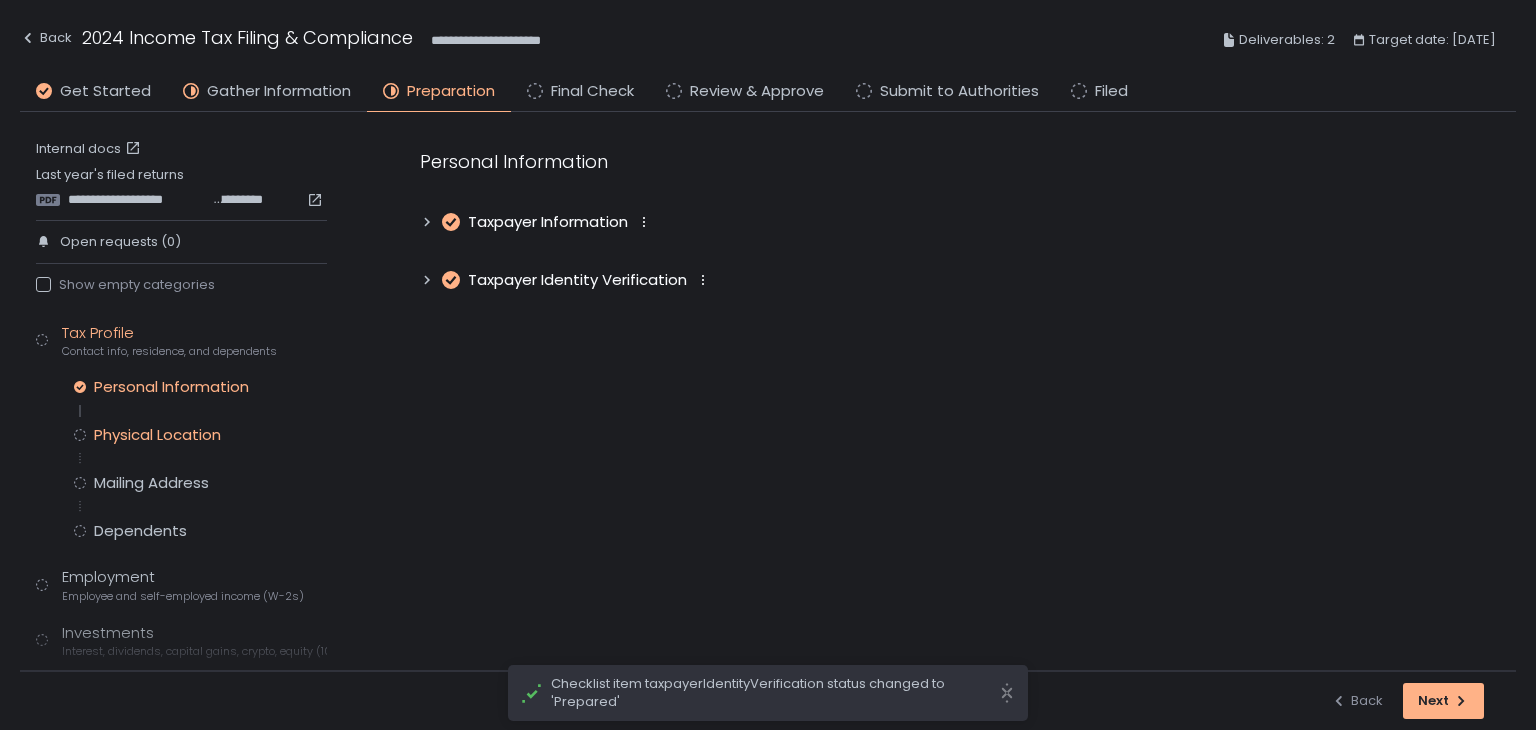 click on "Physical Location" 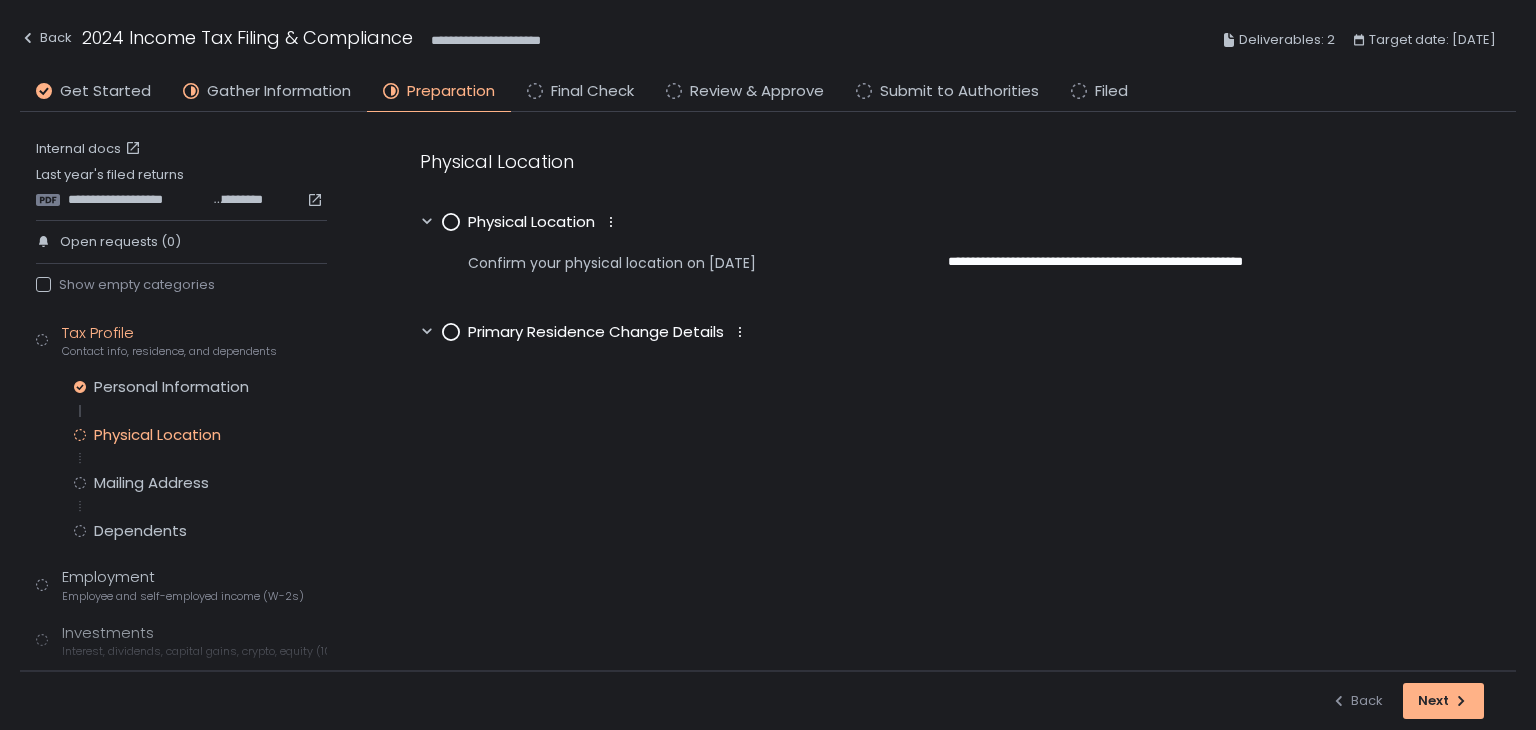click 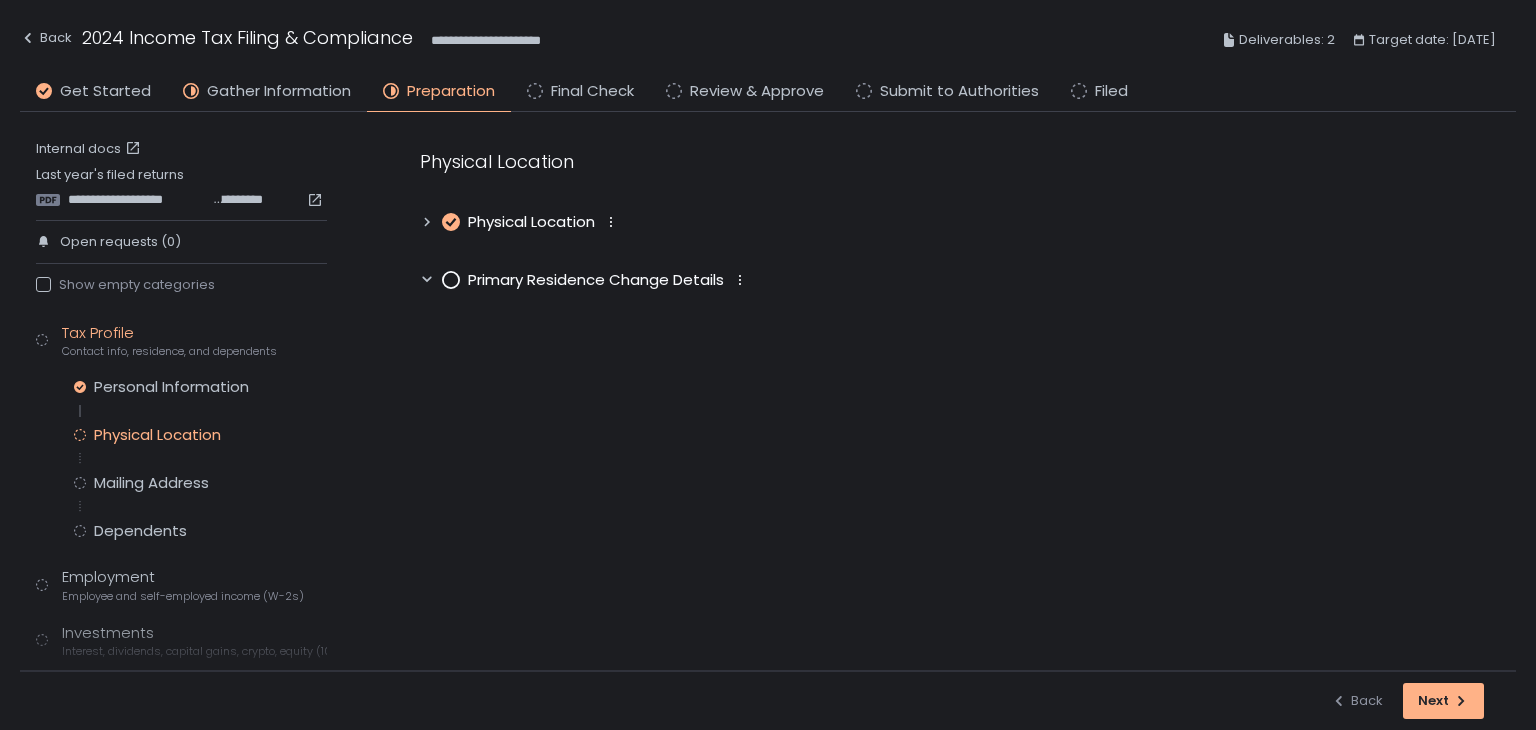 click 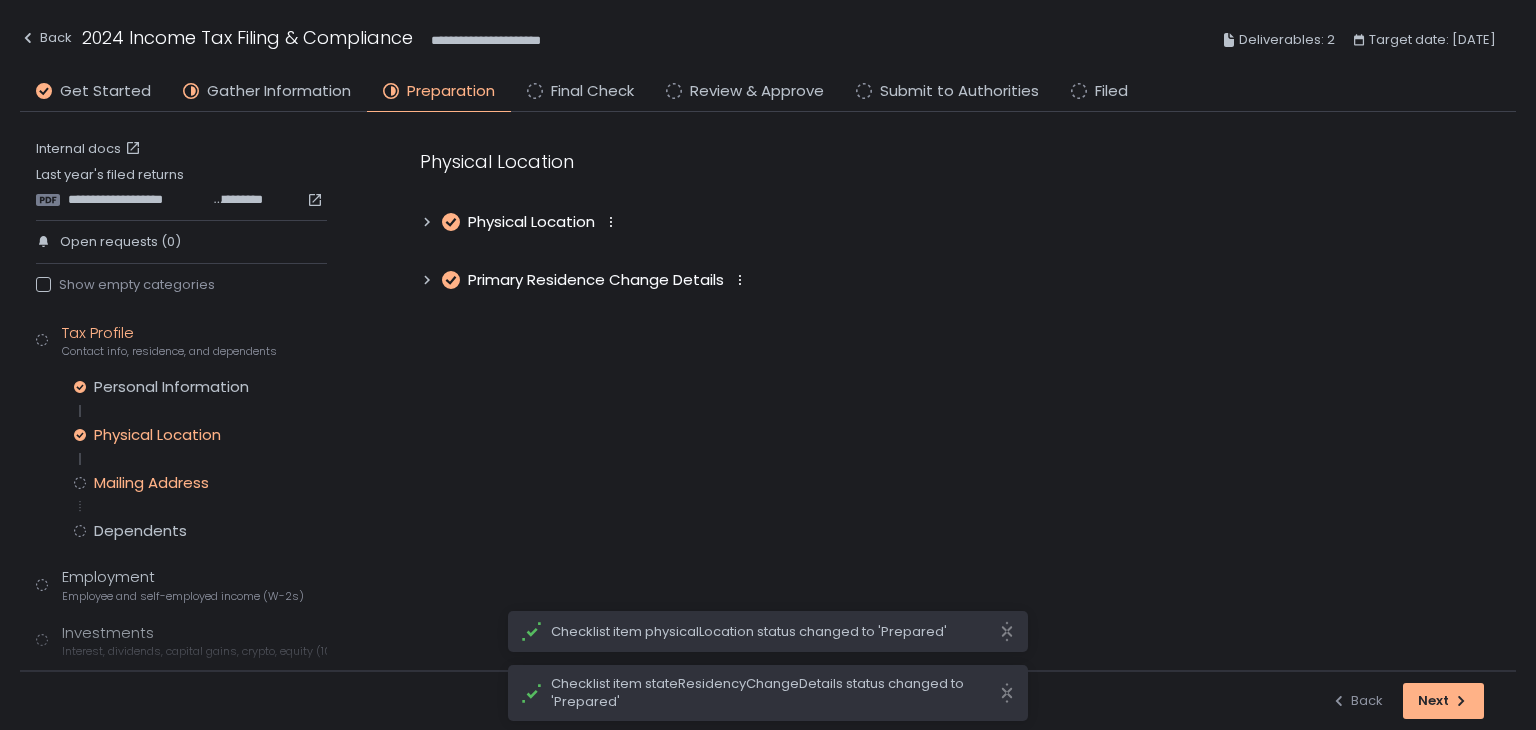click on "Mailing Address" 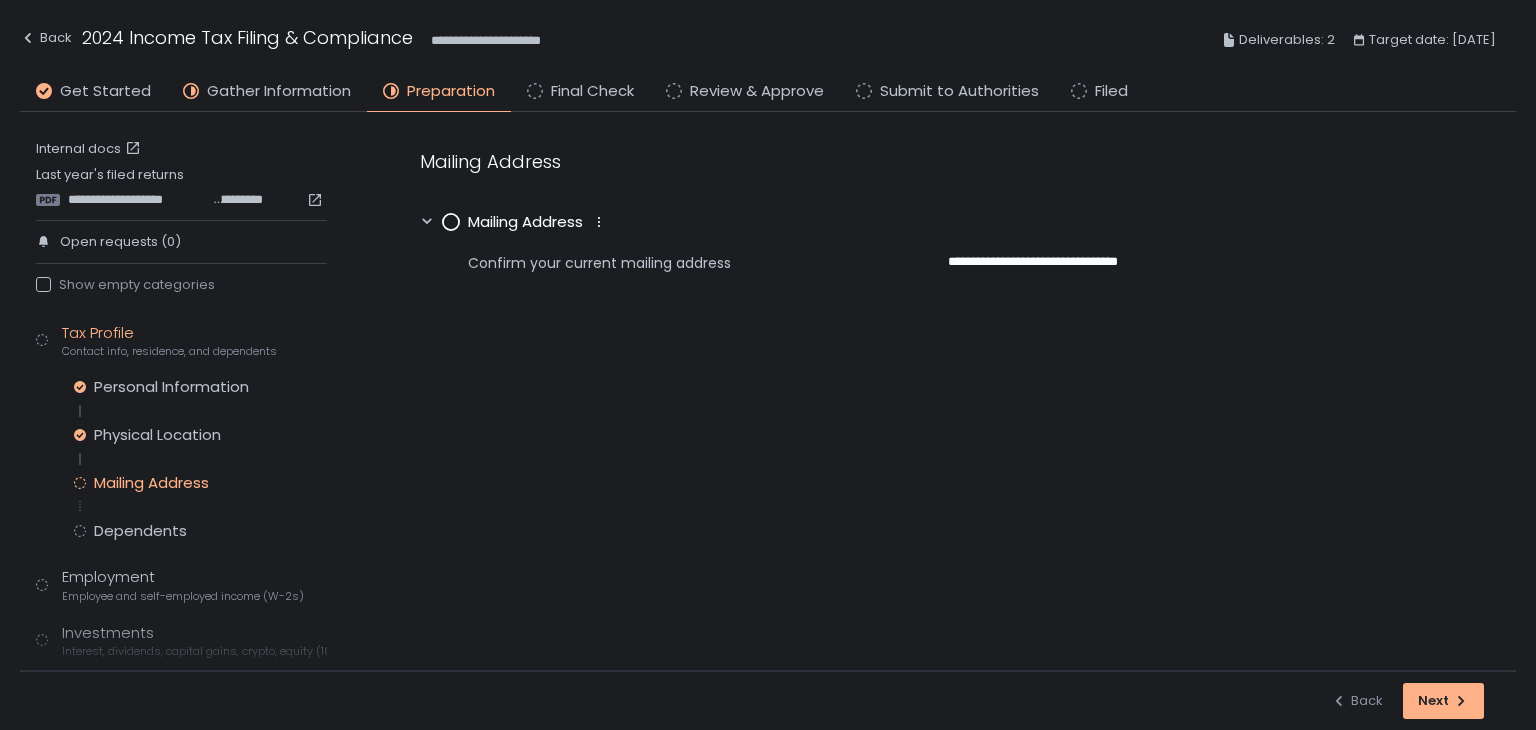 click 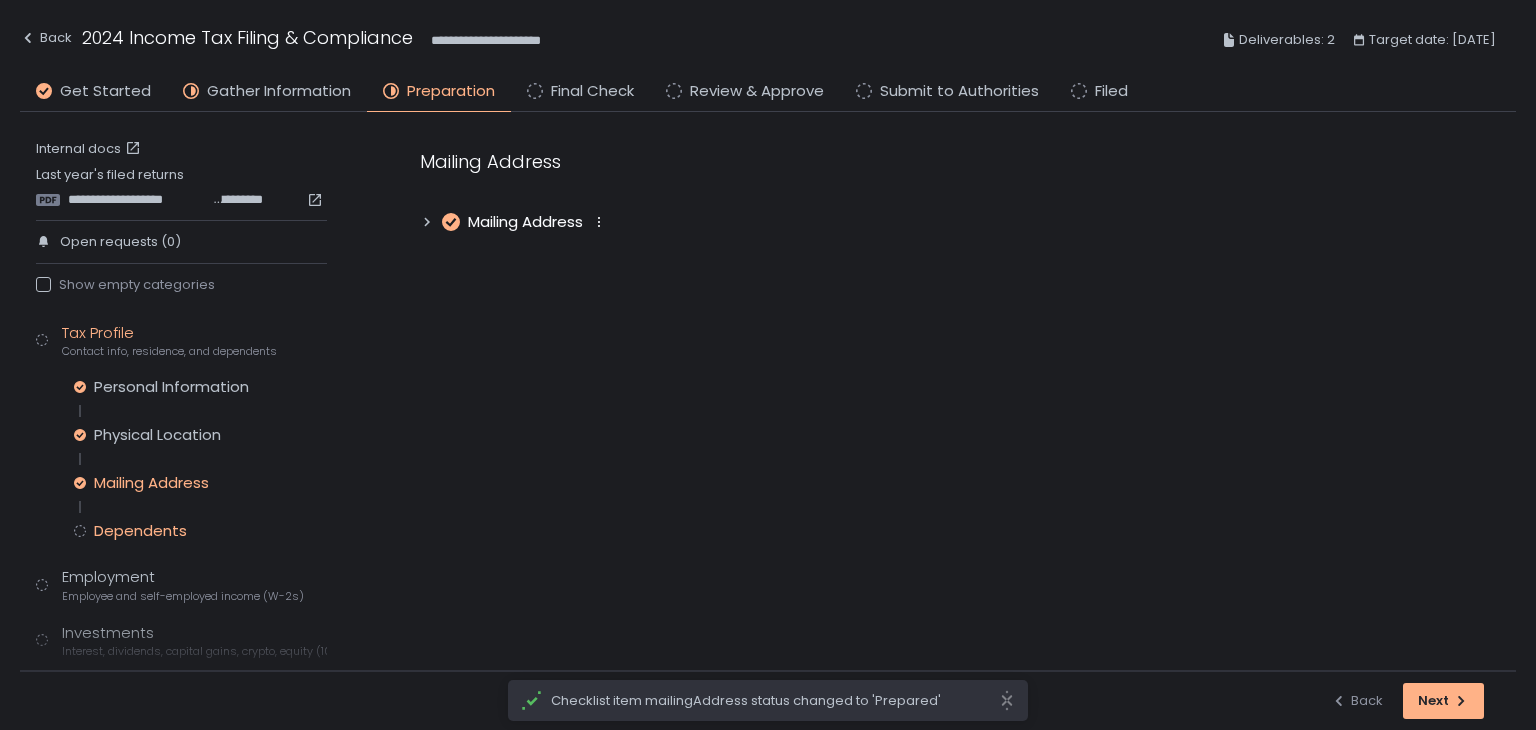 click on "Dependents" 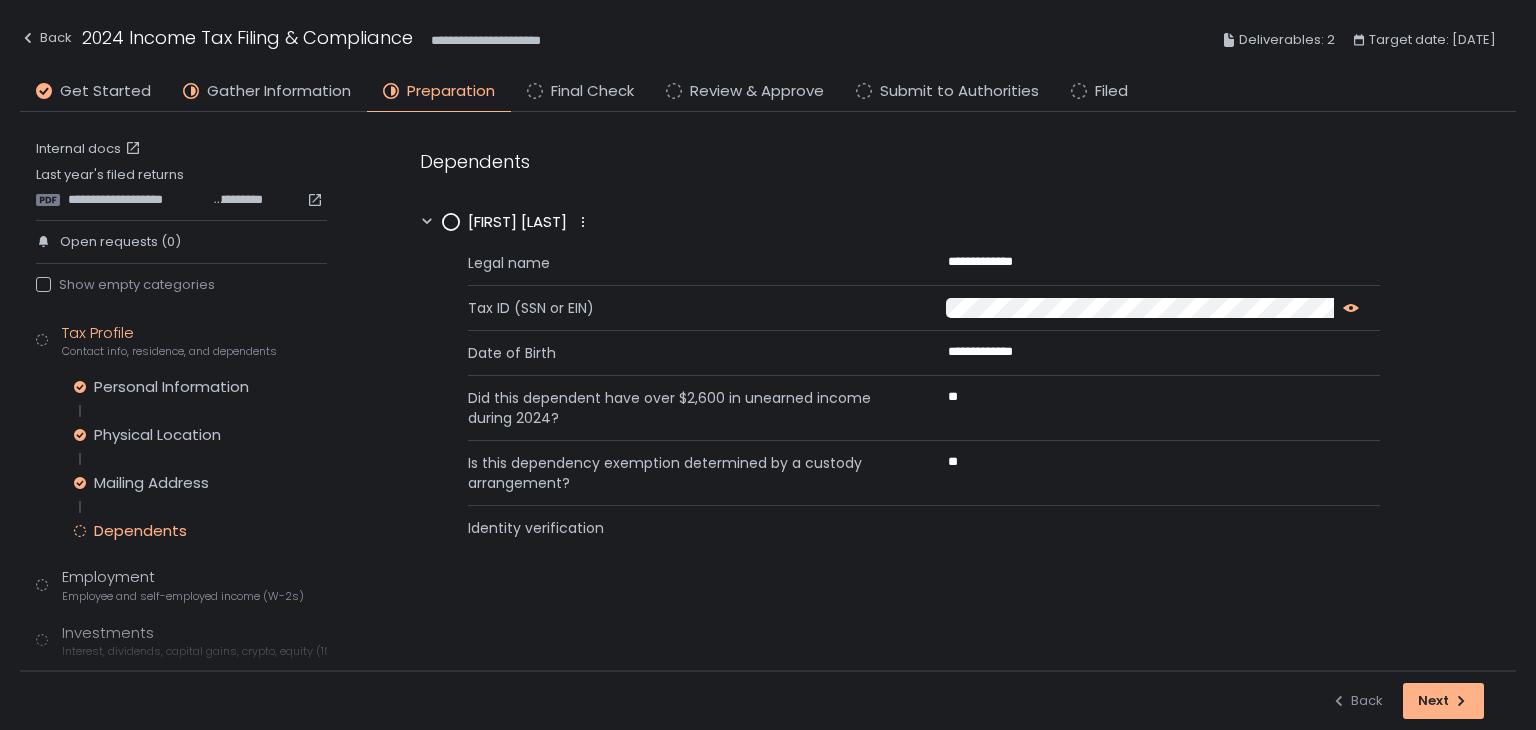 click 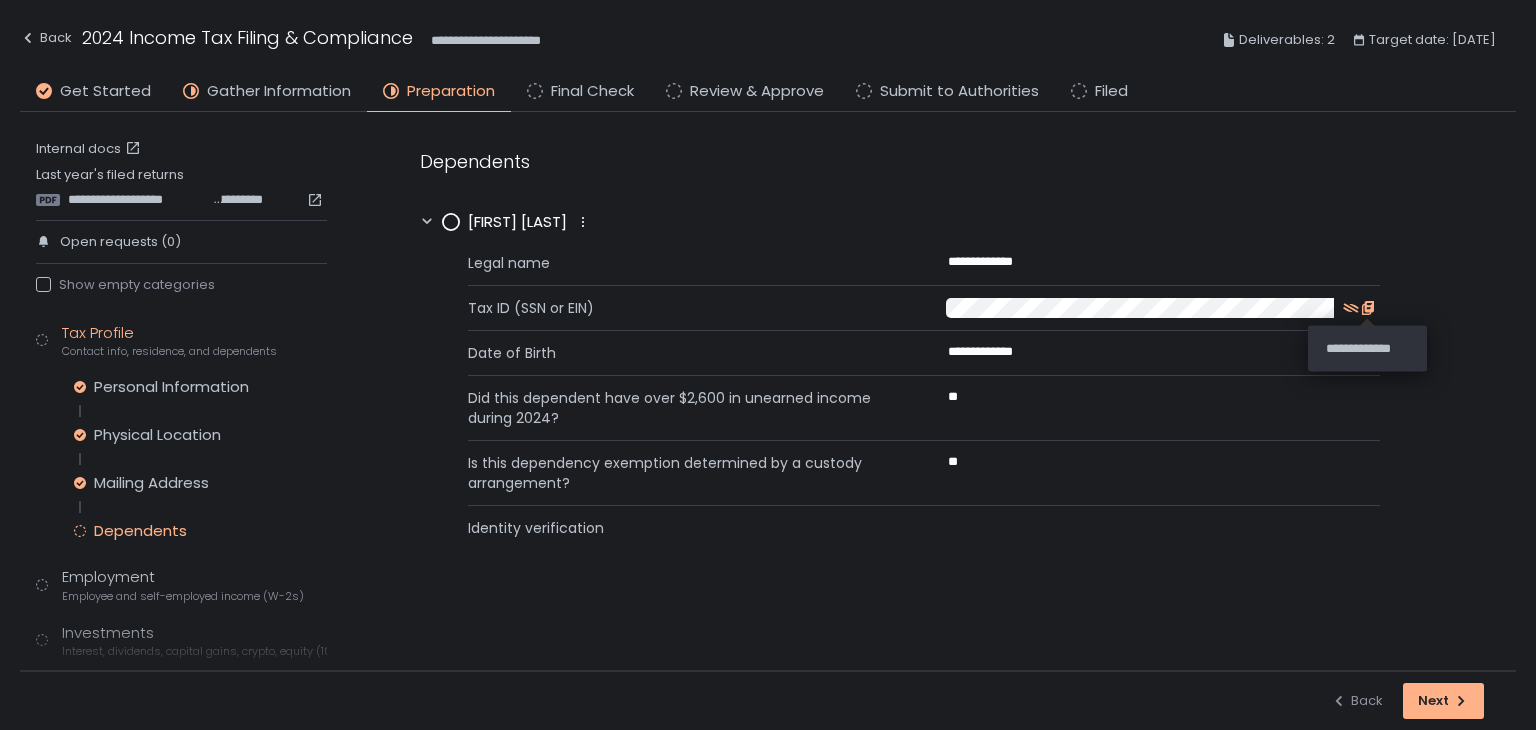 click 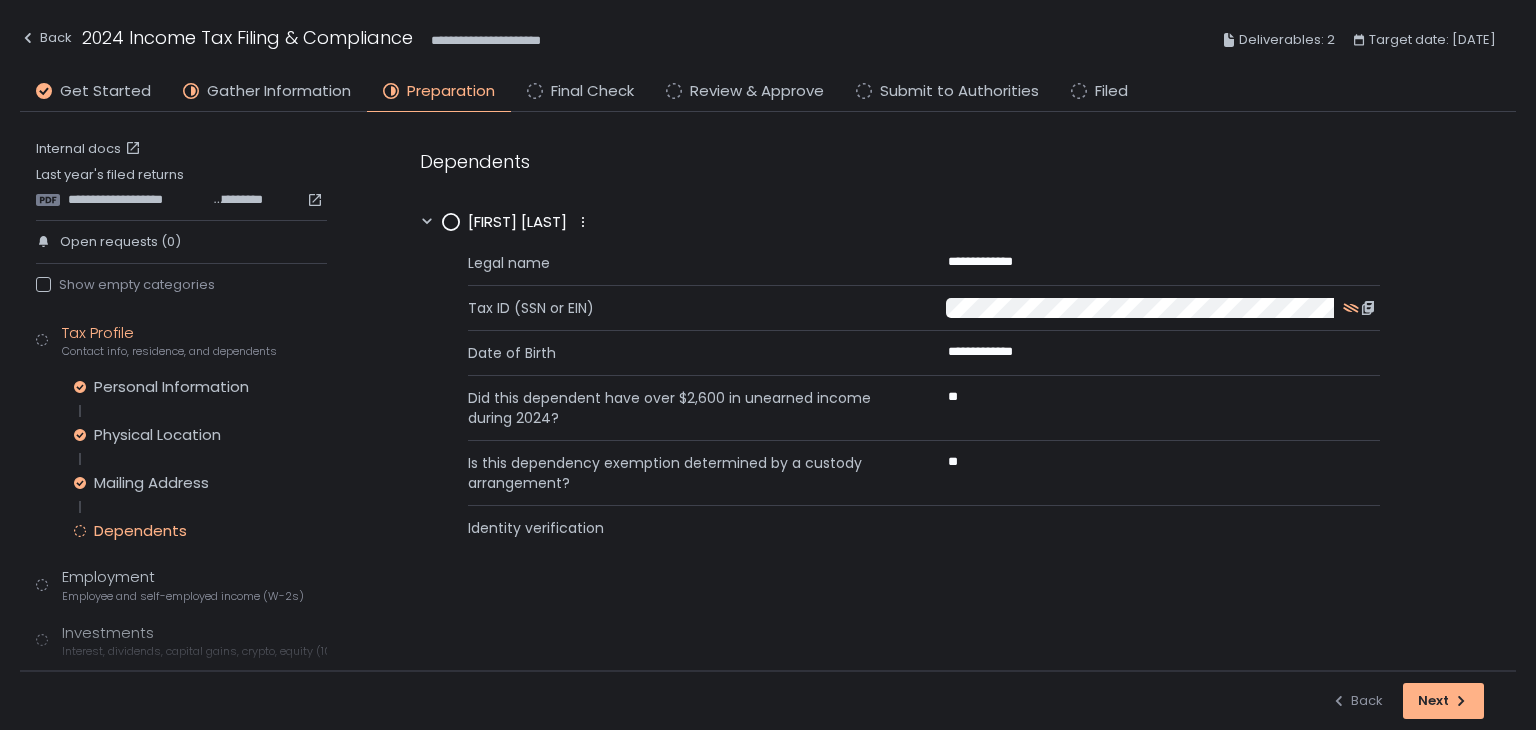 click 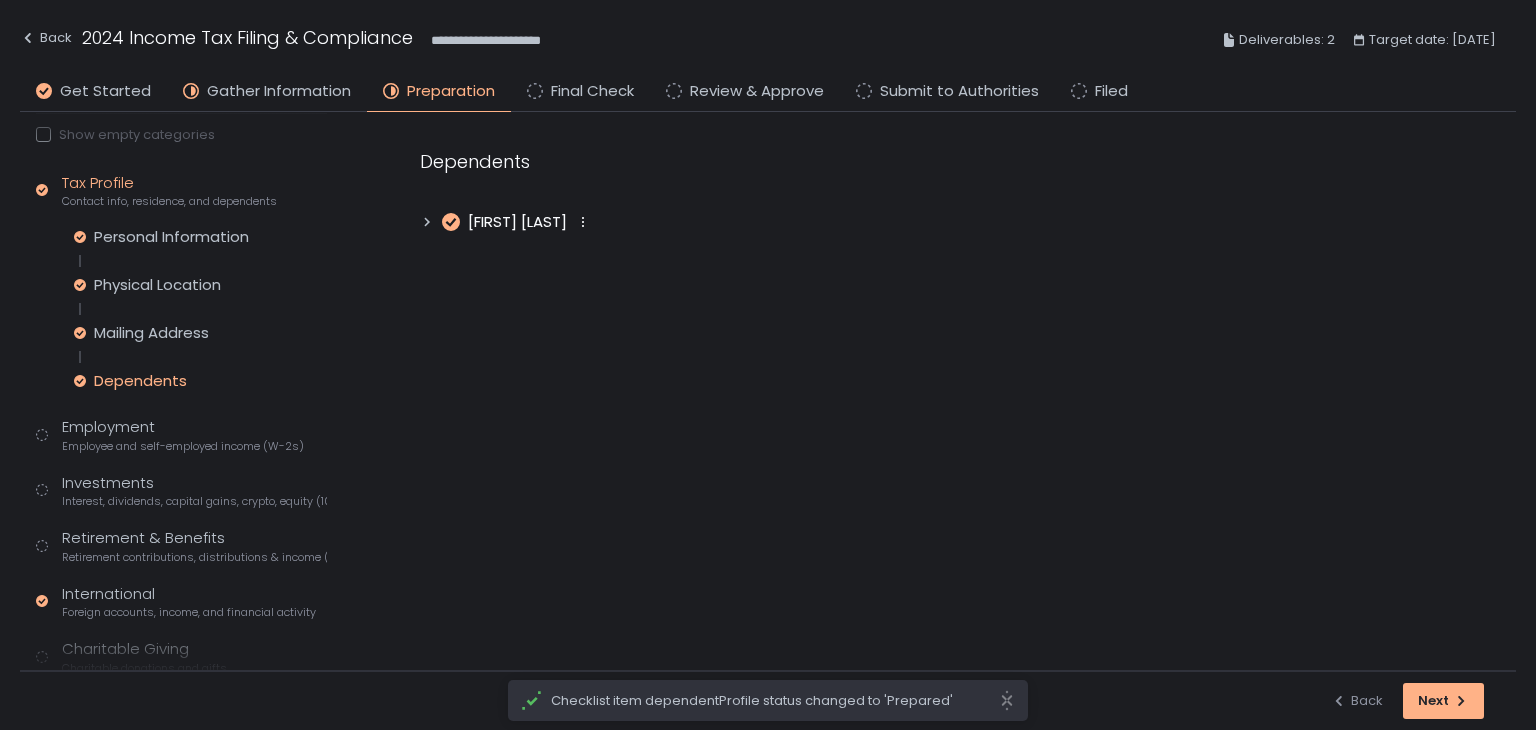 scroll, scrollTop: 300, scrollLeft: 0, axis: vertical 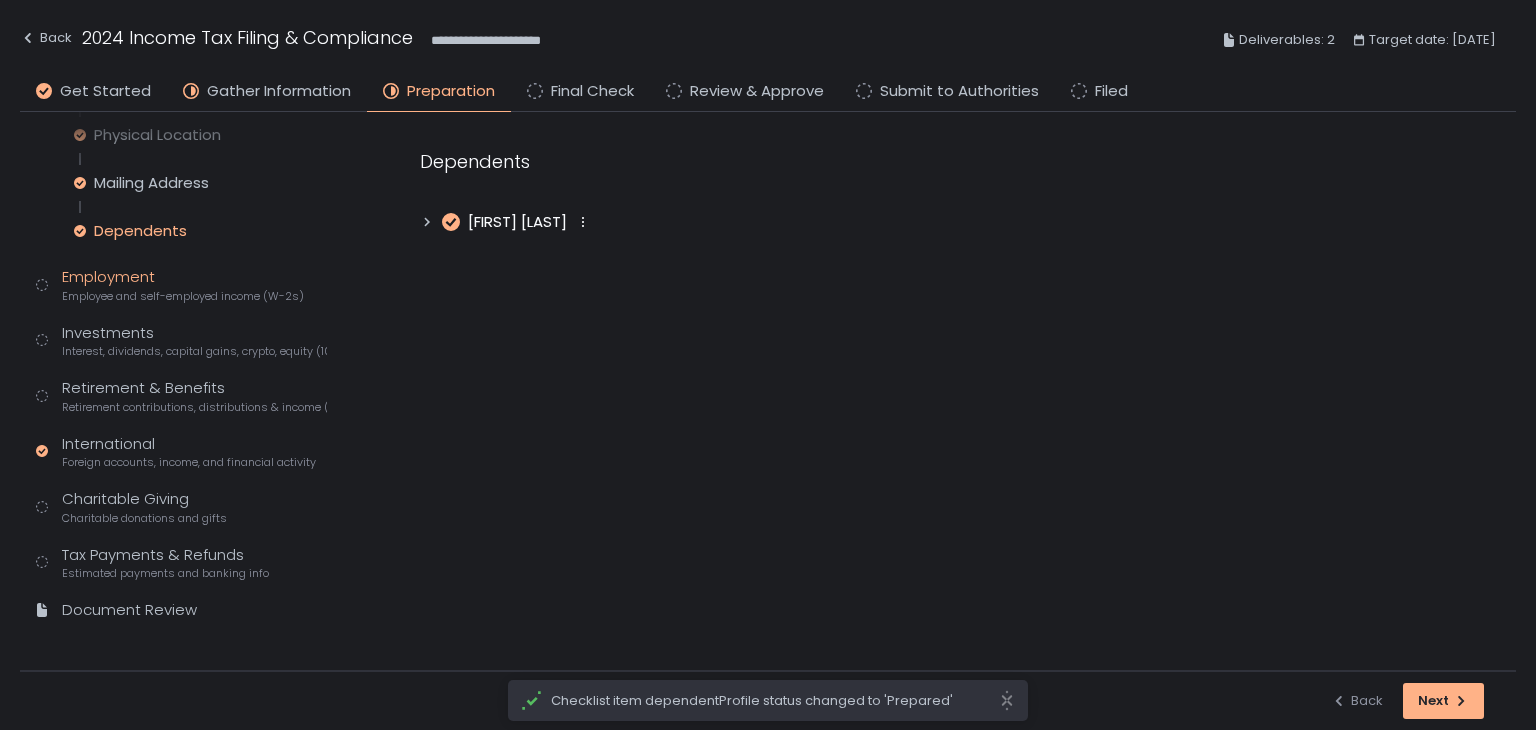click on "Employee and self-employed income (W-2s)" 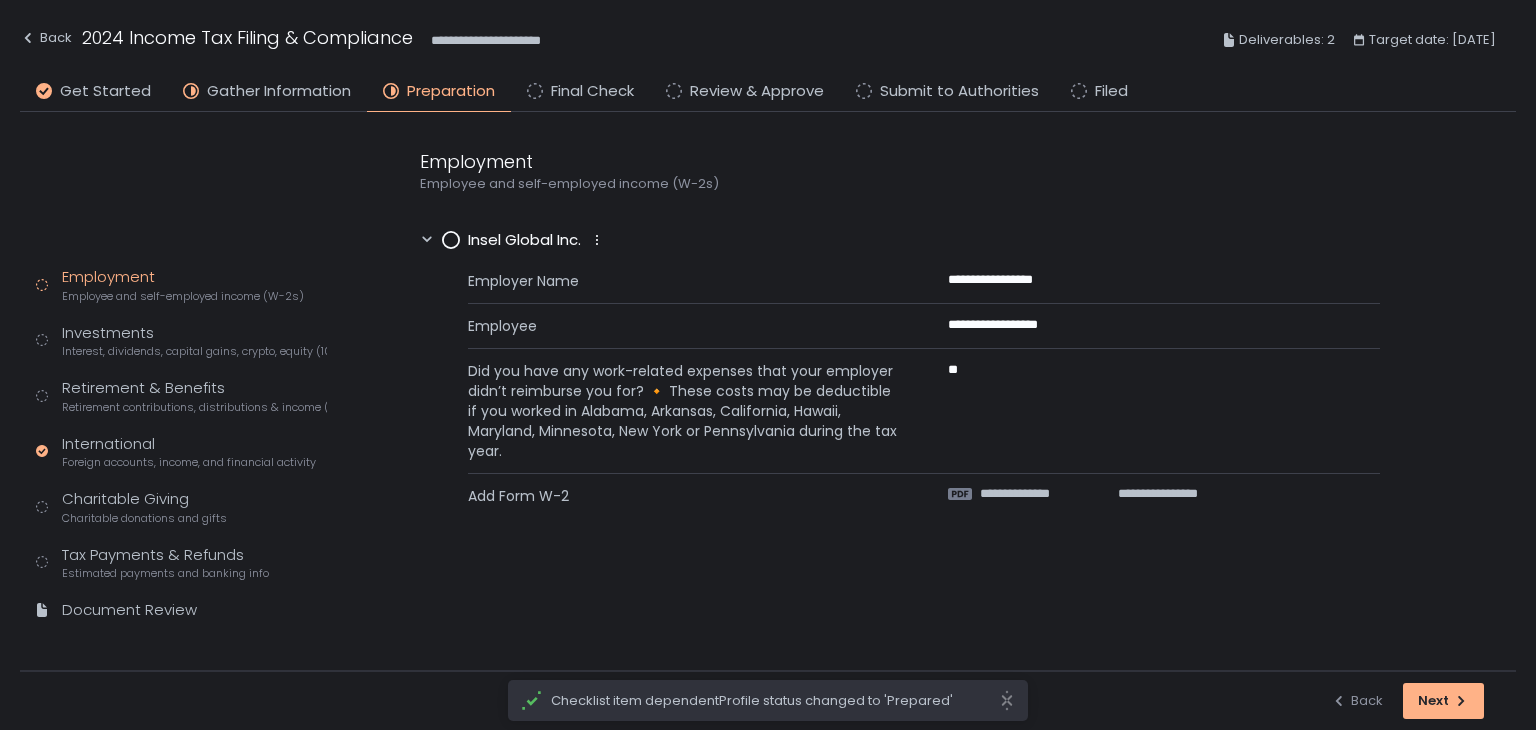 scroll, scrollTop: 110, scrollLeft: 0, axis: vertical 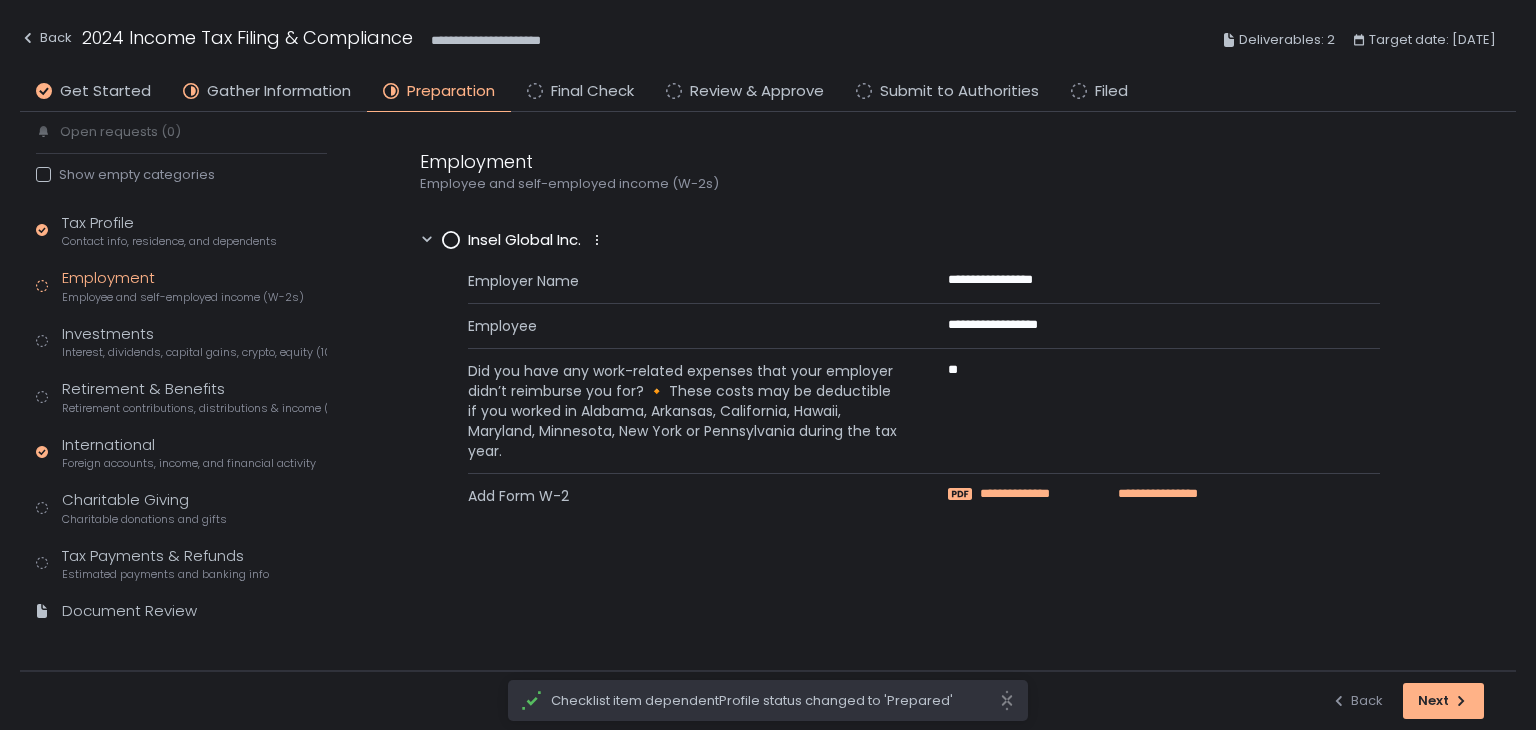 click on "**********" at bounding box center (1036, 494) 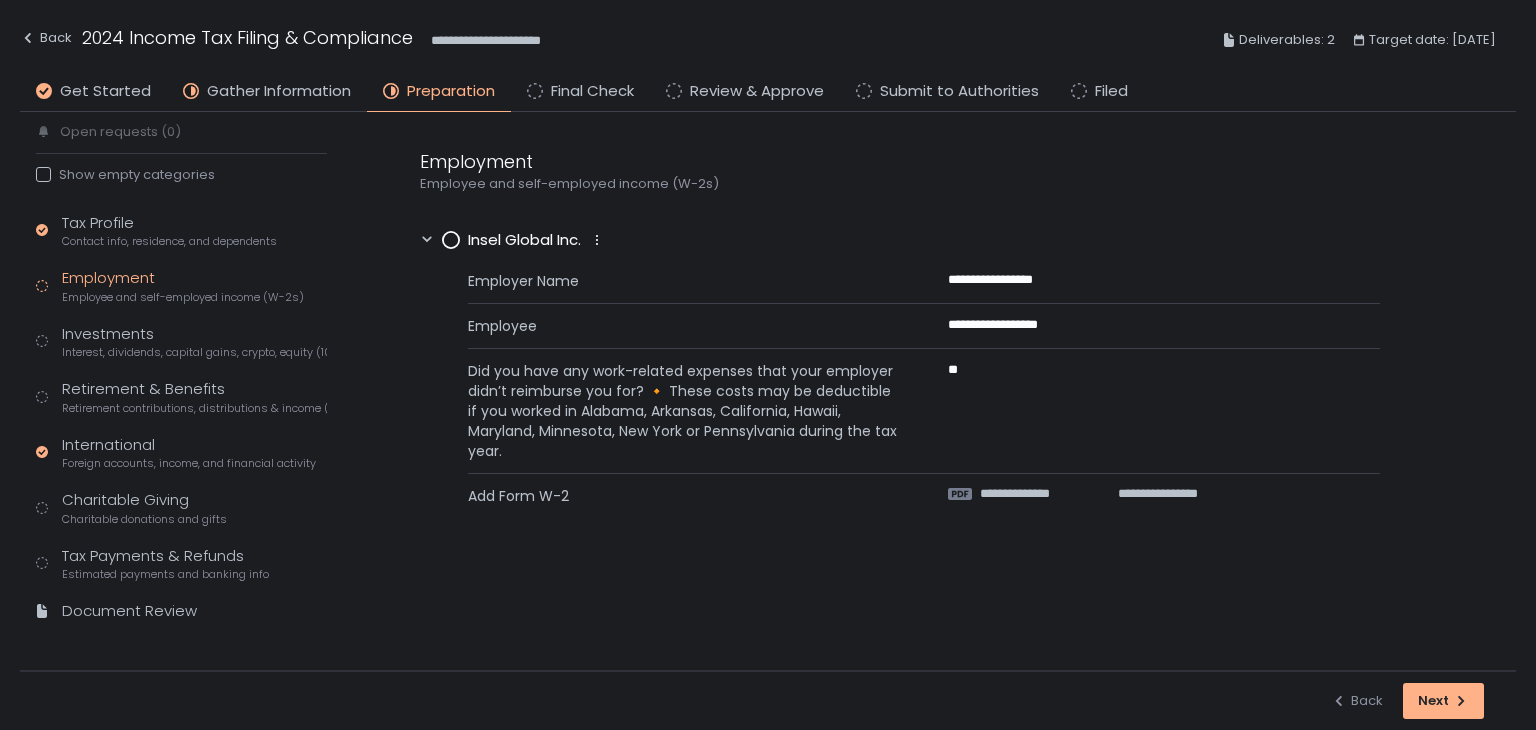 click 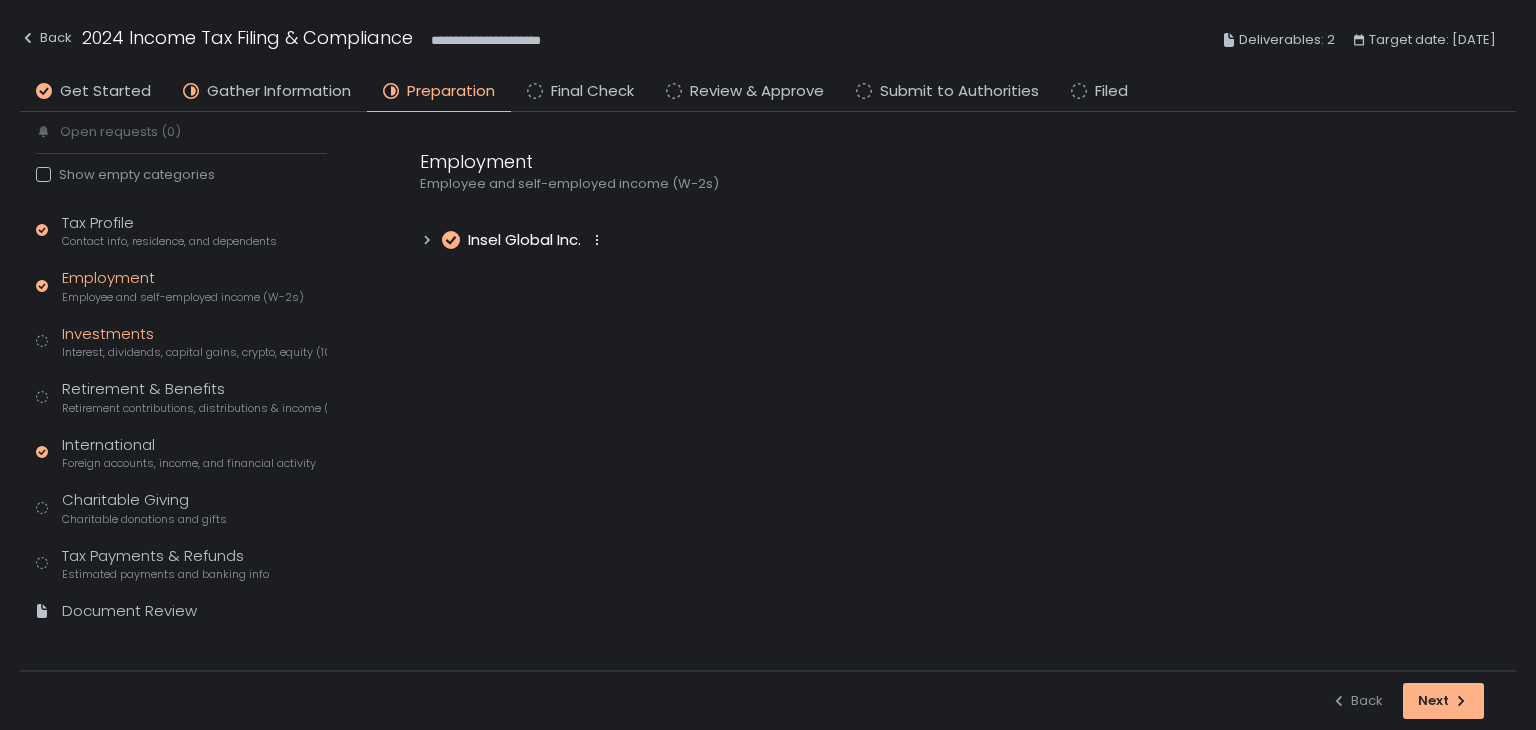 click on "Investments Interest, dividends, capital gains, crypto, equity (1099s, K-1s)" 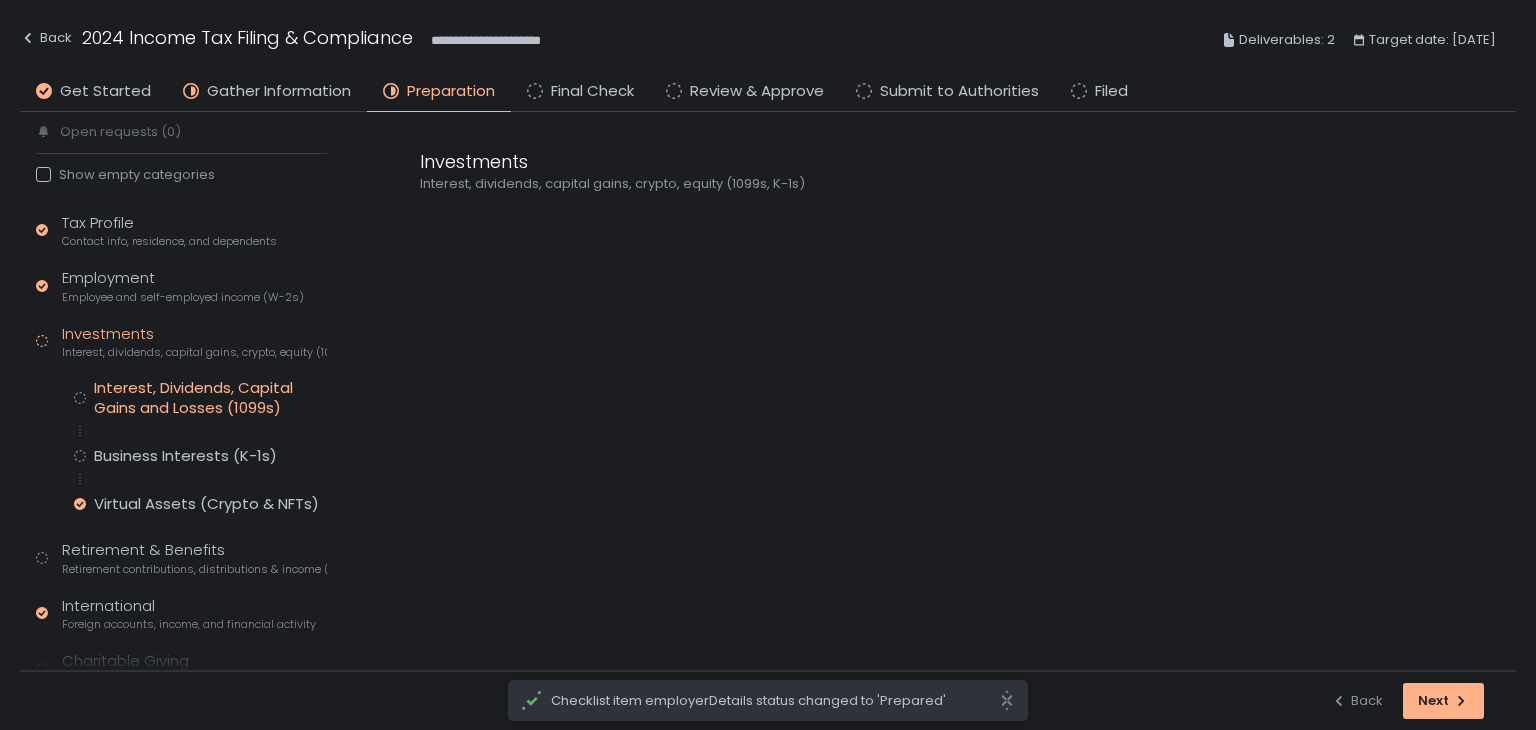 click on "Interest, Dividends, Capital Gains and Losses (1099s)" 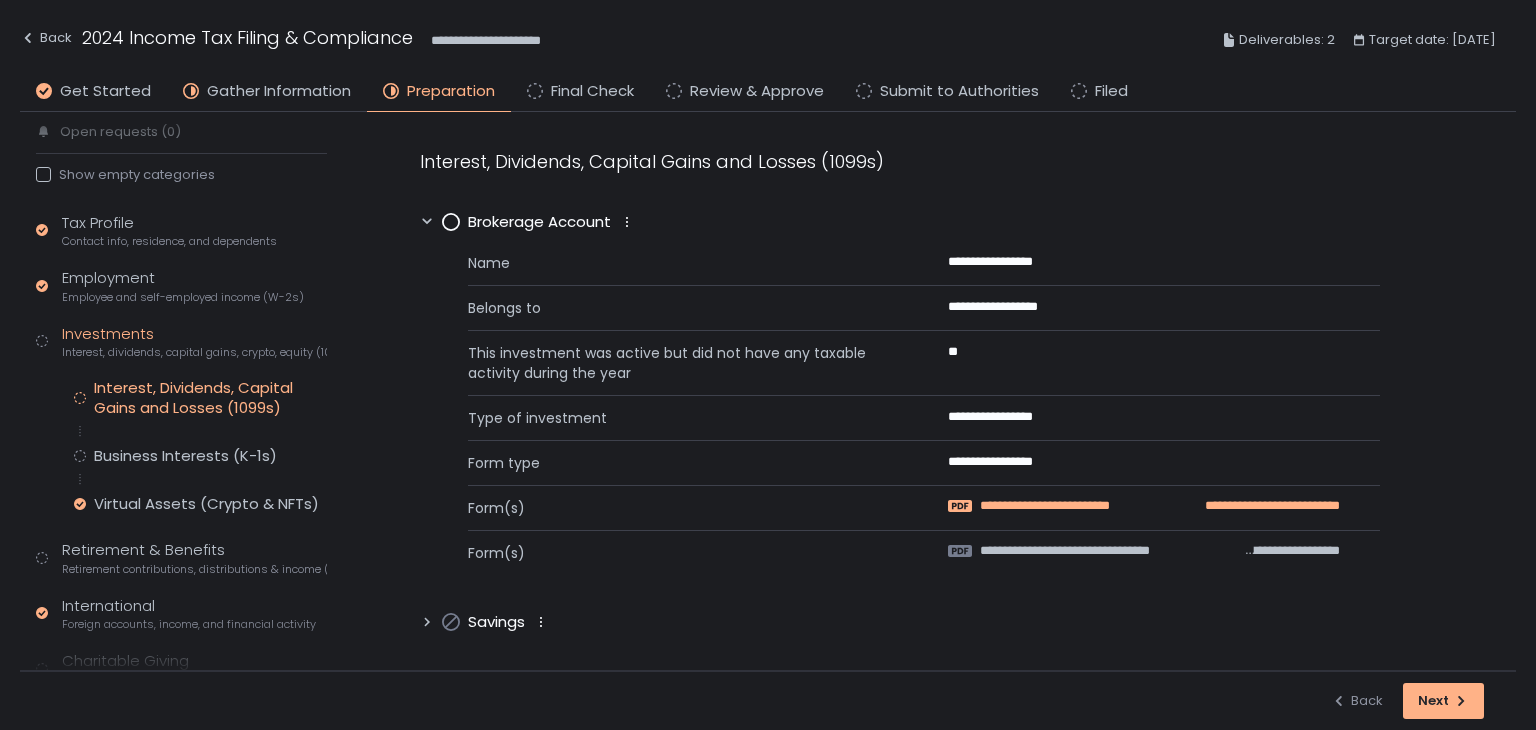 click on "**********" at bounding box center (1076, 506) 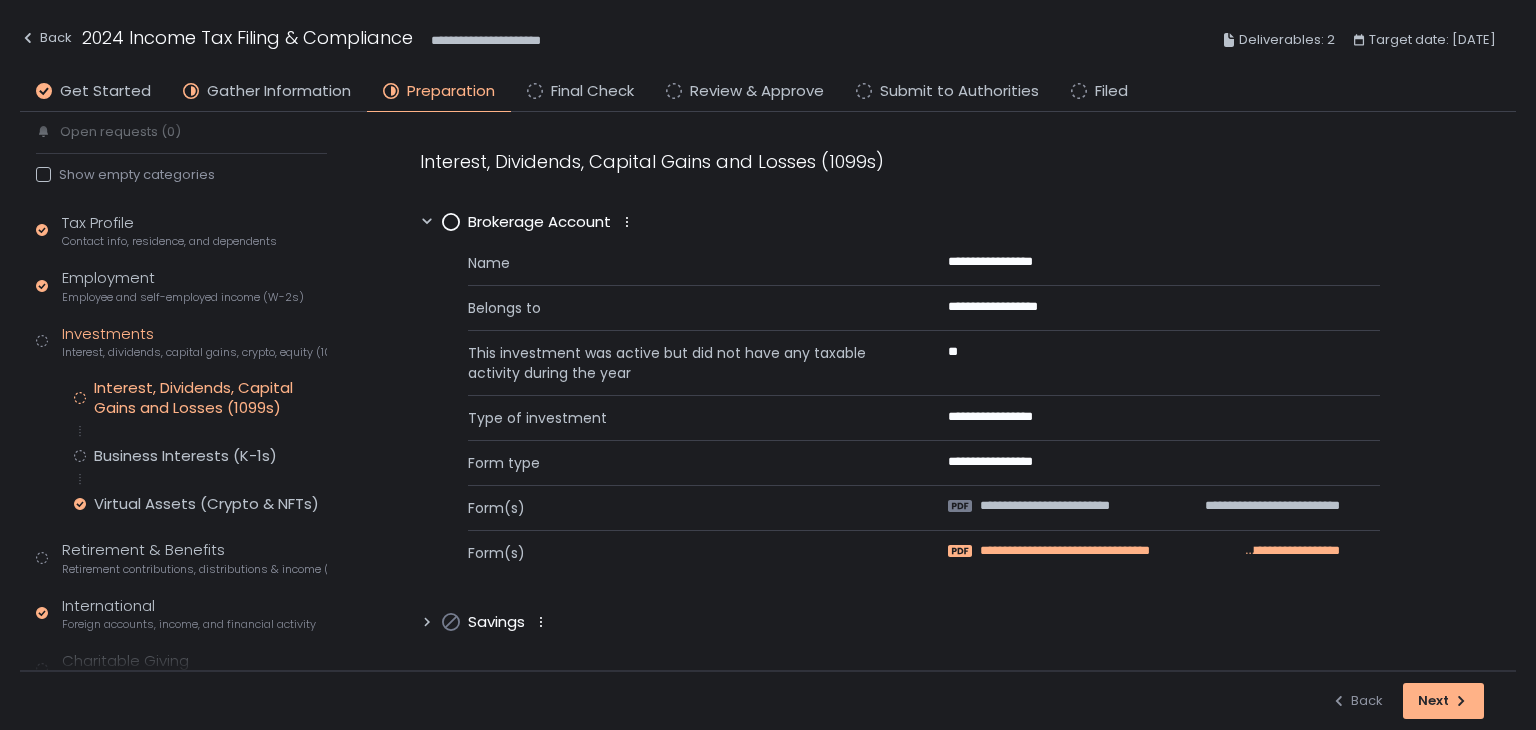 click on "**********" at bounding box center (1111, 551) 